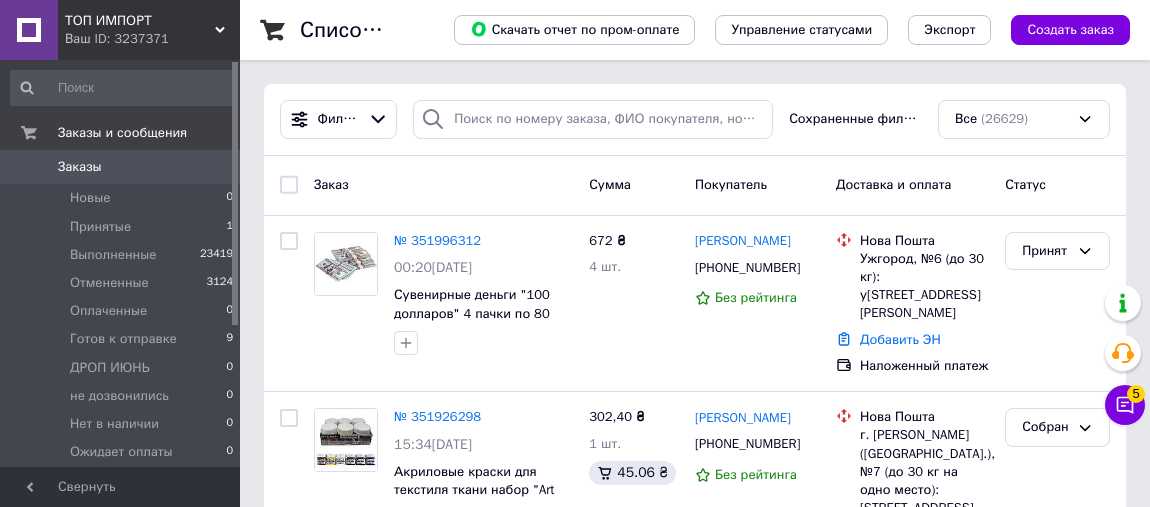 scroll, scrollTop: 0, scrollLeft: 0, axis: both 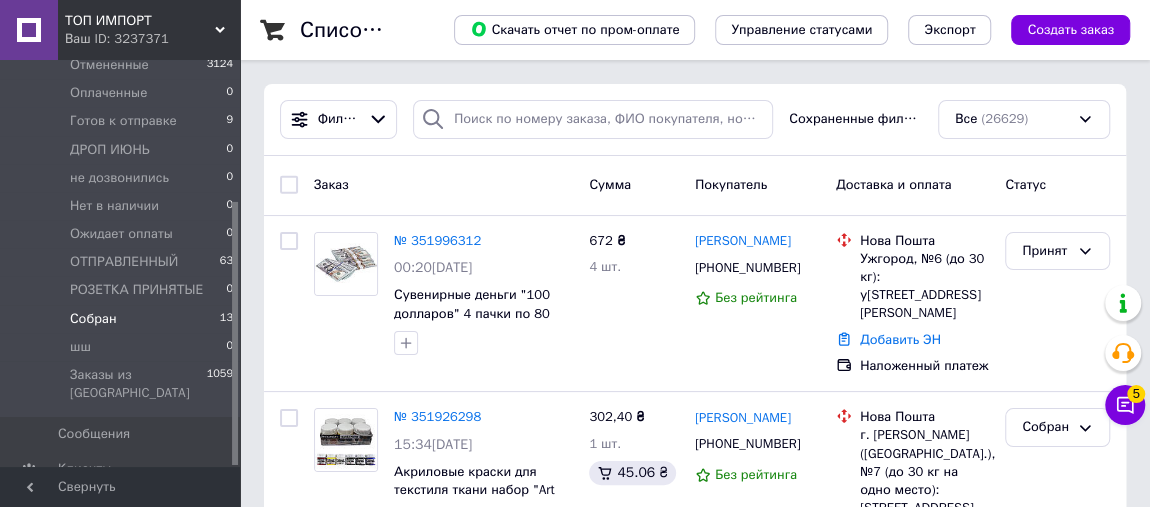 click on "Собран 13" at bounding box center [122, 319] 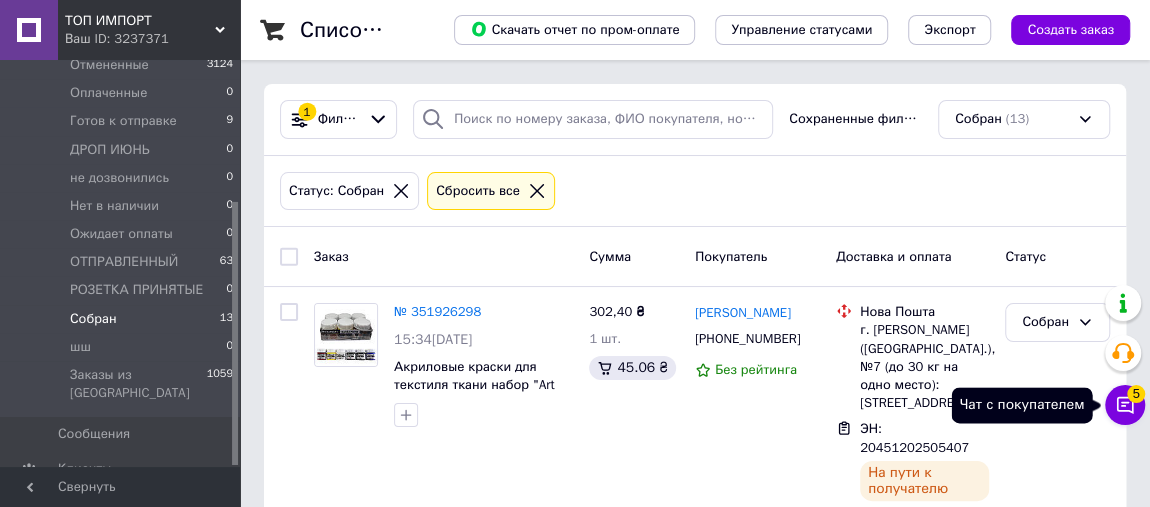 click 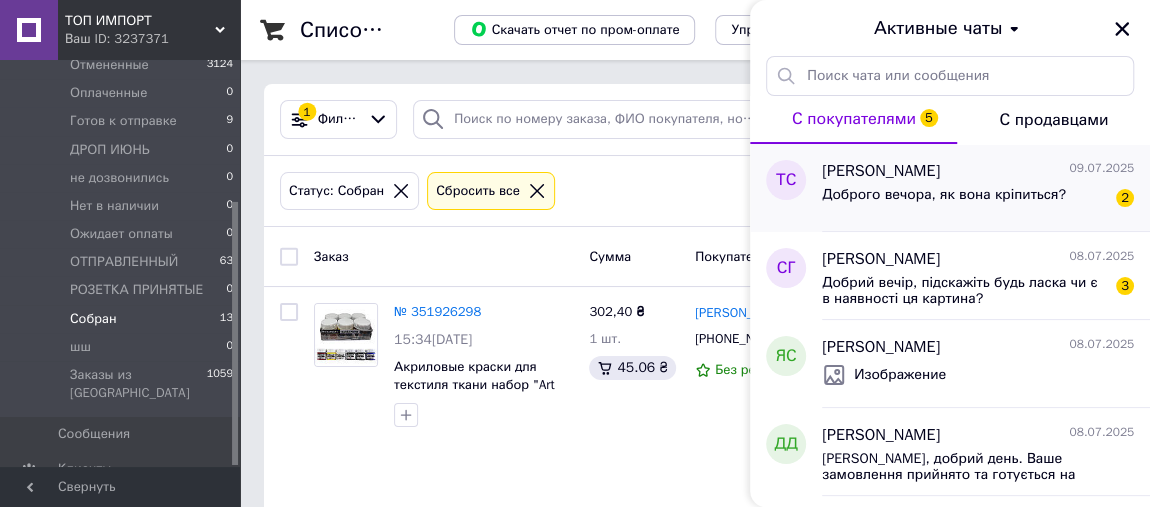 click on "Доброго вечора, як вона кріпиться?" at bounding box center (944, 201) 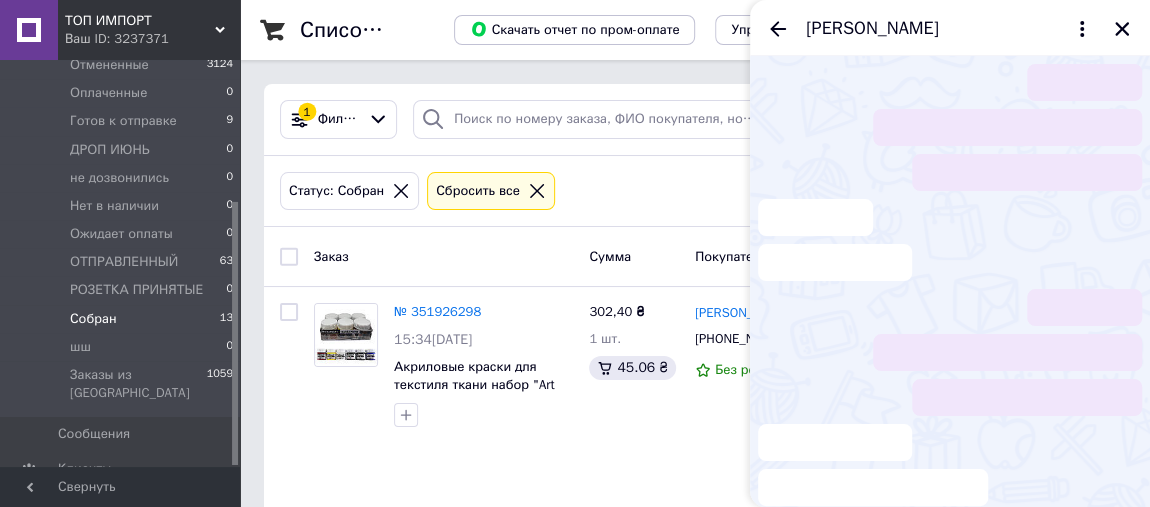 scroll, scrollTop: 7, scrollLeft: 0, axis: vertical 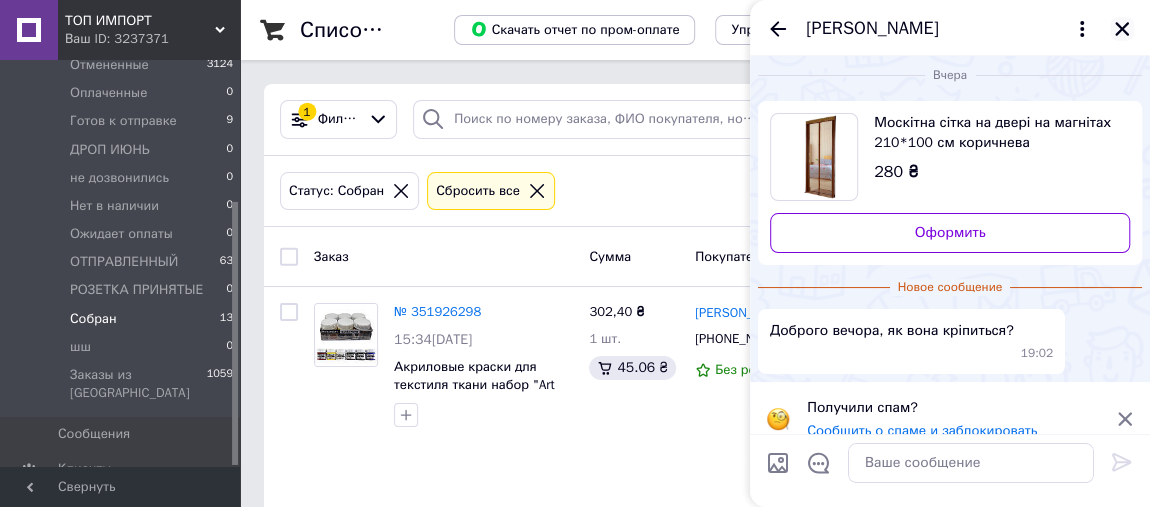 click 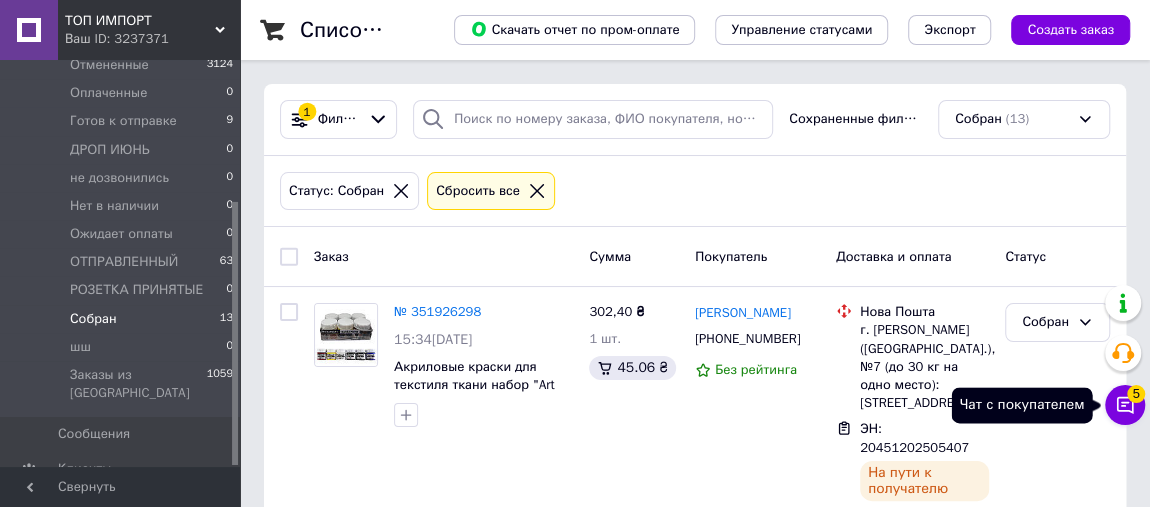 click on "5" at bounding box center [1136, 394] 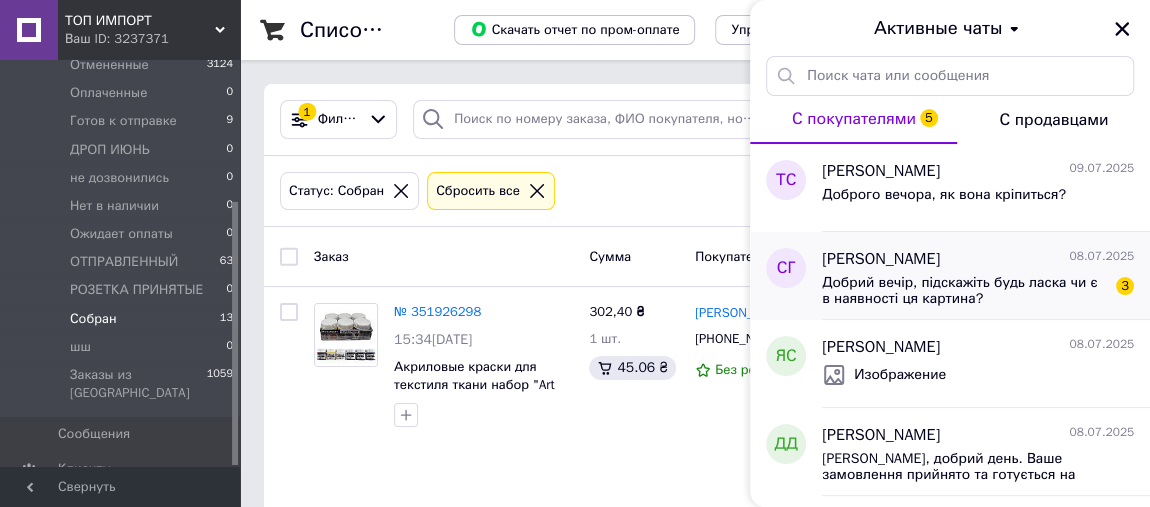 click on "Добрий вечір, підскажіть будь ласка чи є в наявності ця картина?" at bounding box center [964, 291] 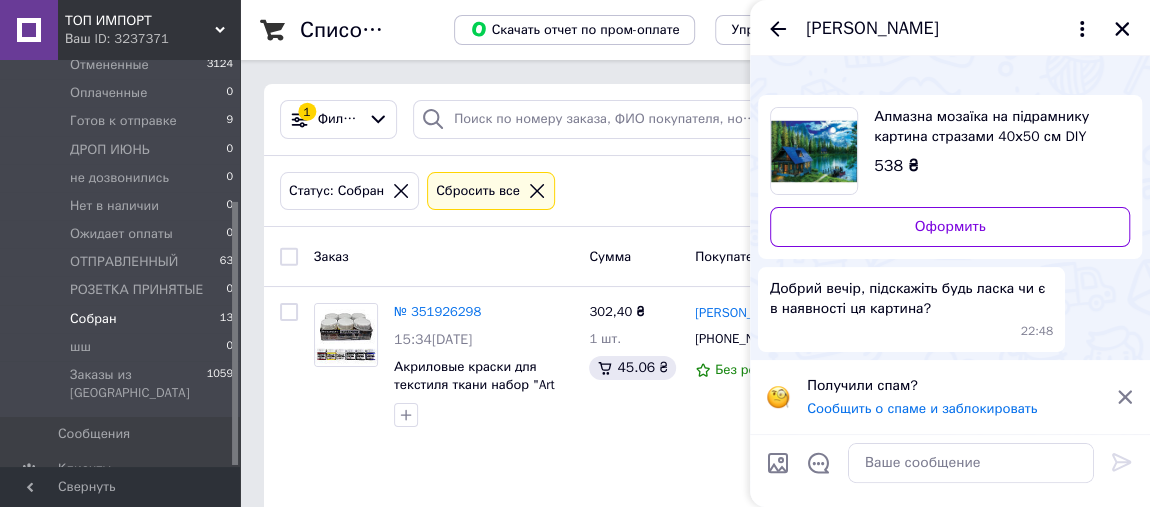 scroll, scrollTop: 0, scrollLeft: 0, axis: both 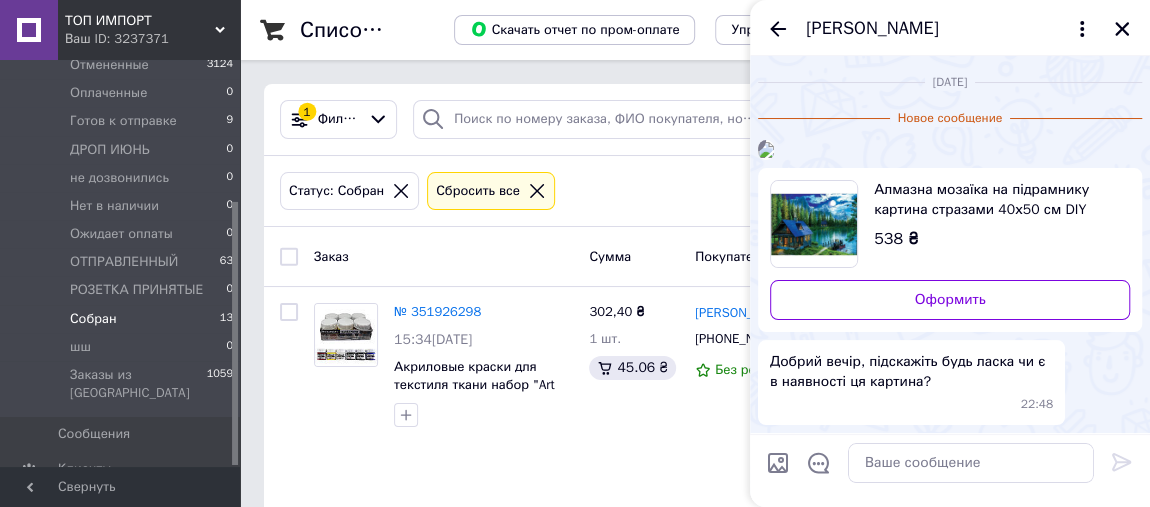 click on "Алмазна мозаїка на підрамнику картина стразами 40х50 см DIY Будиночок біля озера (SGLE 71216 - F)" at bounding box center [994, 200] 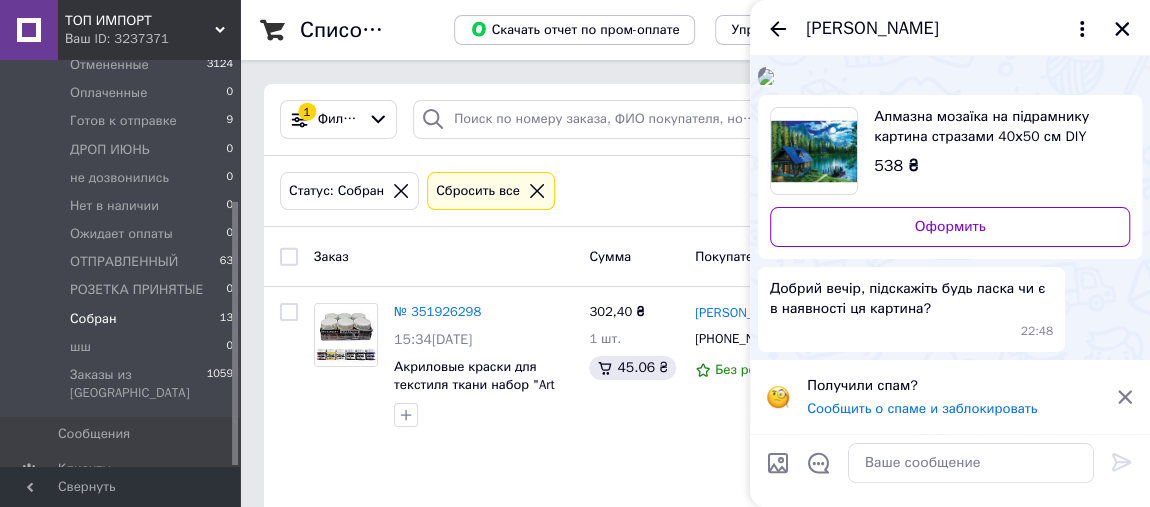 scroll, scrollTop: 273, scrollLeft: 0, axis: vertical 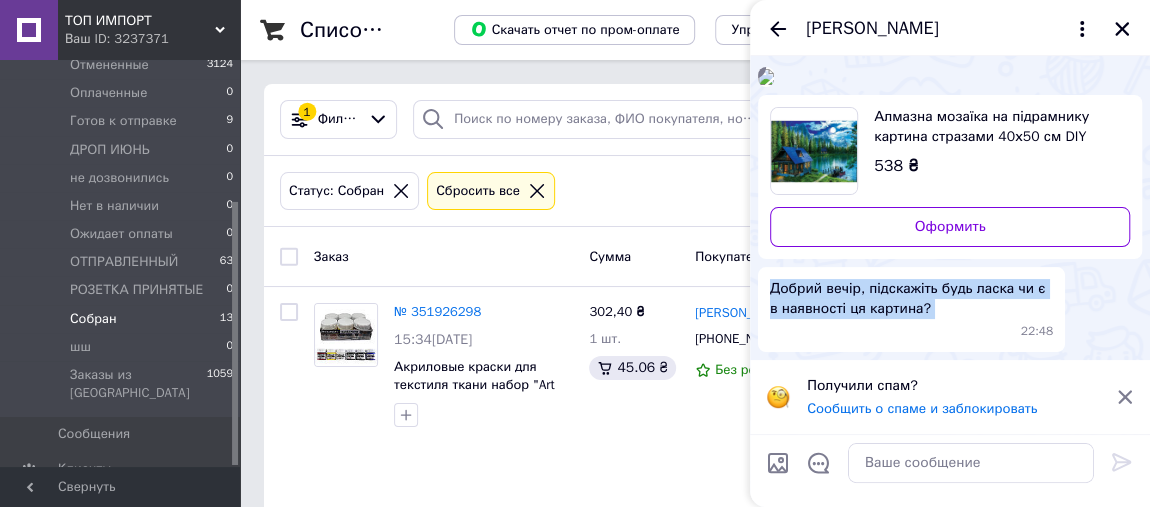 drag, startPoint x: 936, startPoint y: 322, endPoint x: 750, endPoint y: 296, distance: 187.80841 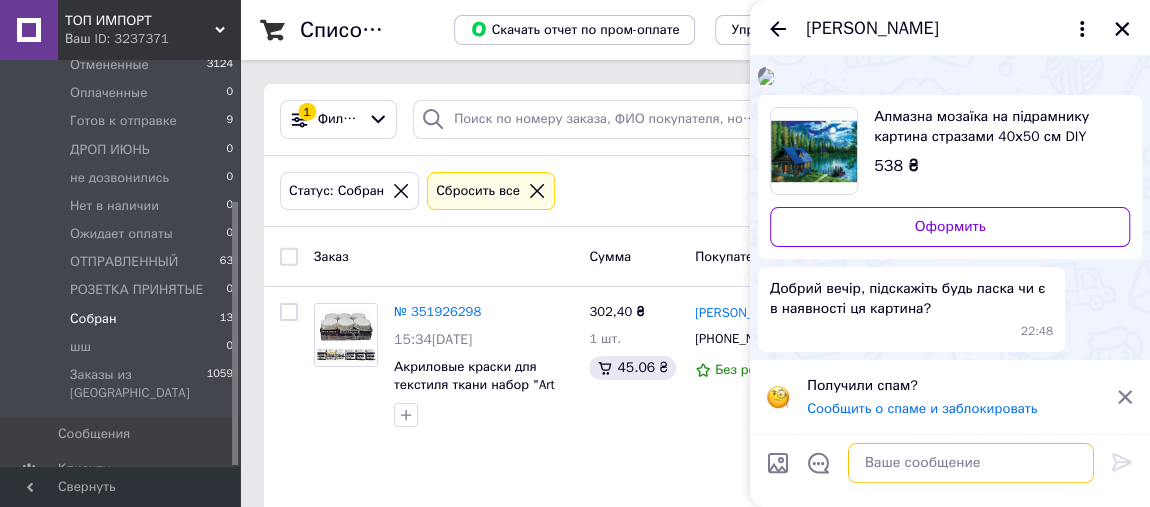 click at bounding box center (971, 463) 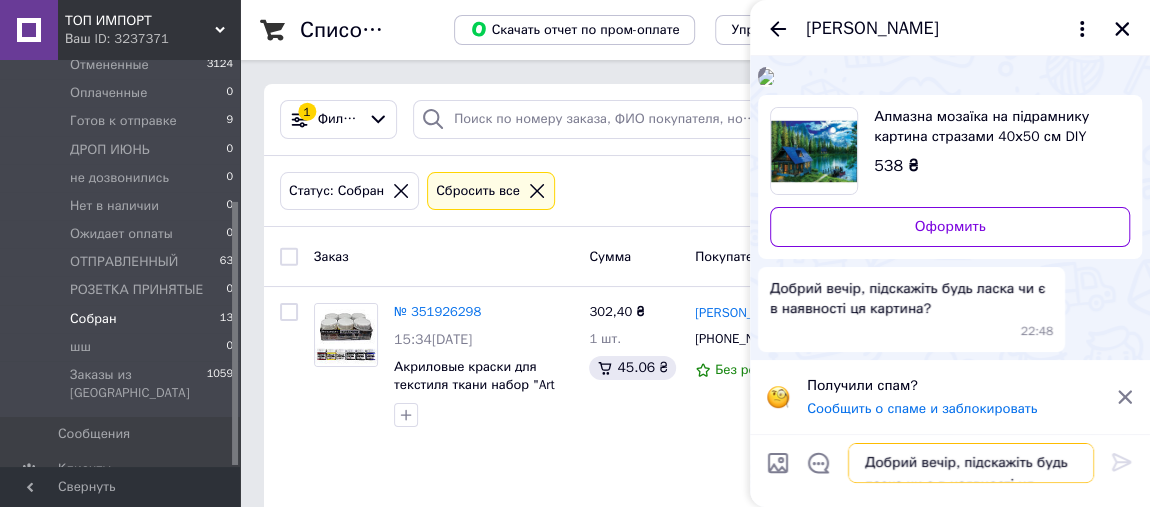 scroll, scrollTop: 1, scrollLeft: 0, axis: vertical 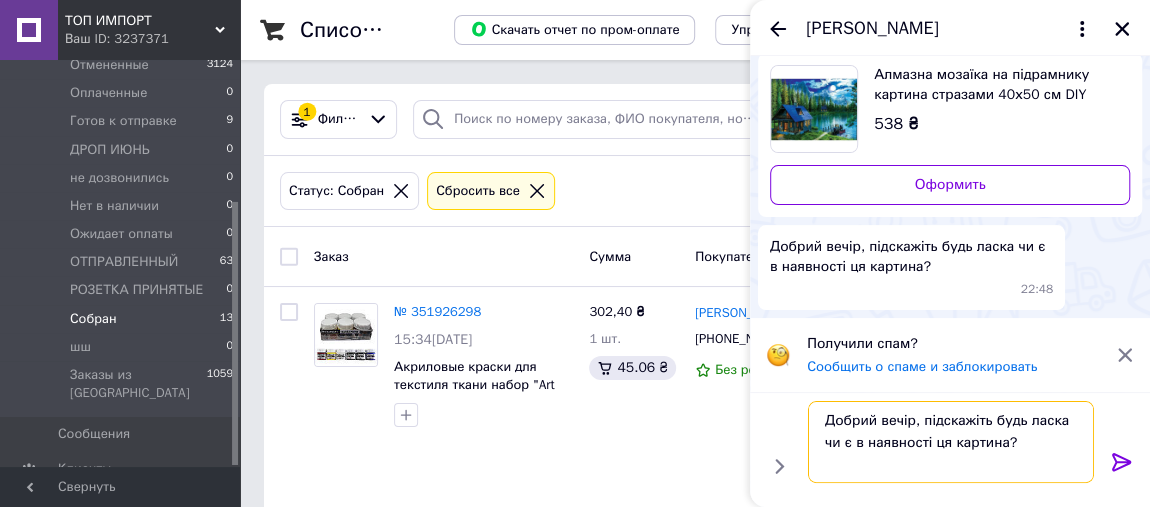 click on "Добрий вечір, підскажіть будь ласка чи є в наявності ця картина?" at bounding box center [951, 442] 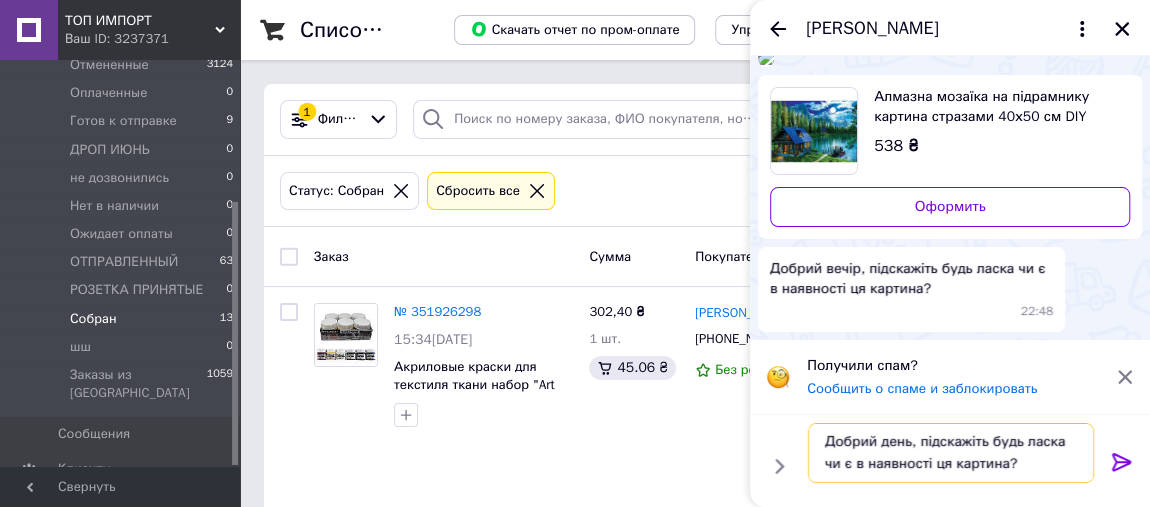 click on "Добрий день, підскажіть будь ласка чи є в наявності ця картина?" at bounding box center (951, 453) 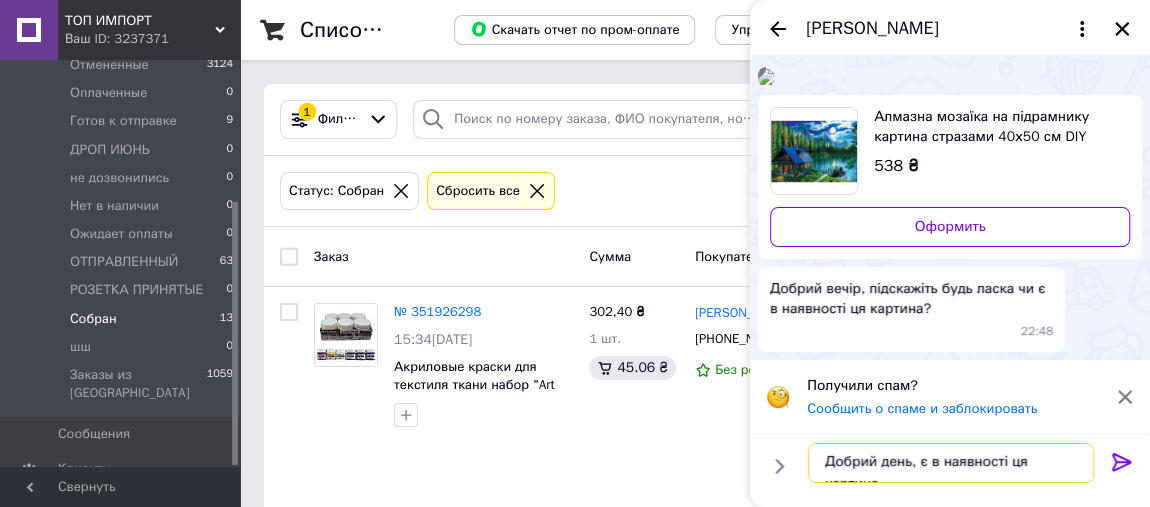 scroll, scrollTop: 11, scrollLeft: 0, axis: vertical 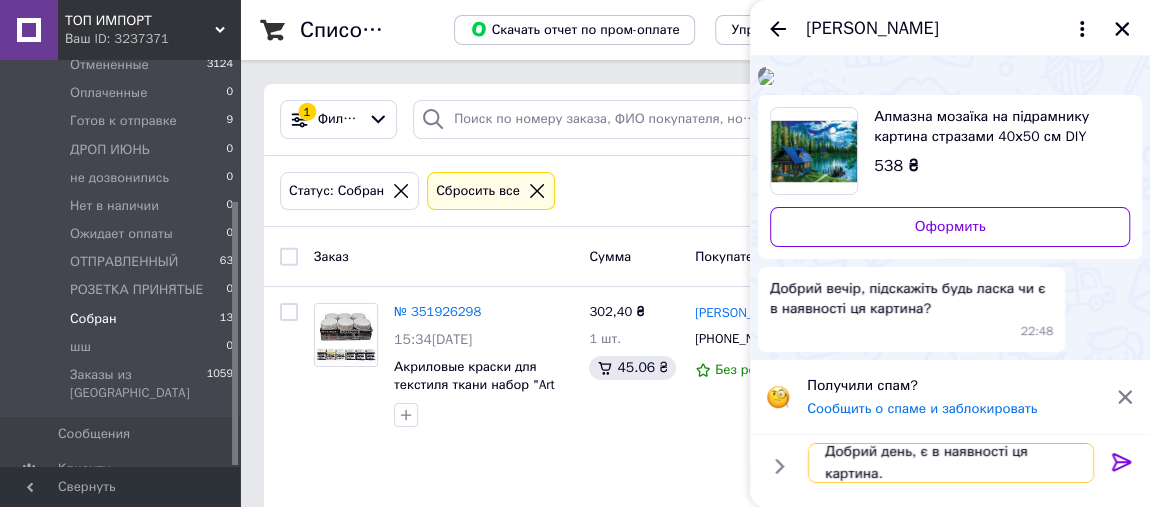 type on "Добрий день, є в наявності ця картина." 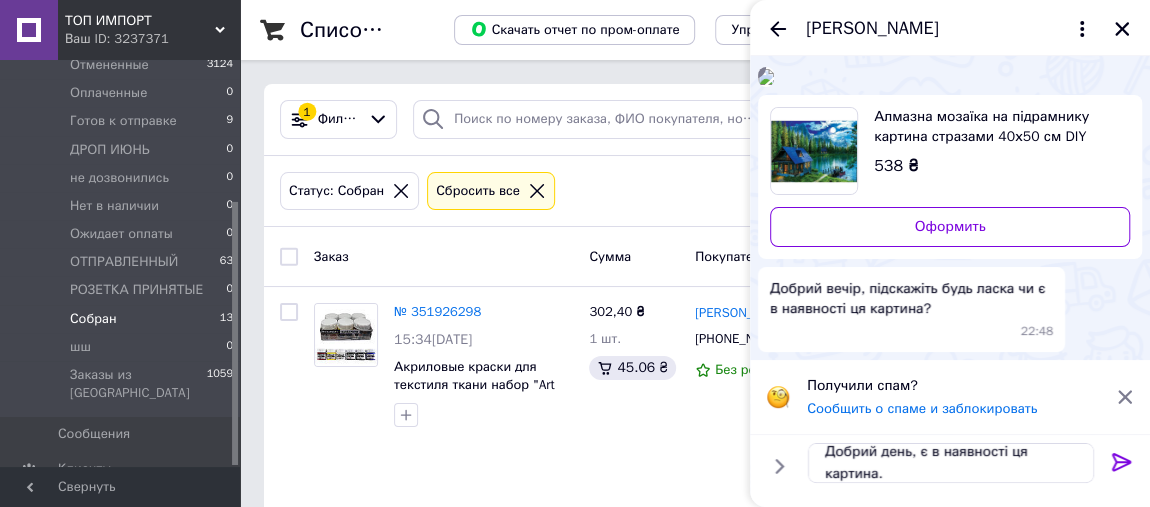 click 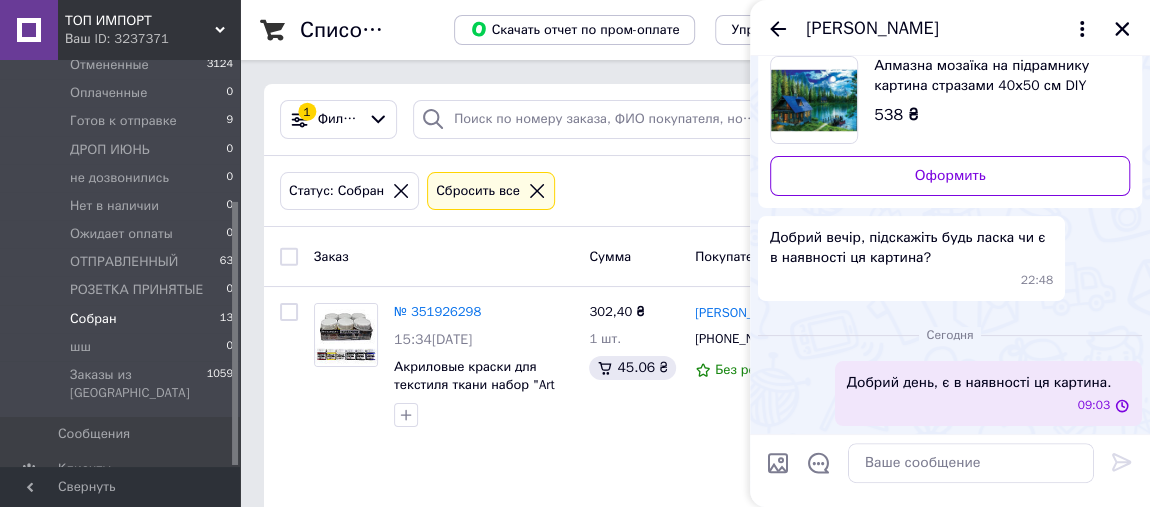 scroll, scrollTop: 0, scrollLeft: 0, axis: both 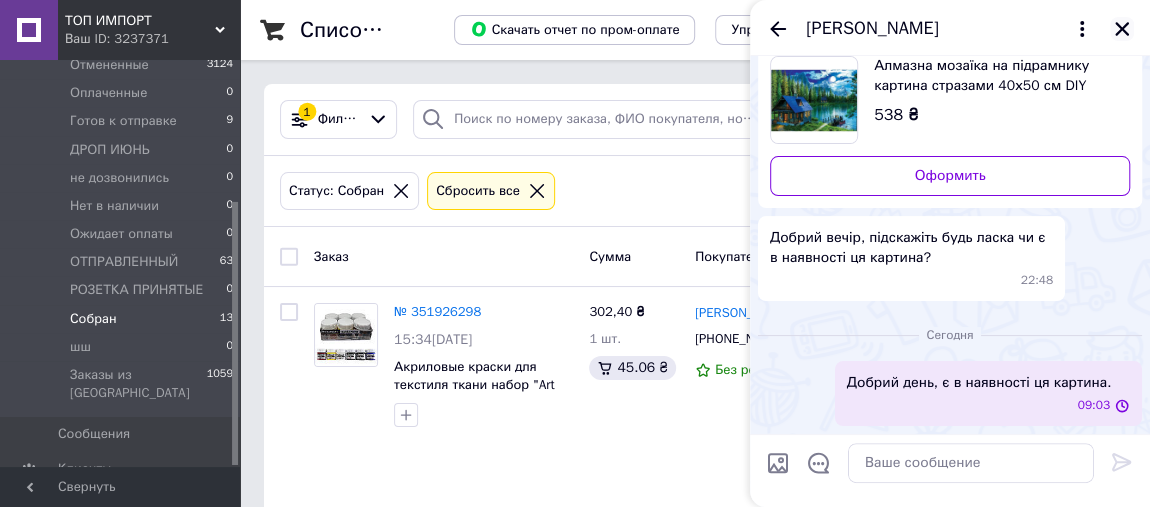 click 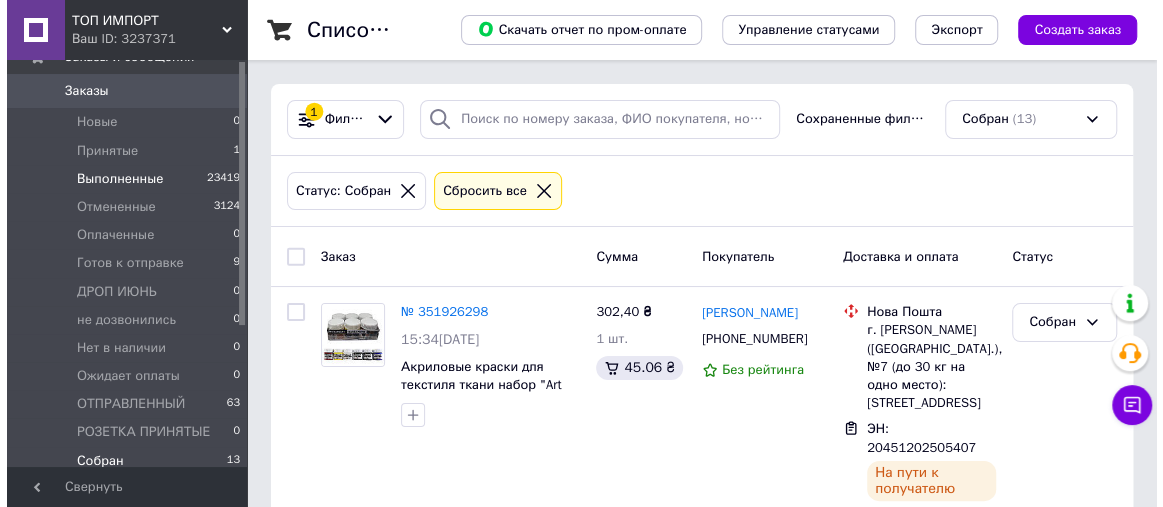 scroll, scrollTop: 0, scrollLeft: 0, axis: both 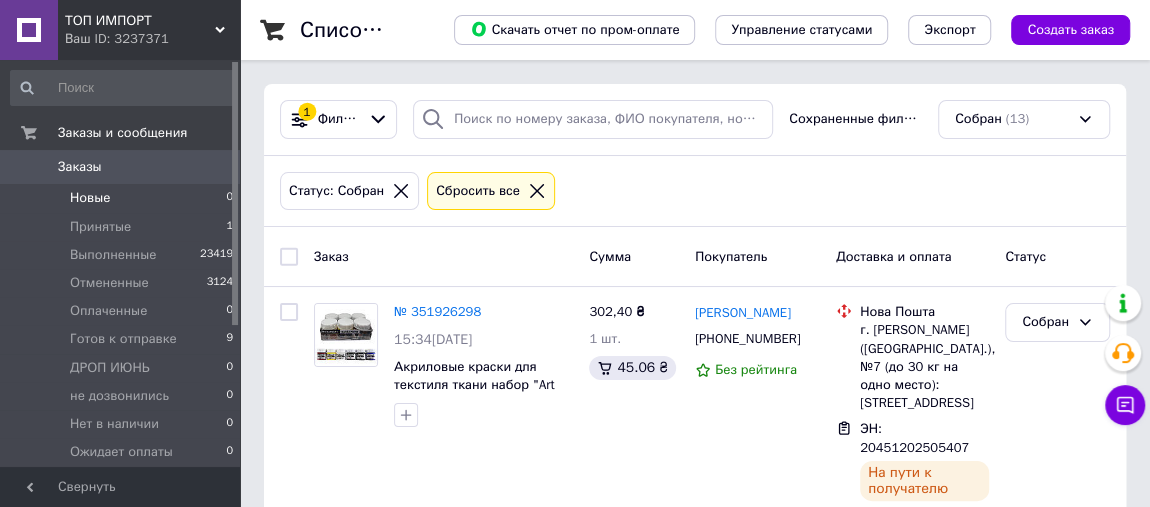 click on "Новые 0" at bounding box center [122, 198] 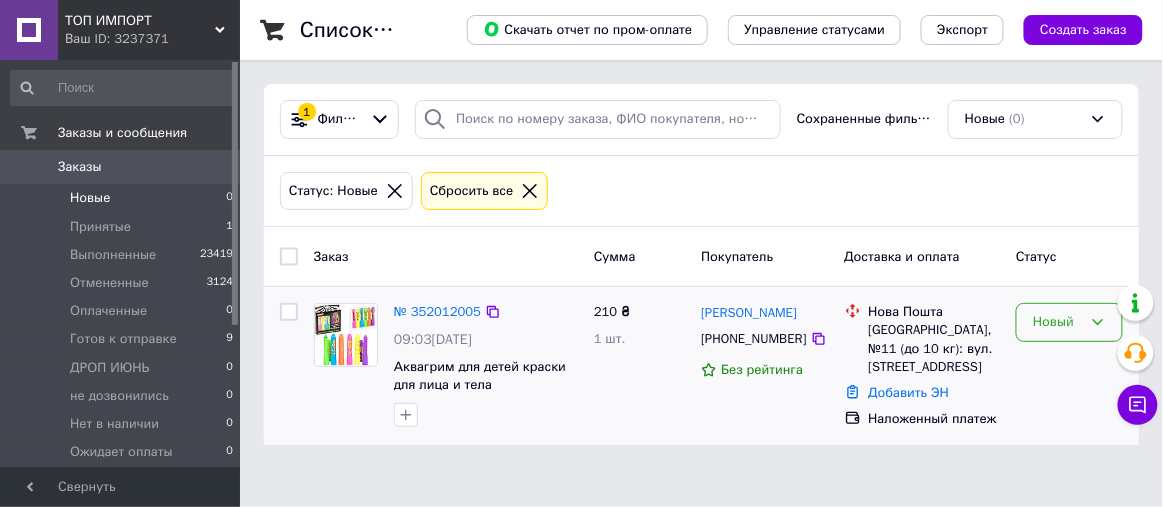 click on "Новый" at bounding box center [1057, 322] 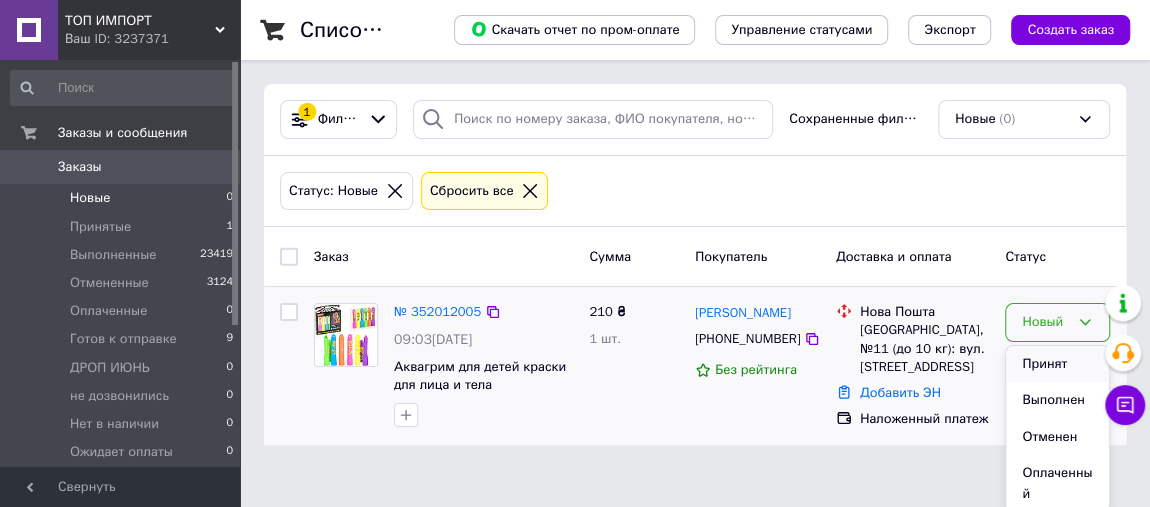 click on "Принят" at bounding box center [1057, 364] 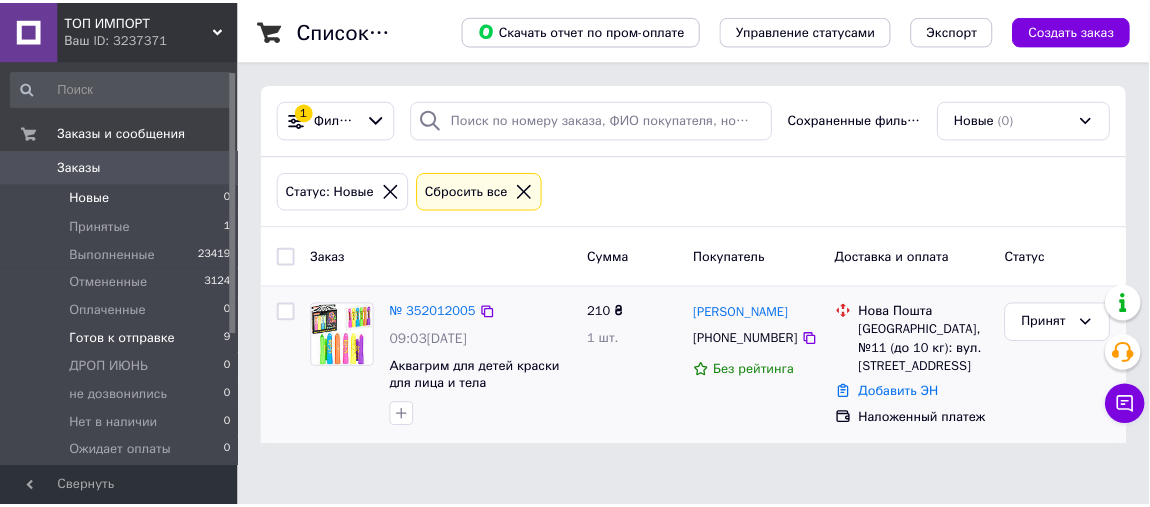 scroll, scrollTop: 218, scrollLeft: 0, axis: vertical 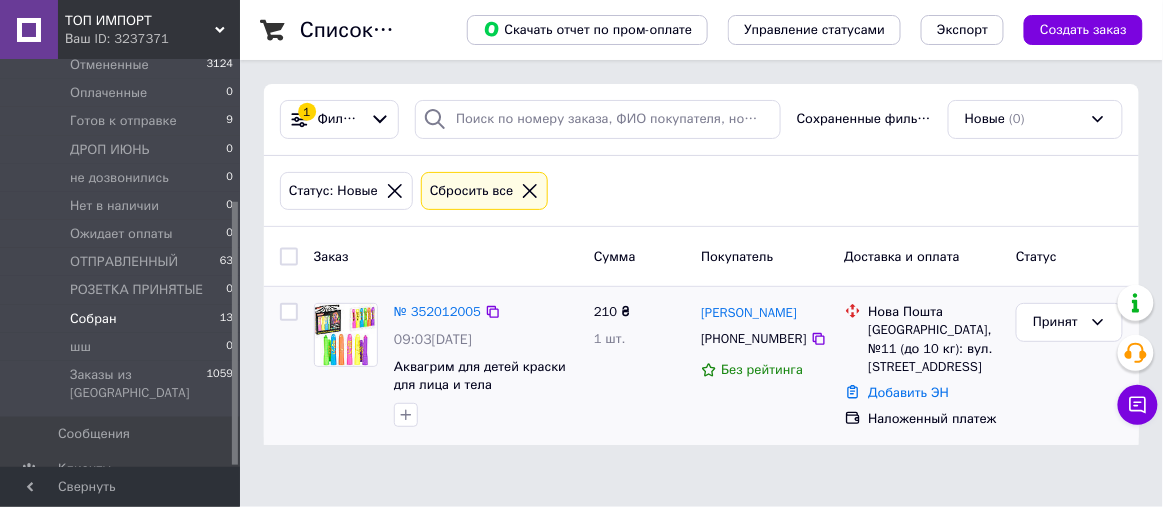 click on "Собран 13" at bounding box center (122, 319) 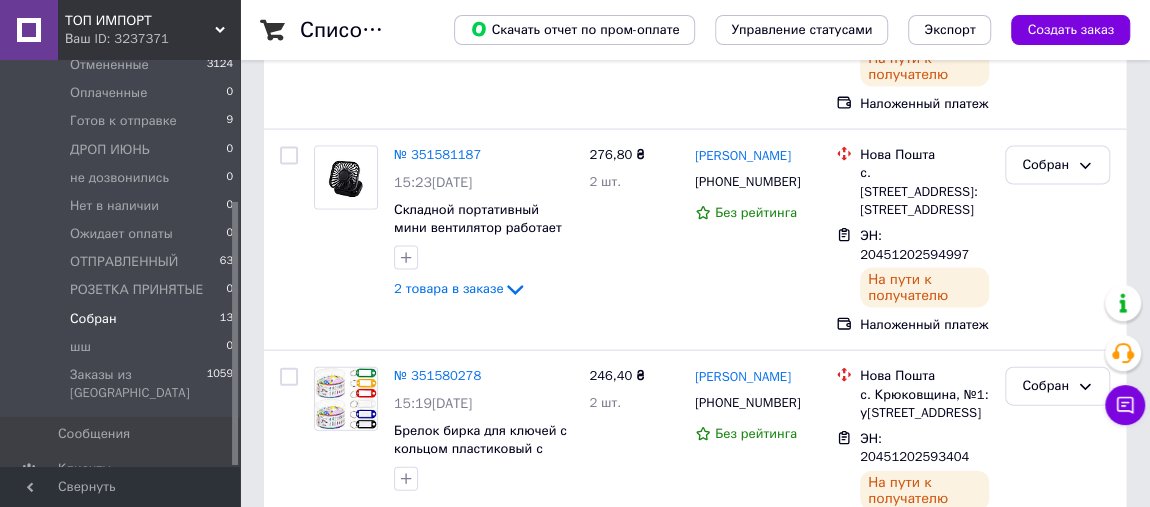 scroll, scrollTop: 2888, scrollLeft: 0, axis: vertical 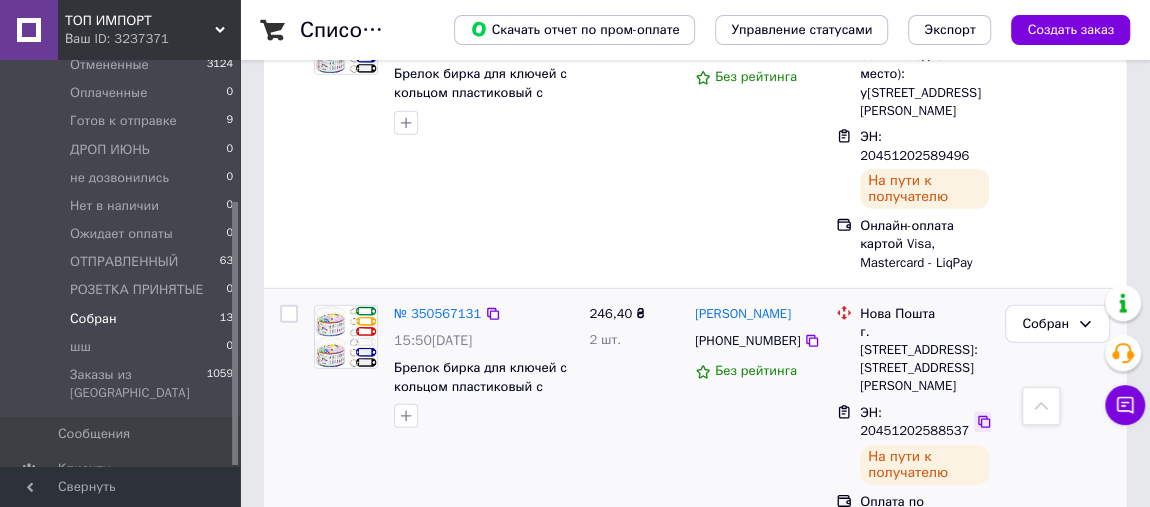 click 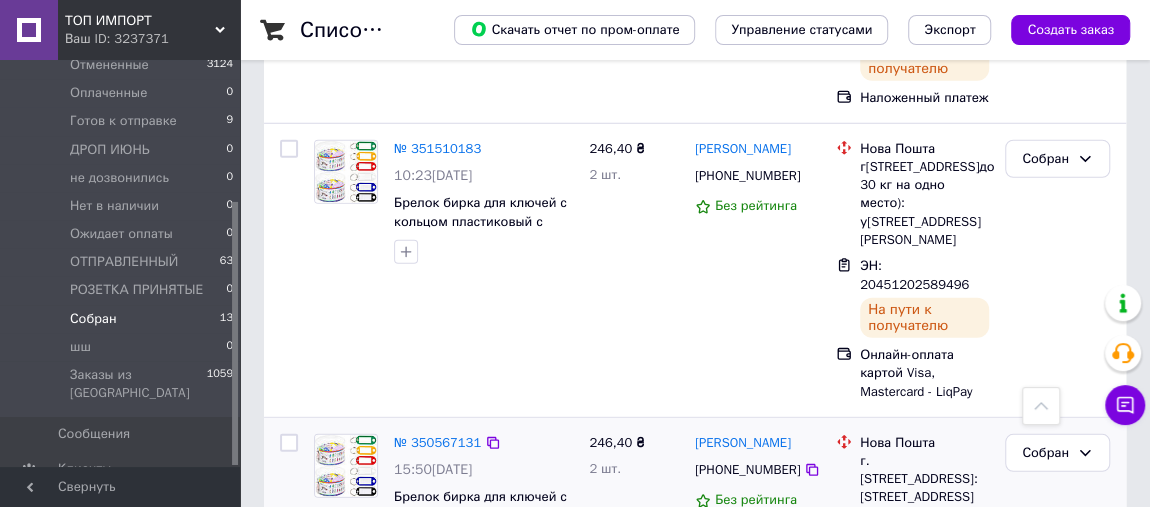 scroll, scrollTop: 2736, scrollLeft: 0, axis: vertical 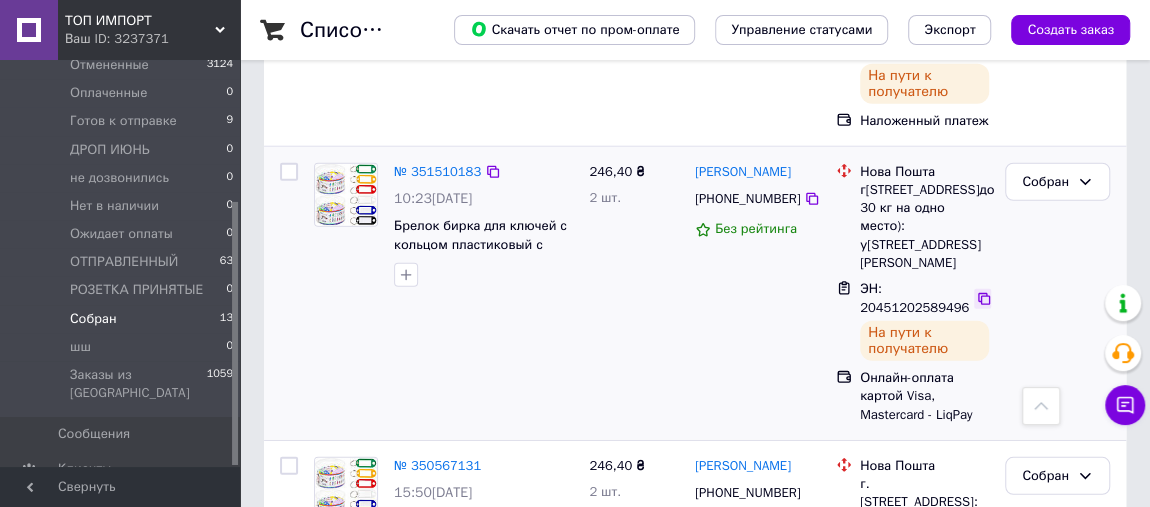 click 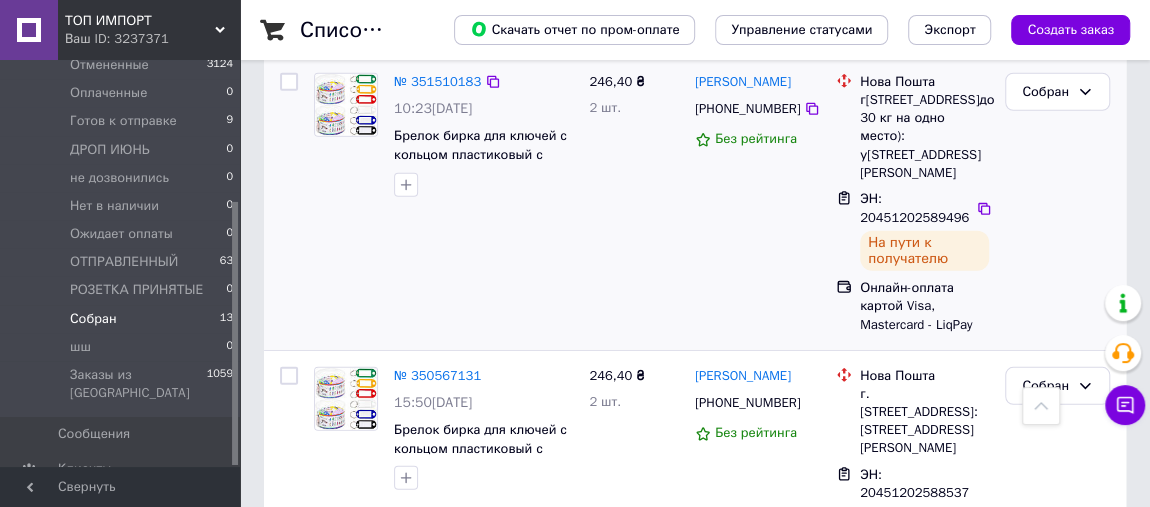 scroll, scrollTop: 2888, scrollLeft: 0, axis: vertical 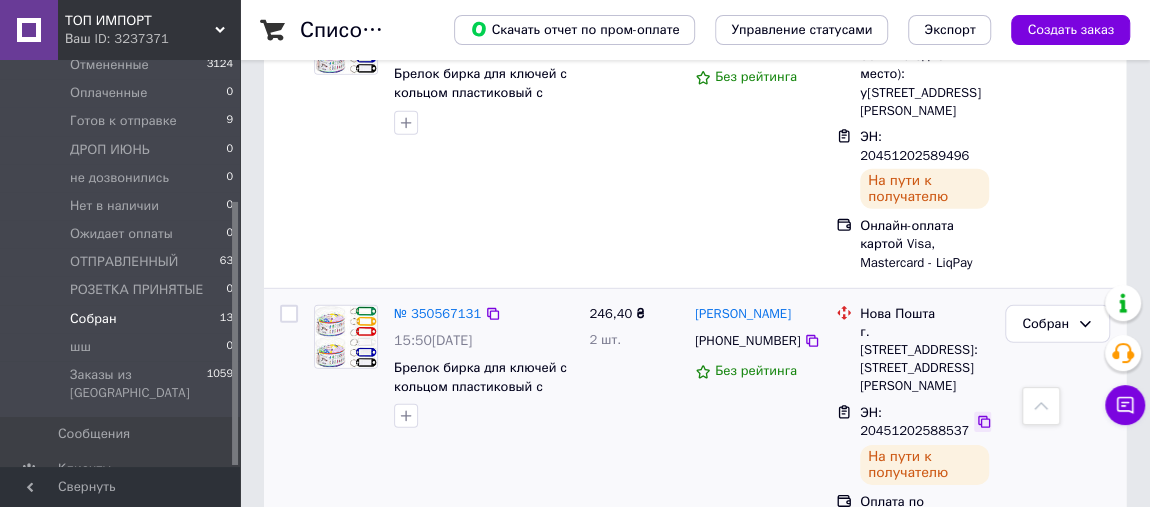 click 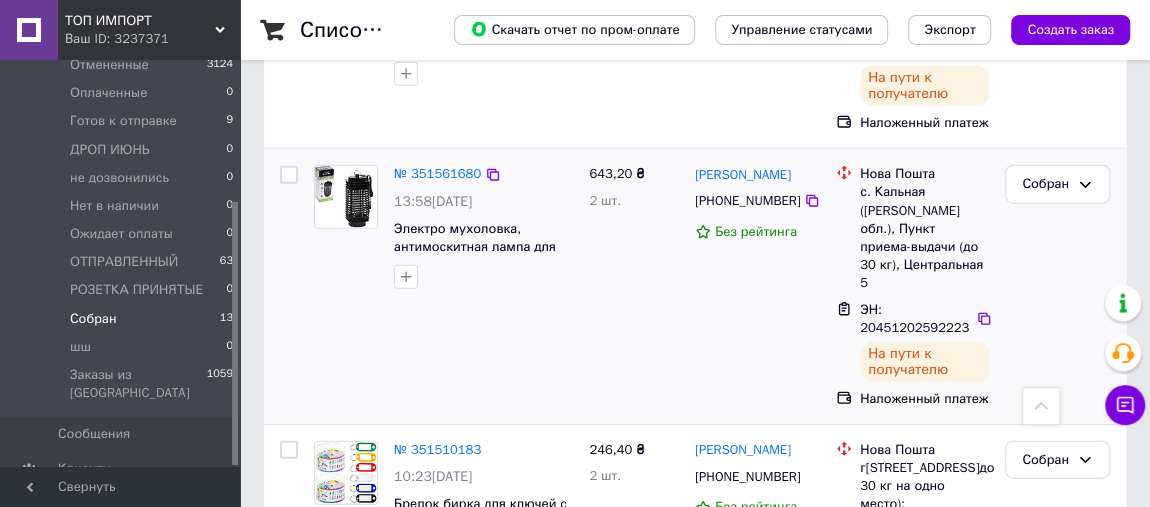 scroll, scrollTop: 2433, scrollLeft: 0, axis: vertical 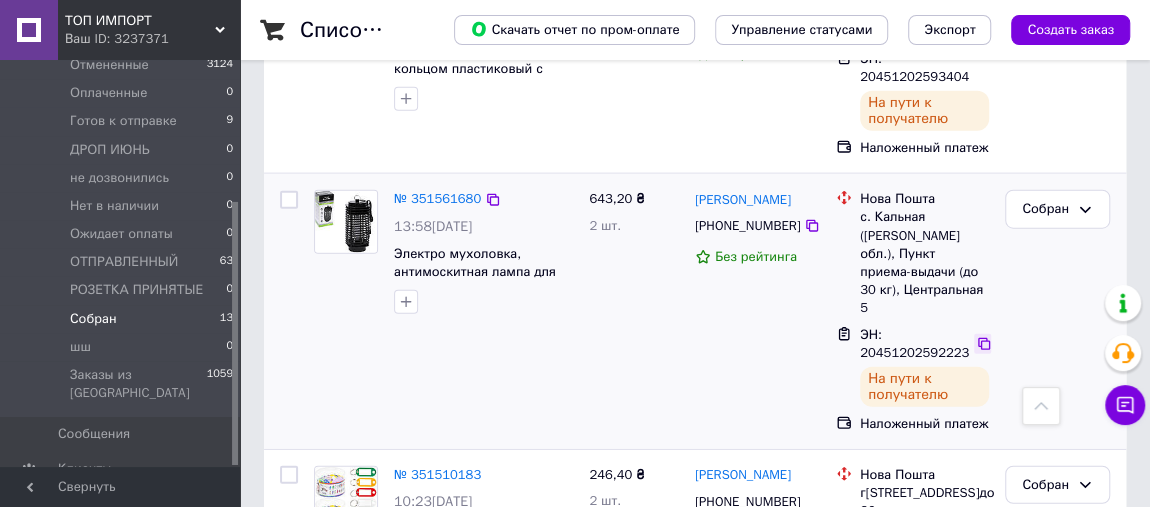 click 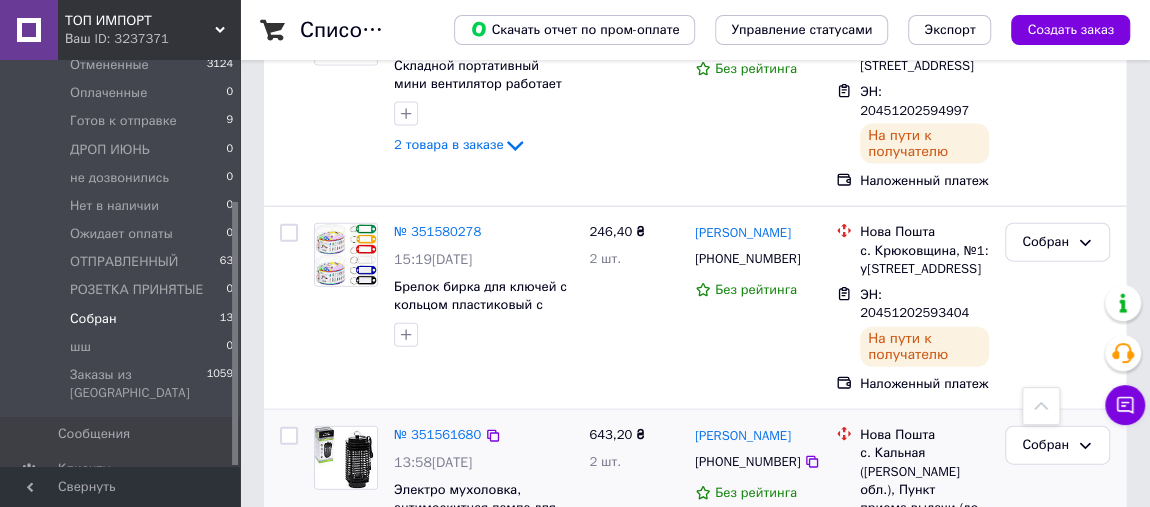 scroll, scrollTop: 2130, scrollLeft: 0, axis: vertical 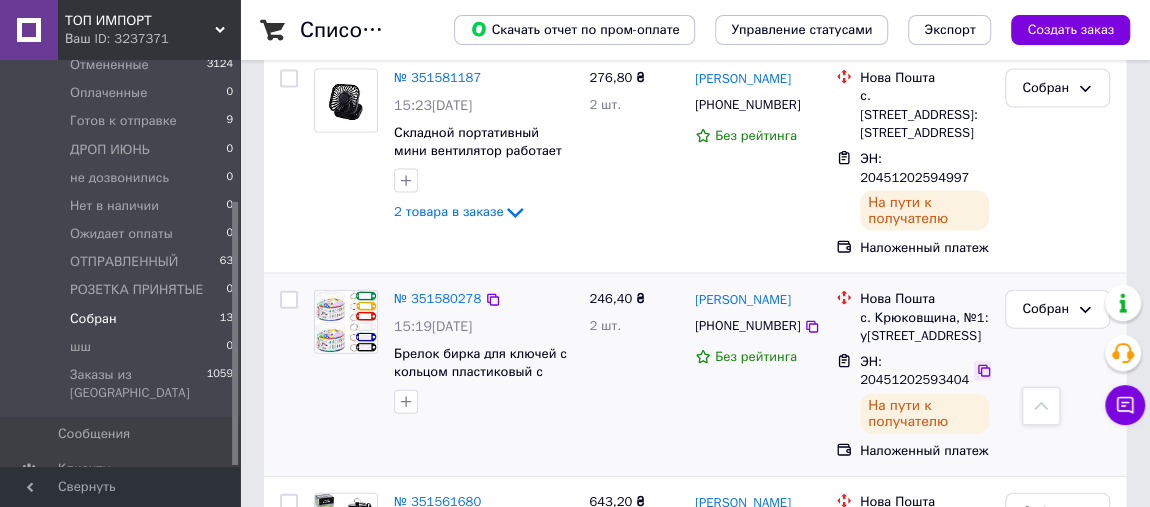 click 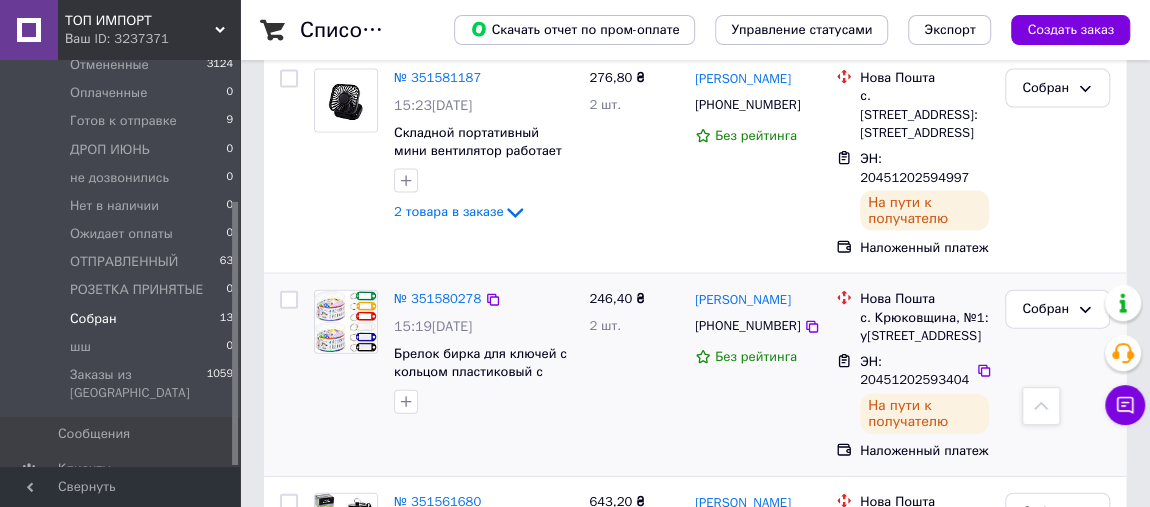 scroll, scrollTop: 1979, scrollLeft: 0, axis: vertical 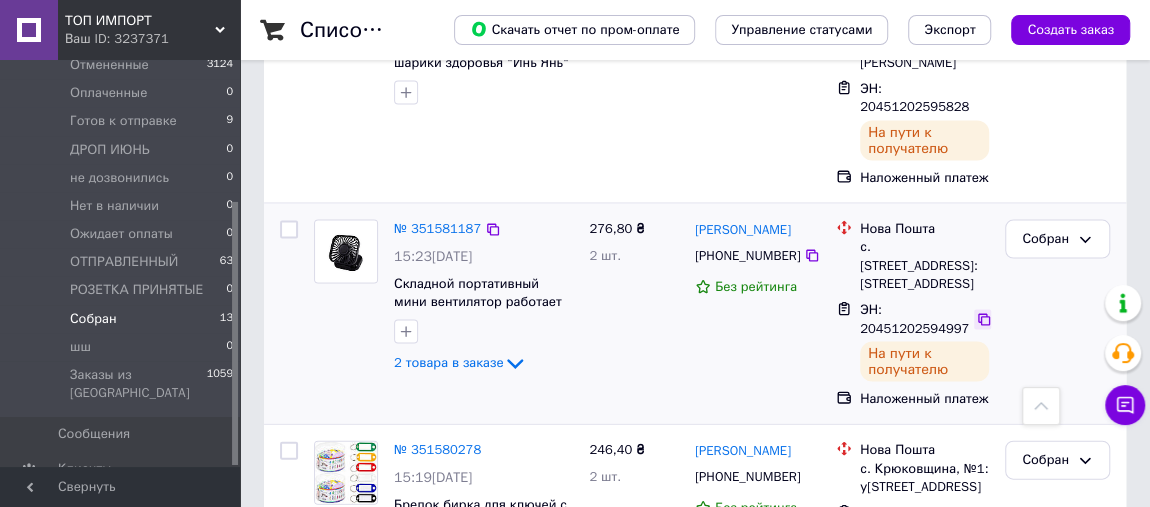 click 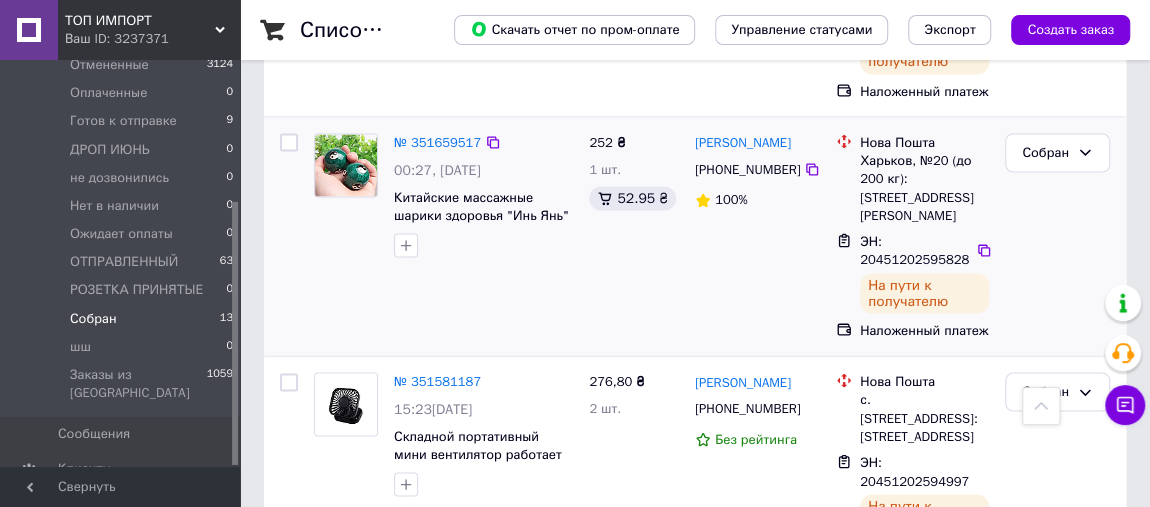 scroll, scrollTop: 1524, scrollLeft: 0, axis: vertical 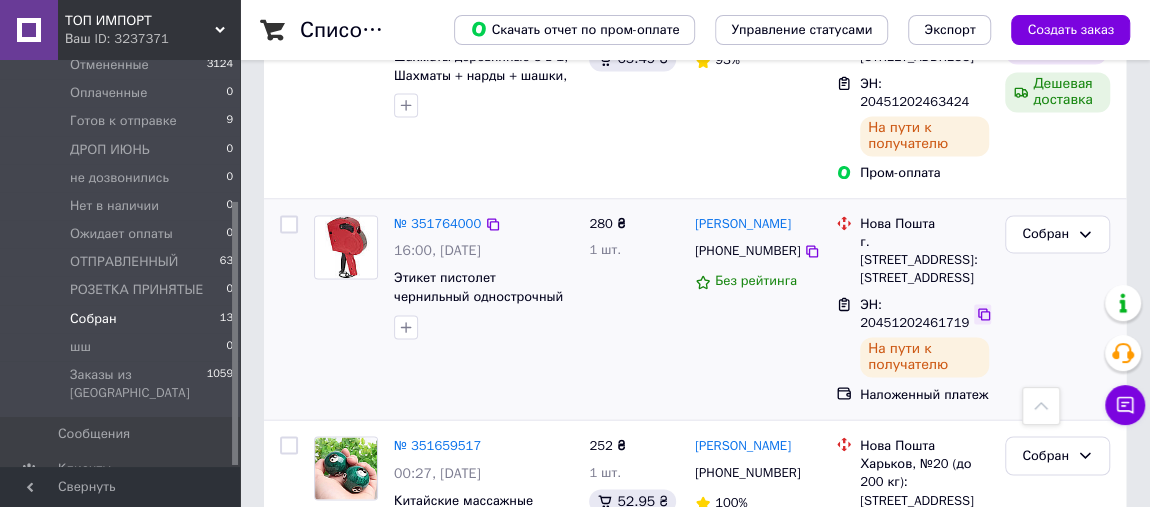 click 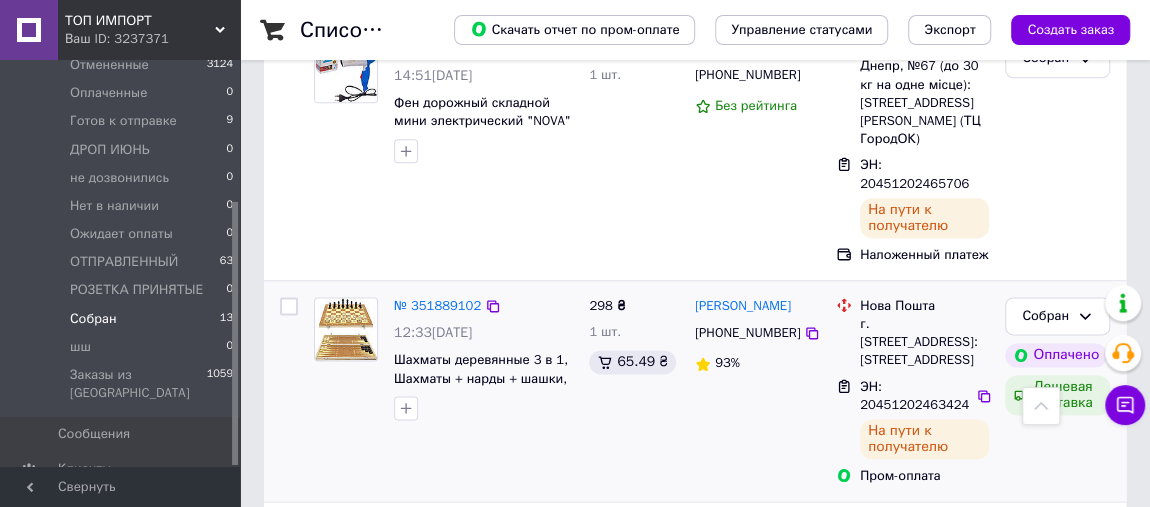 scroll, scrollTop: 1070, scrollLeft: 0, axis: vertical 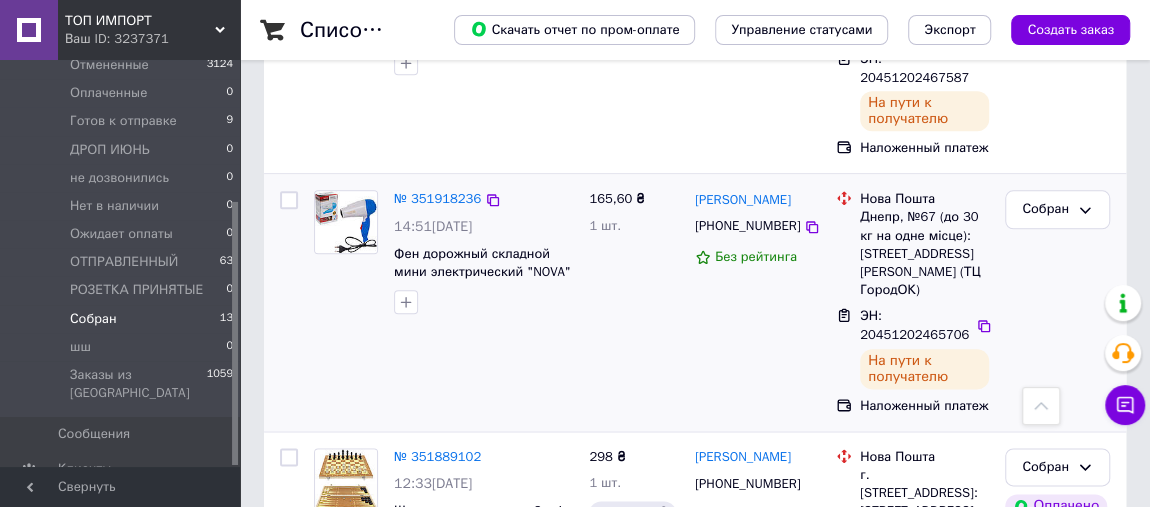 drag, startPoint x: 981, startPoint y: 297, endPoint x: 981, endPoint y: 286, distance: 11 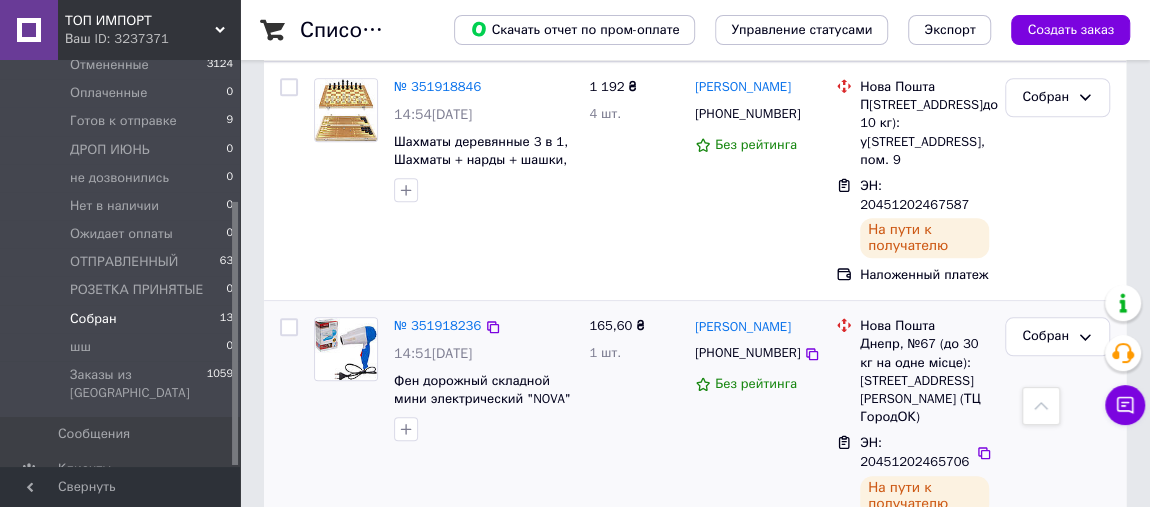 scroll, scrollTop: 918, scrollLeft: 0, axis: vertical 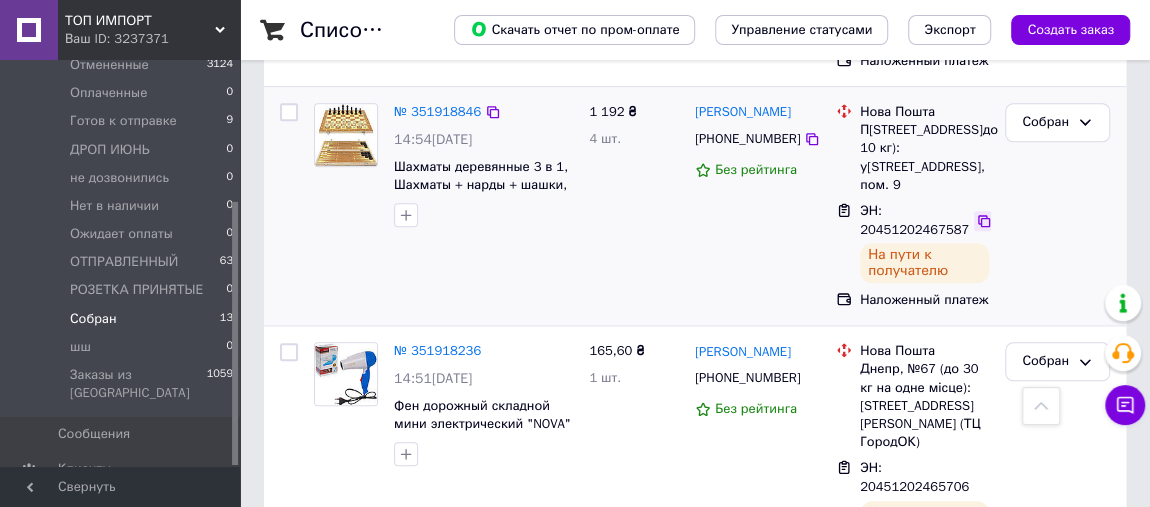 click 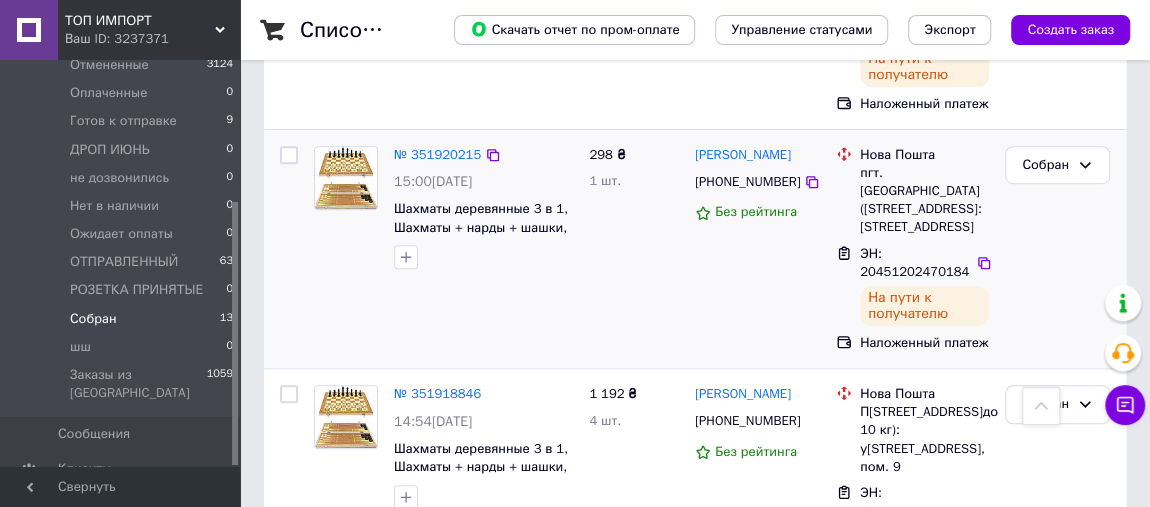 scroll, scrollTop: 615, scrollLeft: 0, axis: vertical 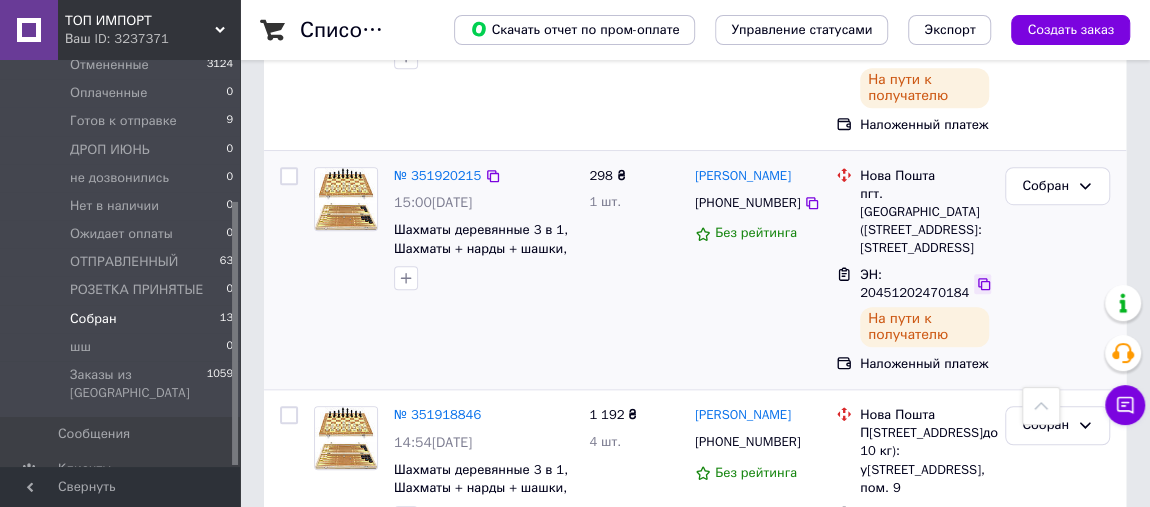 click 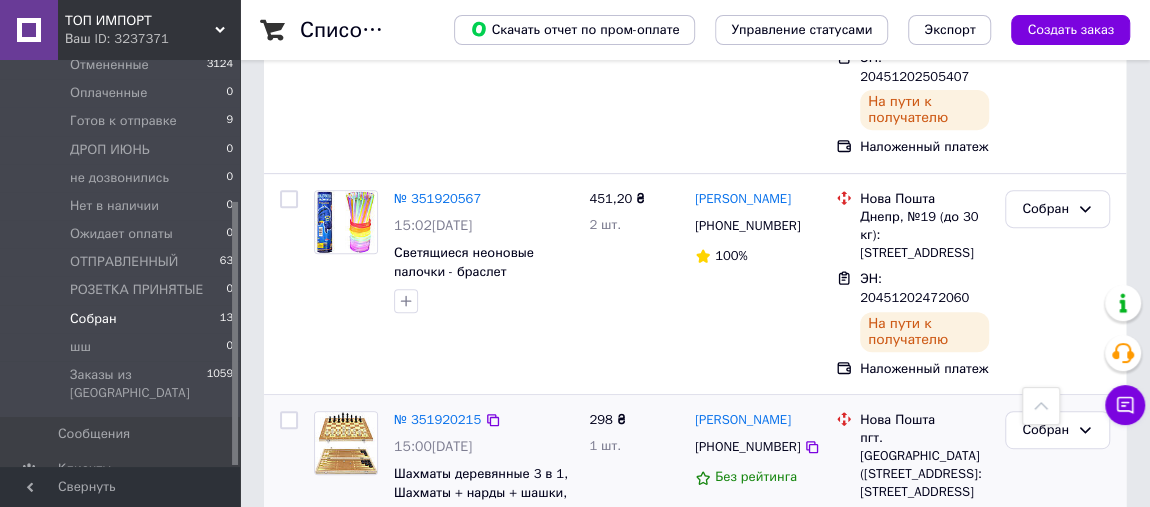 scroll, scrollTop: 312, scrollLeft: 0, axis: vertical 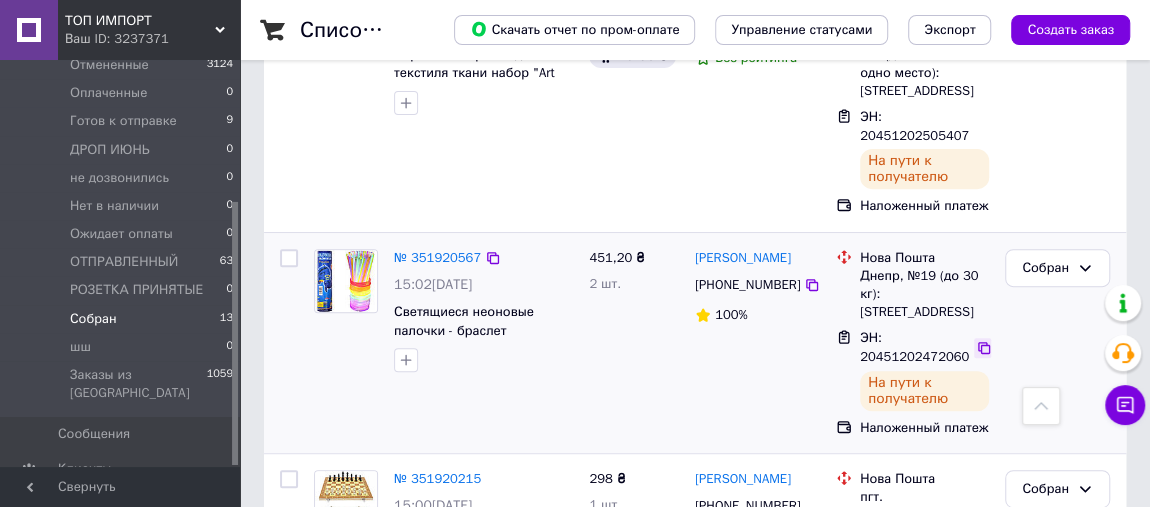 click 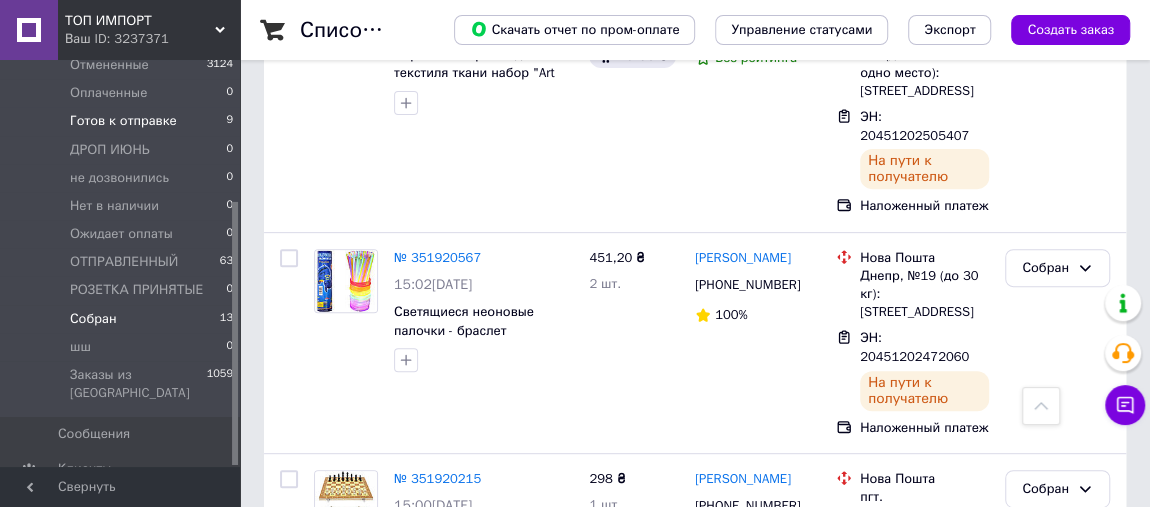 click on "Готов к отправке 9" at bounding box center [122, 121] 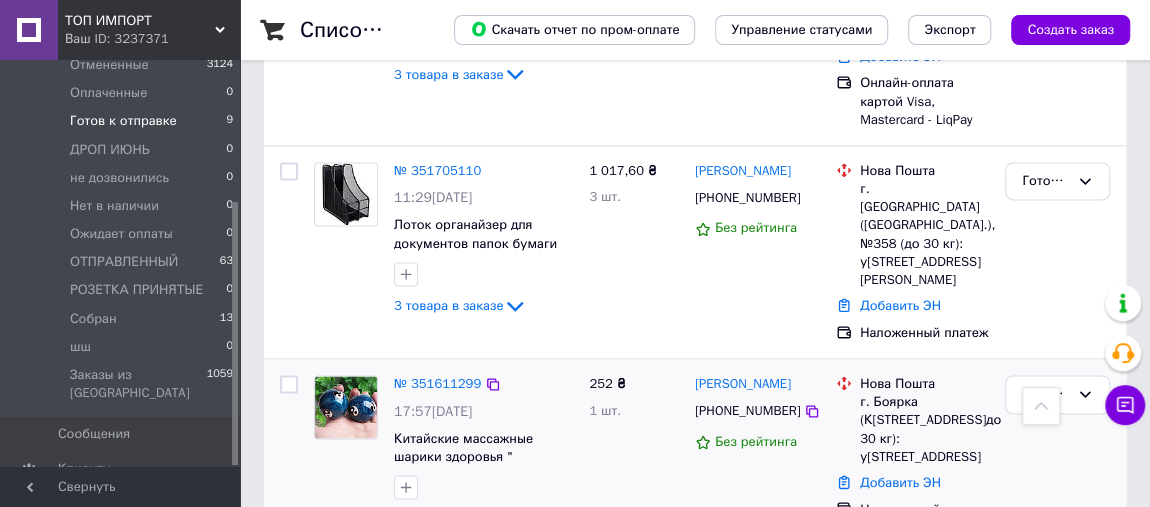 scroll, scrollTop: 1415, scrollLeft: 0, axis: vertical 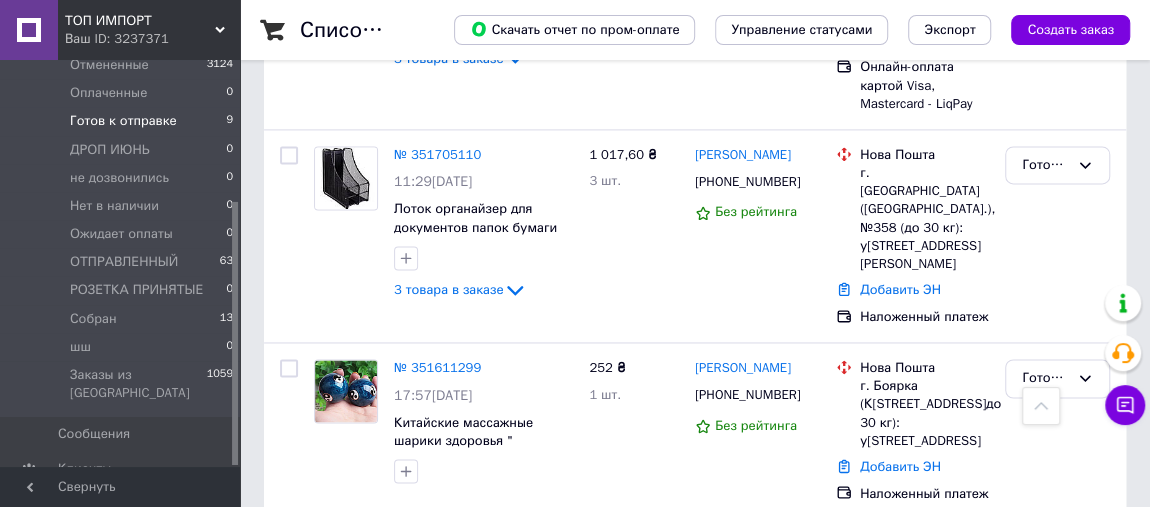 click on "№ 351274609" at bounding box center [437, 544] 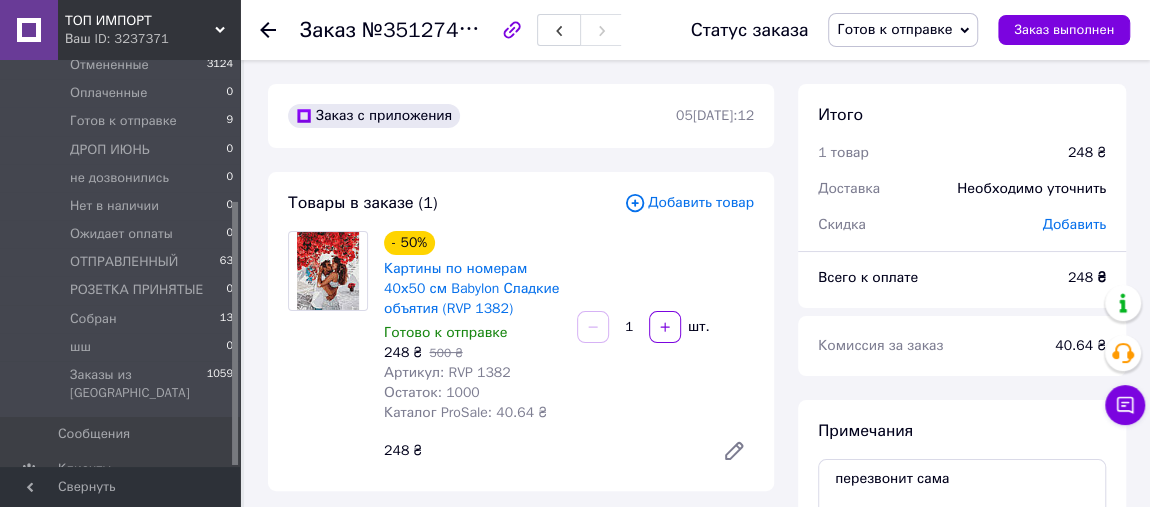 click on "Готов к отправке" at bounding box center [894, 29] 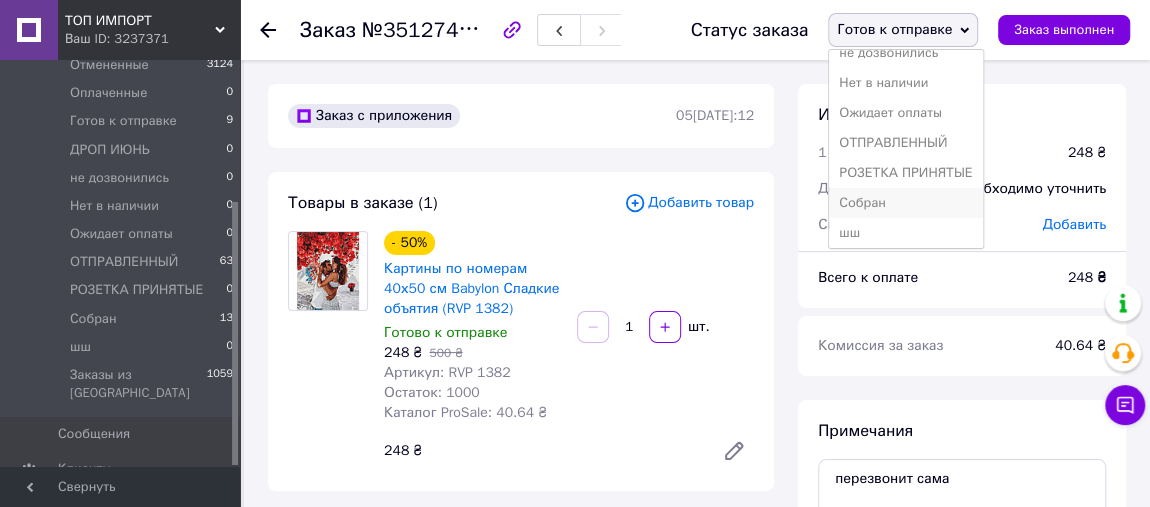 scroll, scrollTop: 171, scrollLeft: 0, axis: vertical 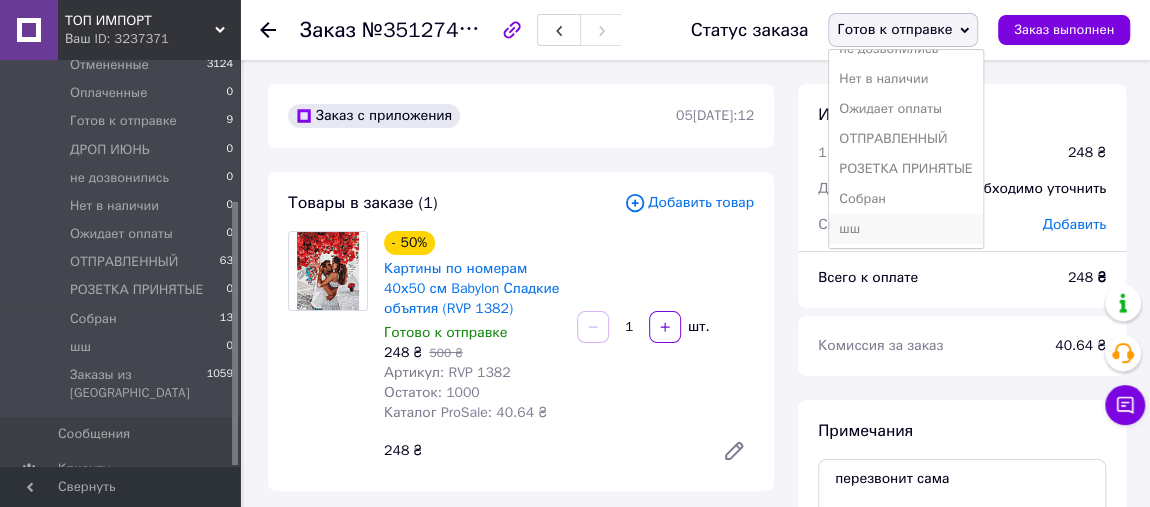 click on "шш" at bounding box center [905, 229] 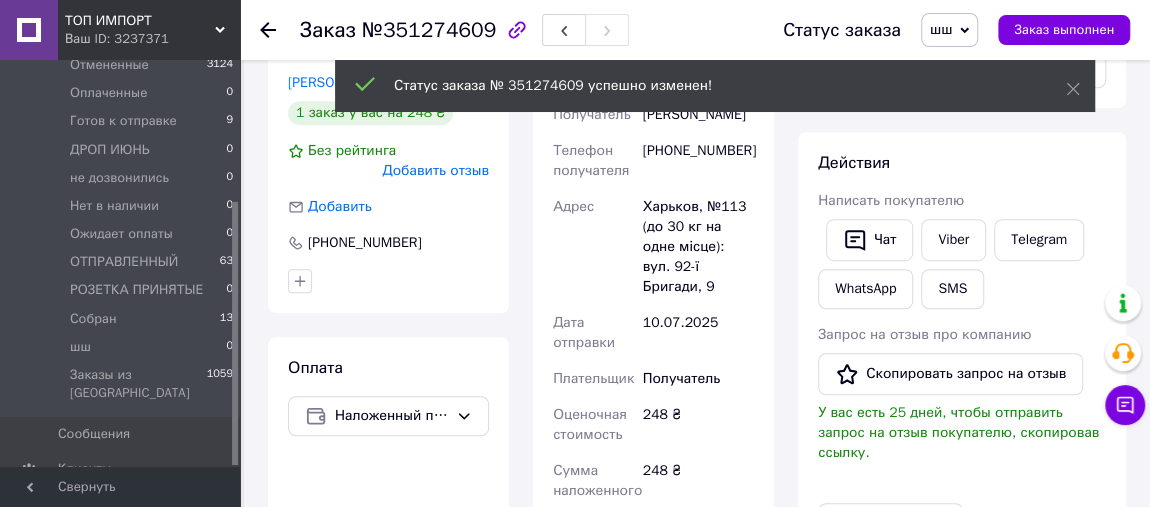 scroll, scrollTop: 909, scrollLeft: 0, axis: vertical 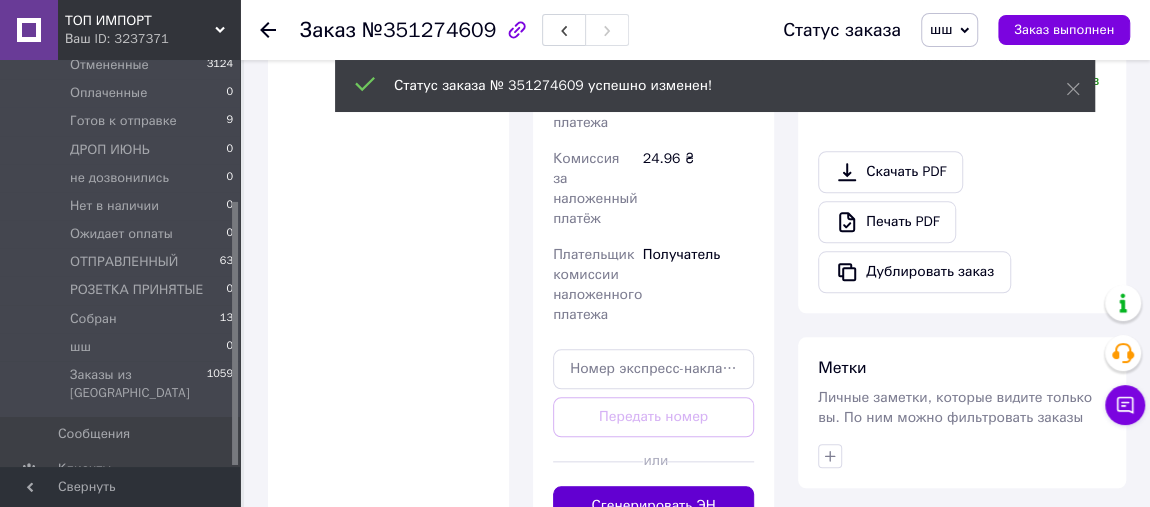 click on "Сгенерировать ЭН" at bounding box center (653, 506) 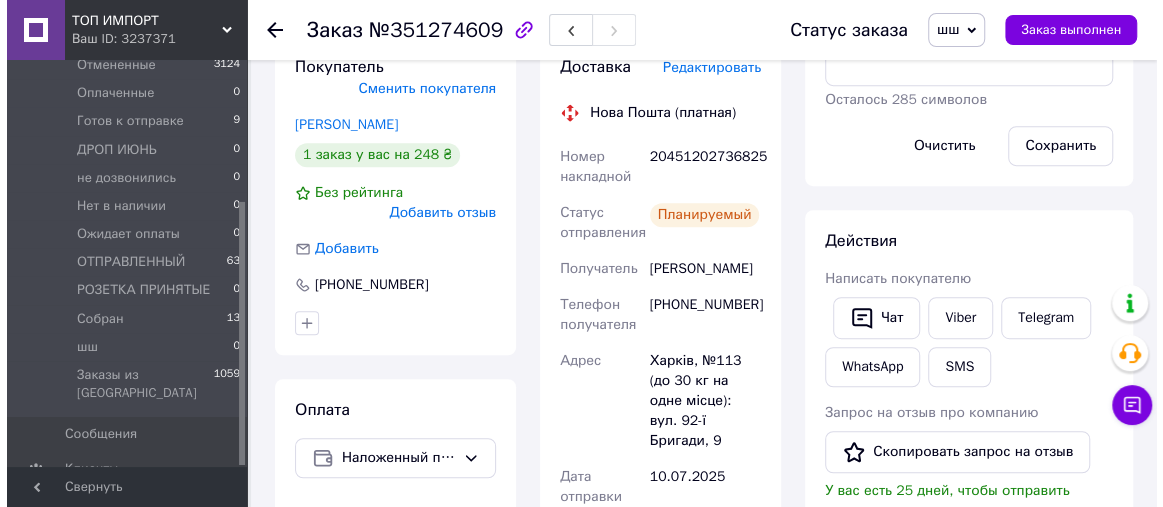 scroll, scrollTop: 454, scrollLeft: 0, axis: vertical 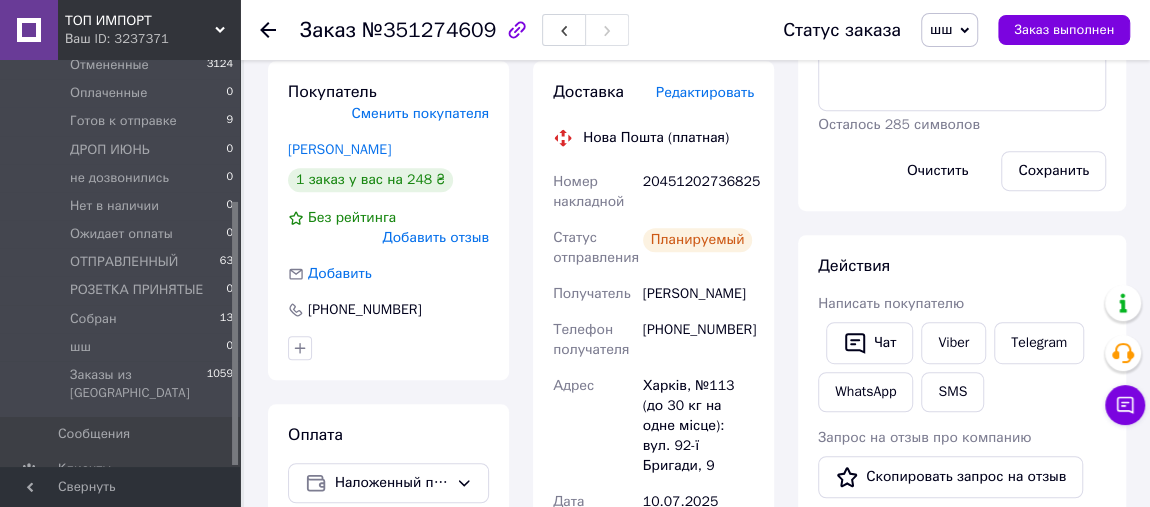 click on "20451202736825" at bounding box center (698, 192) 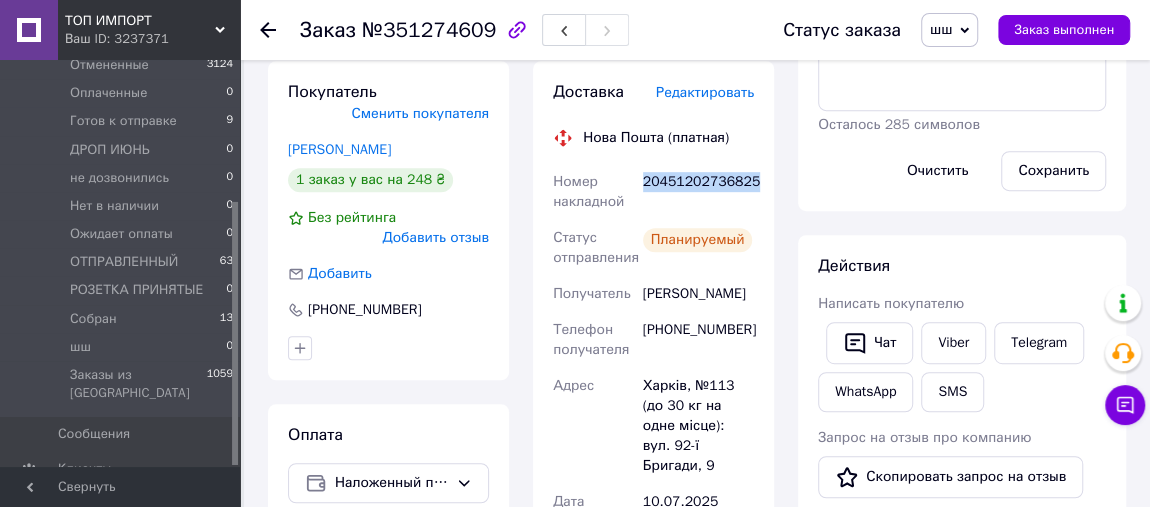 click on "20451202736825" at bounding box center [698, 192] 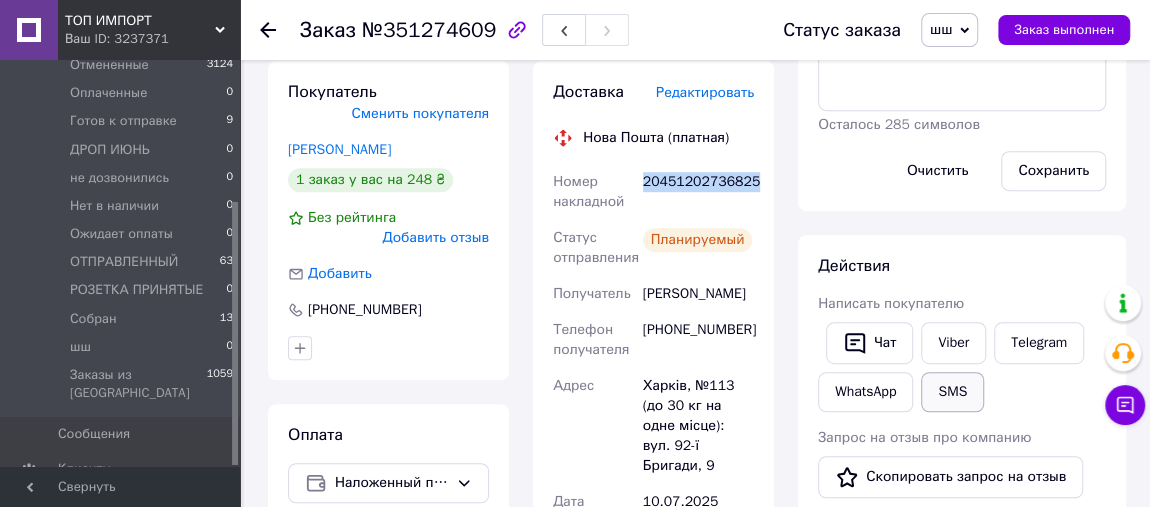click on "SMS" at bounding box center [952, 392] 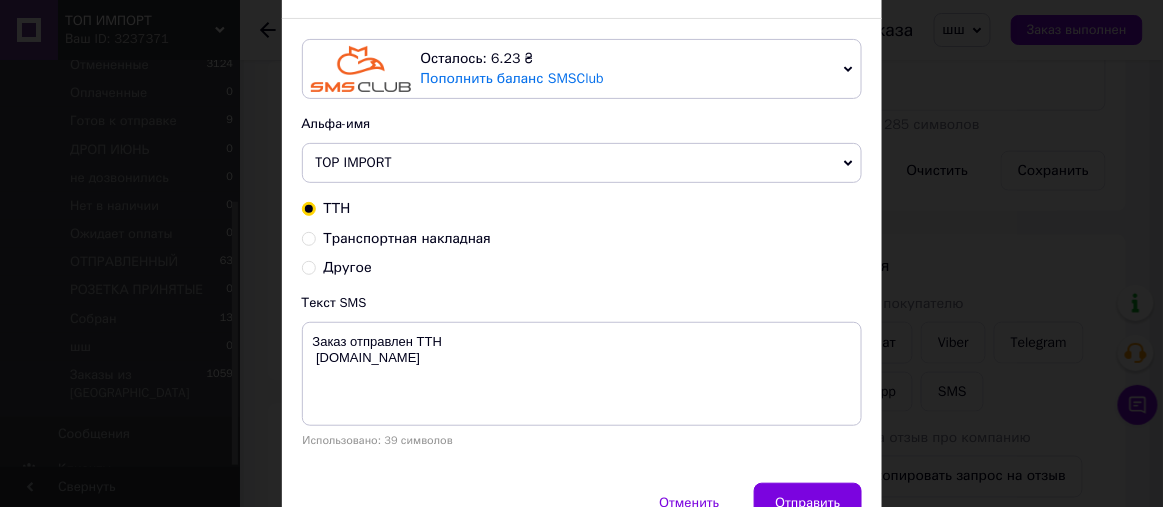 scroll, scrollTop: 151, scrollLeft: 0, axis: vertical 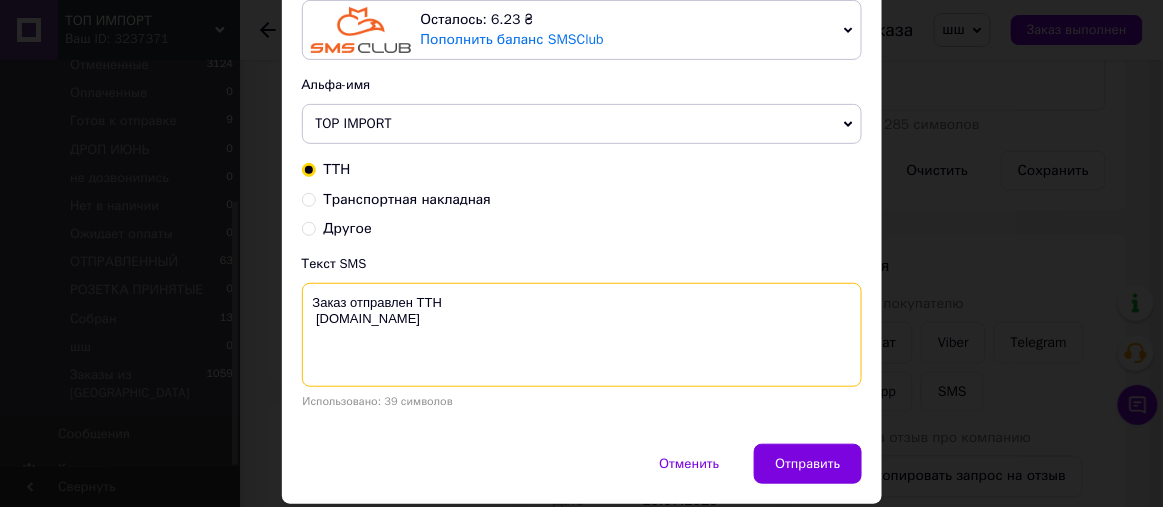 click on "Заказ отправлен ТТН
[DOMAIN_NAME]" at bounding box center [582, 335] 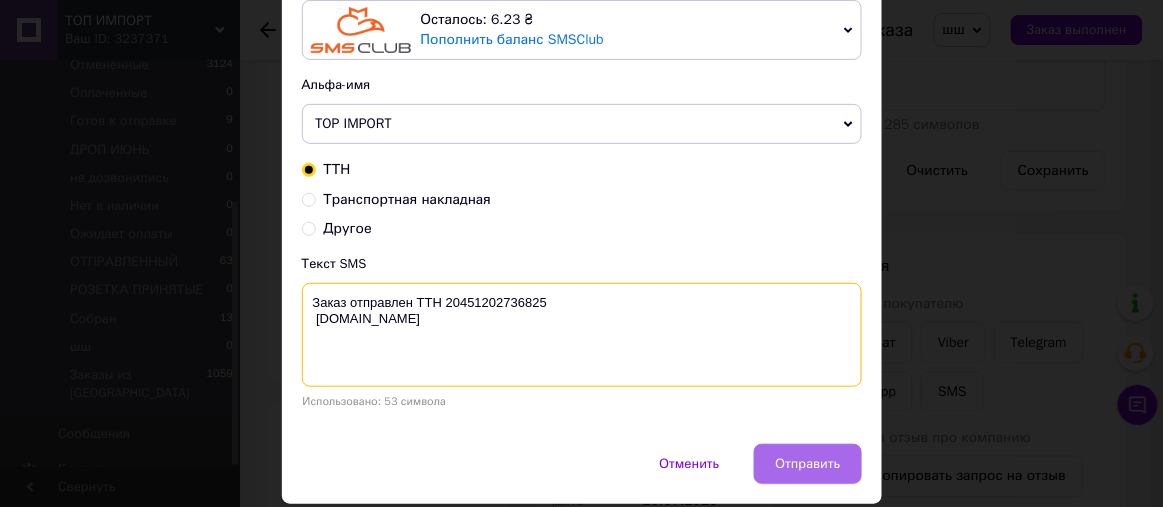 type on "Заказ отправлен ТТН 20451202736825
[DOMAIN_NAME]" 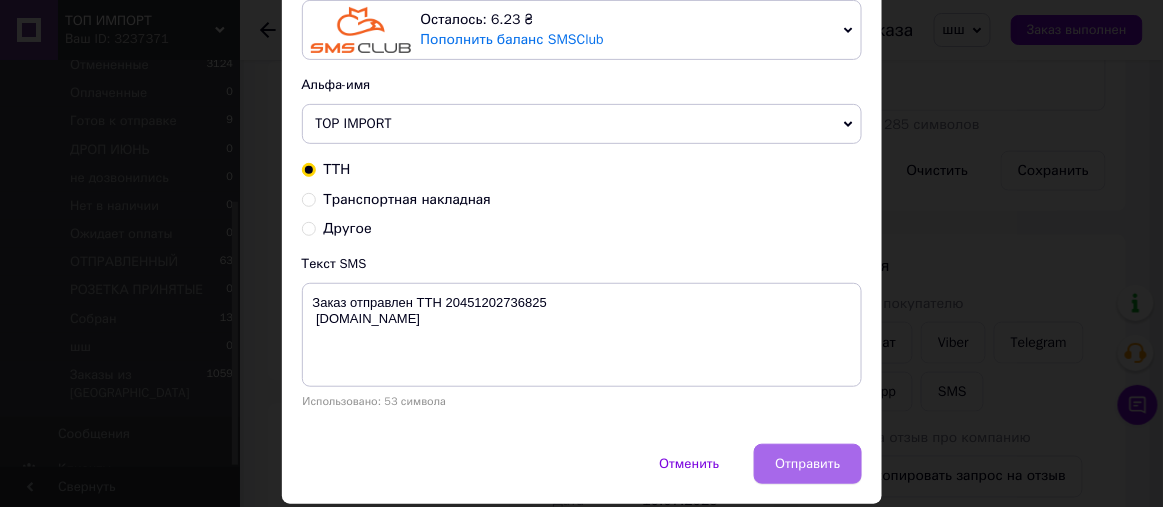 click on "Отправить" at bounding box center [807, 464] 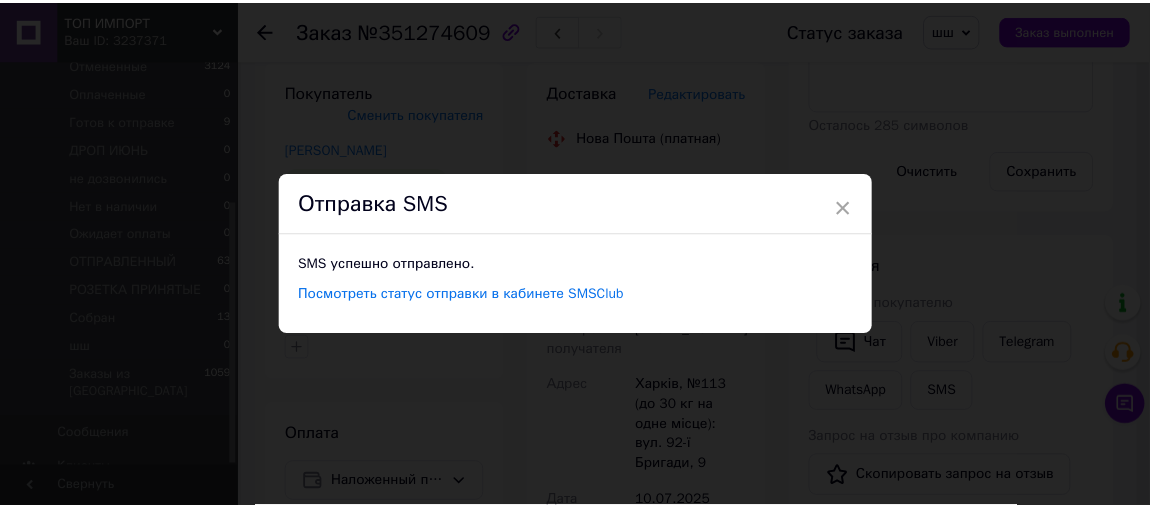 scroll, scrollTop: 0, scrollLeft: 0, axis: both 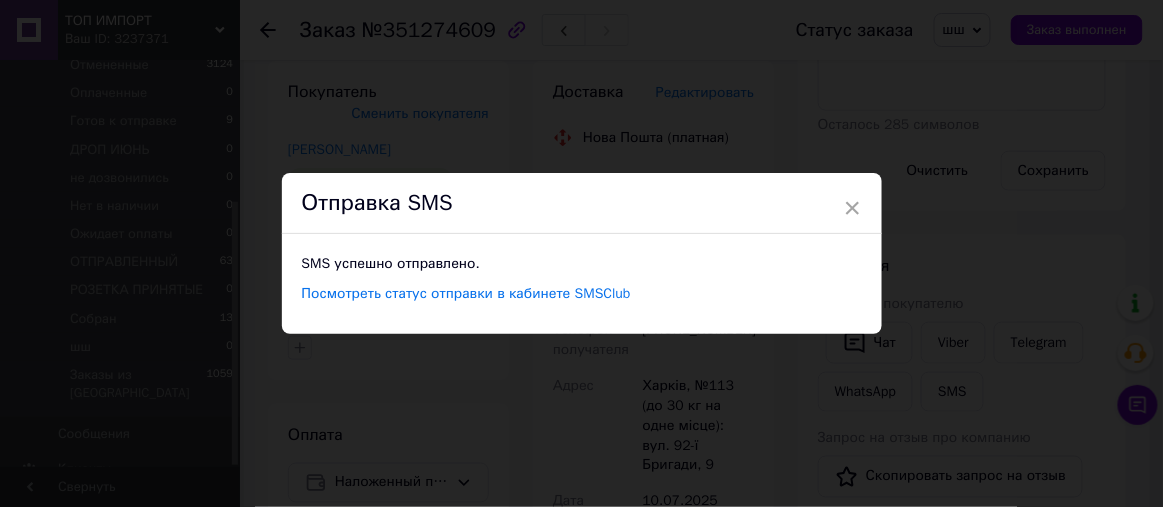 click on "×" at bounding box center (853, 208) 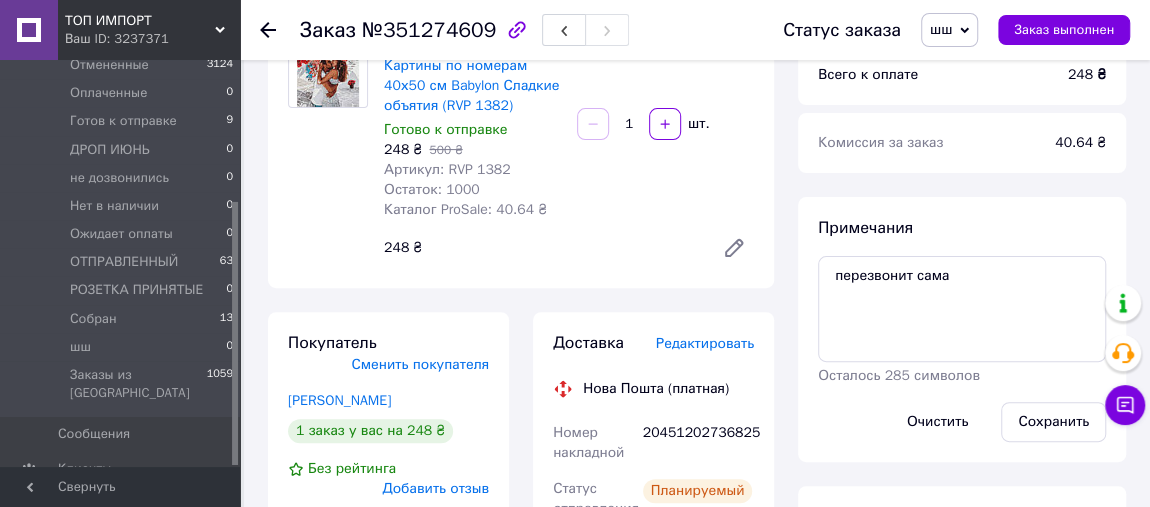 scroll, scrollTop: 151, scrollLeft: 0, axis: vertical 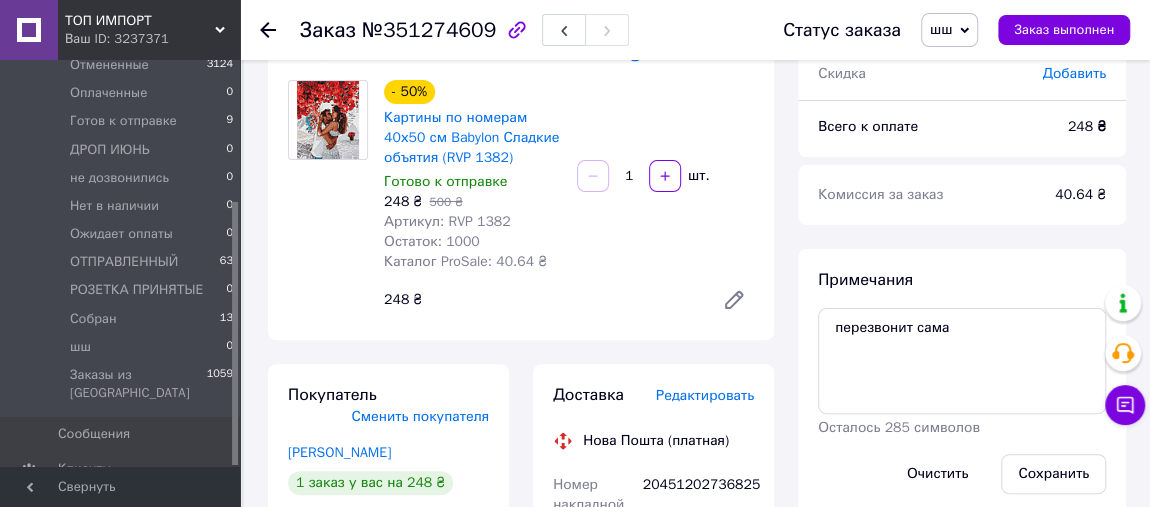 click 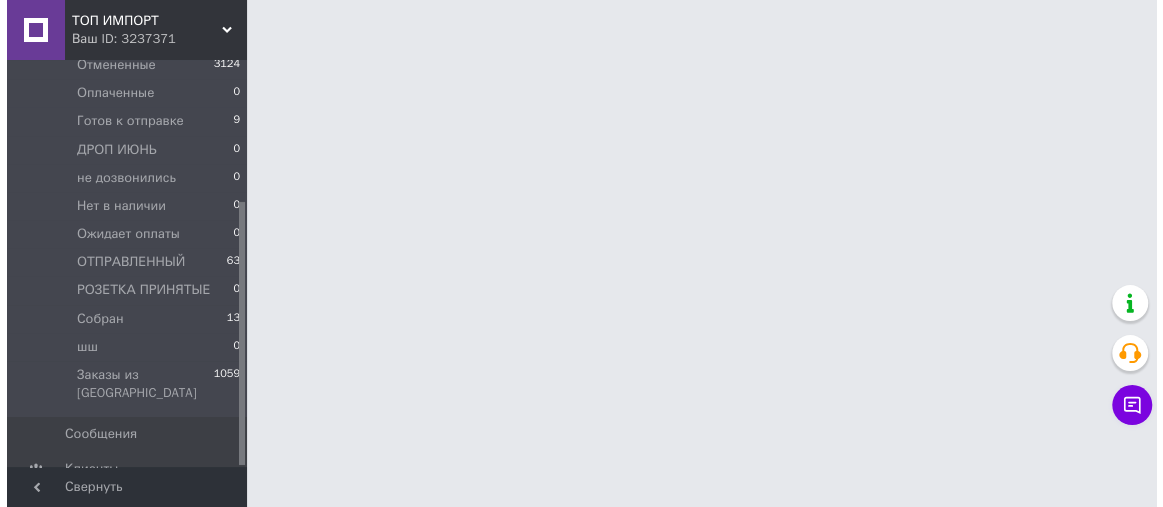 scroll, scrollTop: 0, scrollLeft: 0, axis: both 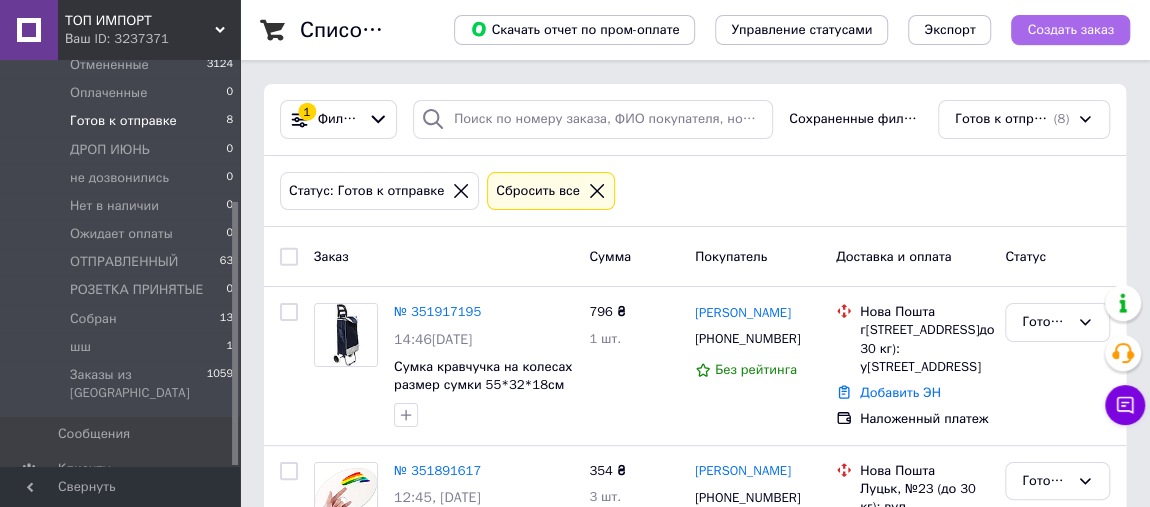 click on "Создать заказ" at bounding box center (1070, 30) 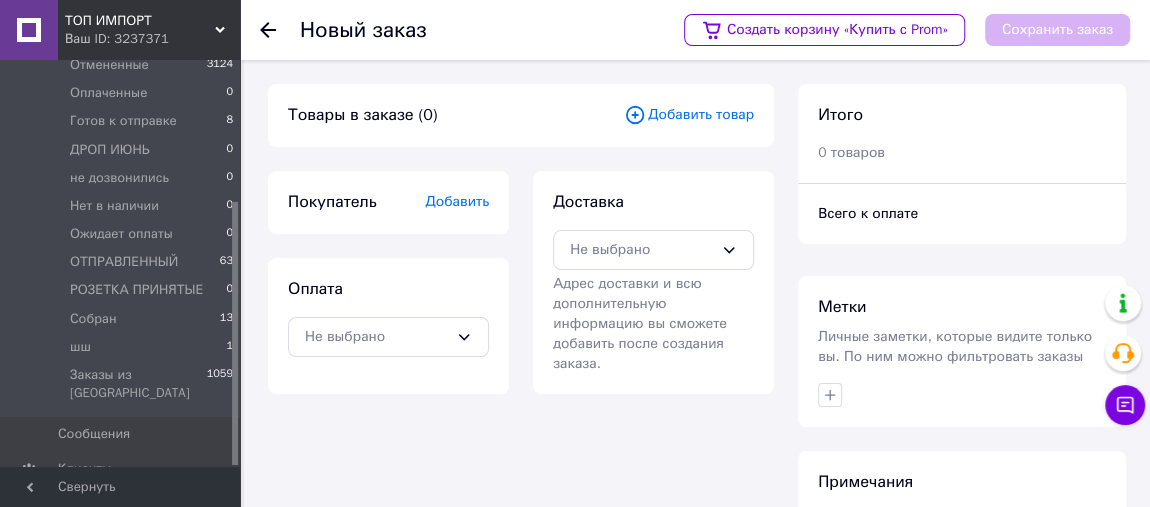 drag, startPoint x: 690, startPoint y: 113, endPoint x: 672, endPoint y: 113, distance: 18 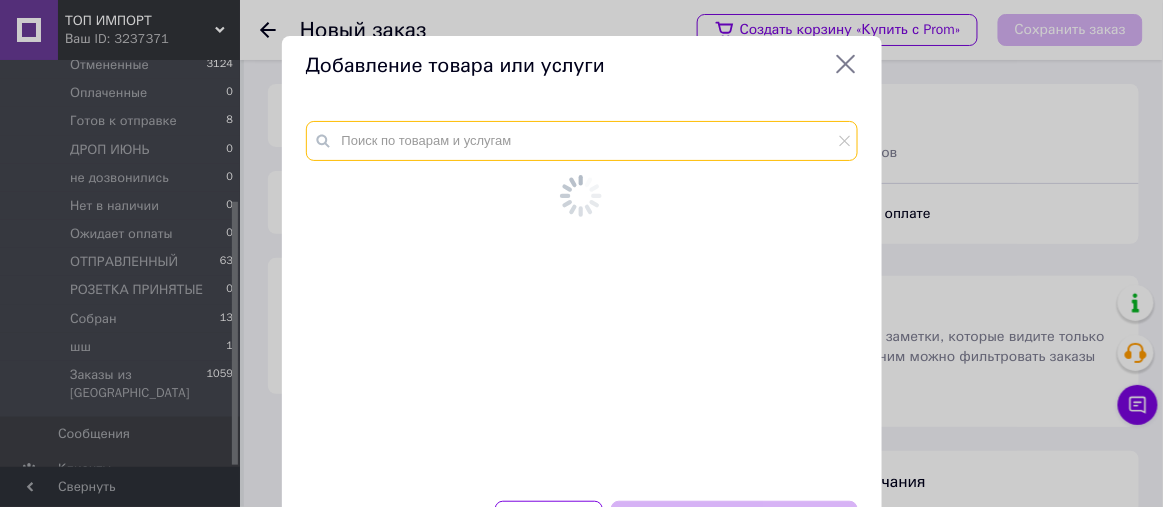 click at bounding box center [582, 141] 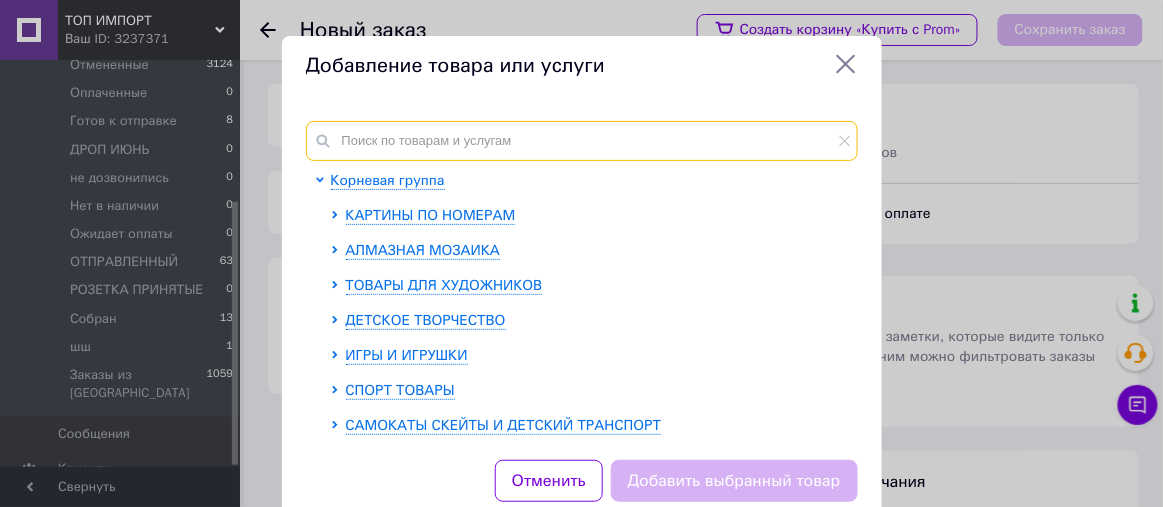 paste on "Шахматы деревянные 3 в 1, Шахматы + нарды + шашки, доска из натурального дерева, фигурки пластик 30с" 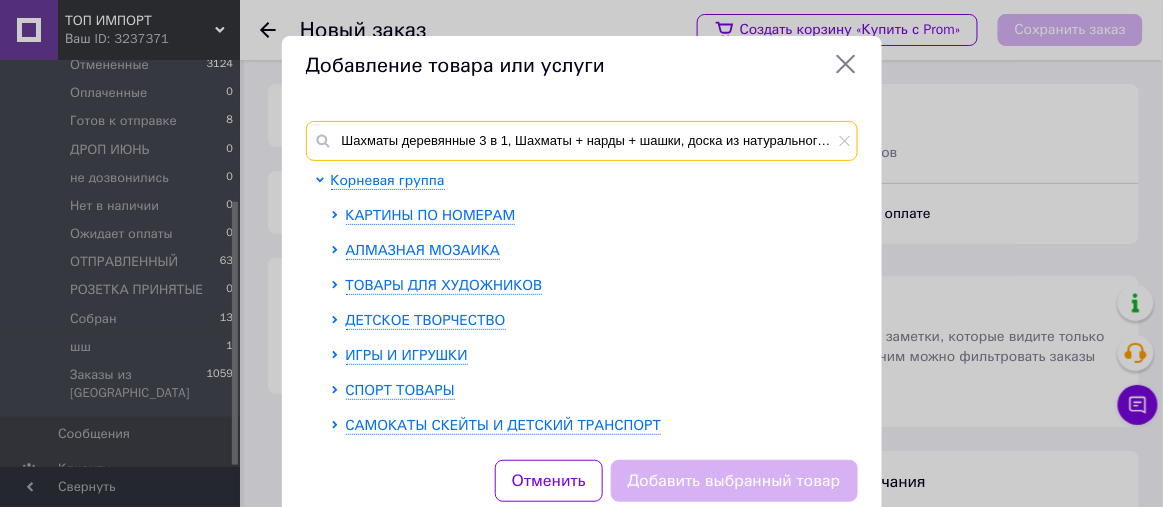 scroll, scrollTop: 0, scrollLeft: 170, axis: horizontal 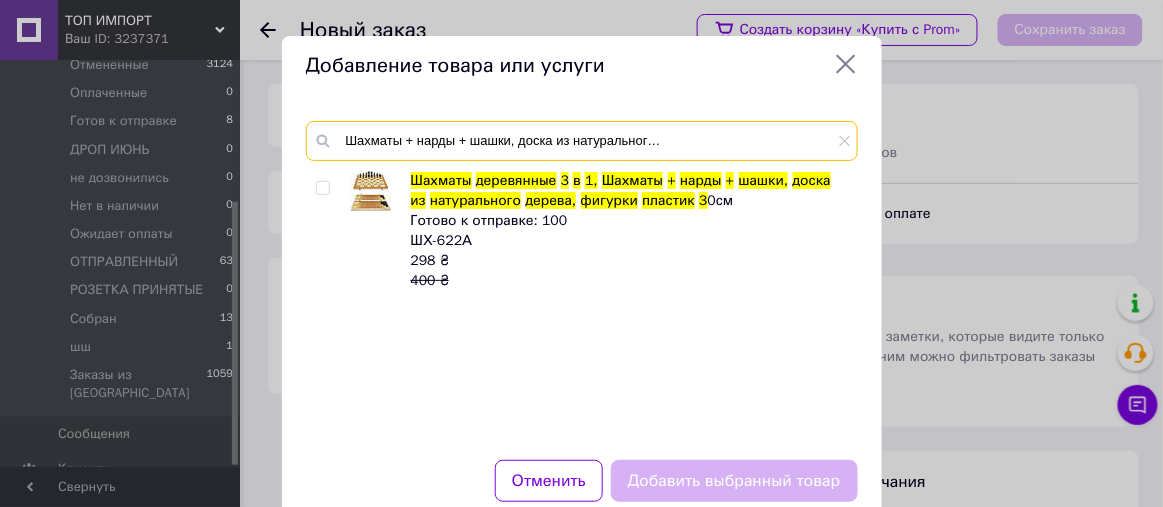 type on "Шахматы деревянные 3 в 1, Шахматы + нарды + шашки, доска из натурального дерева, фигурки пластик 30с" 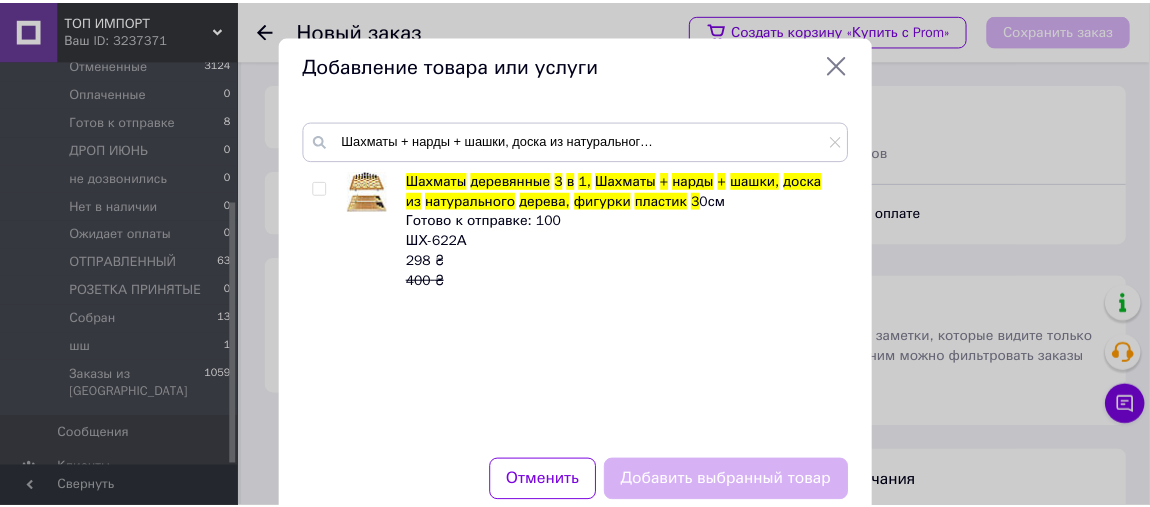 scroll, scrollTop: 0, scrollLeft: 0, axis: both 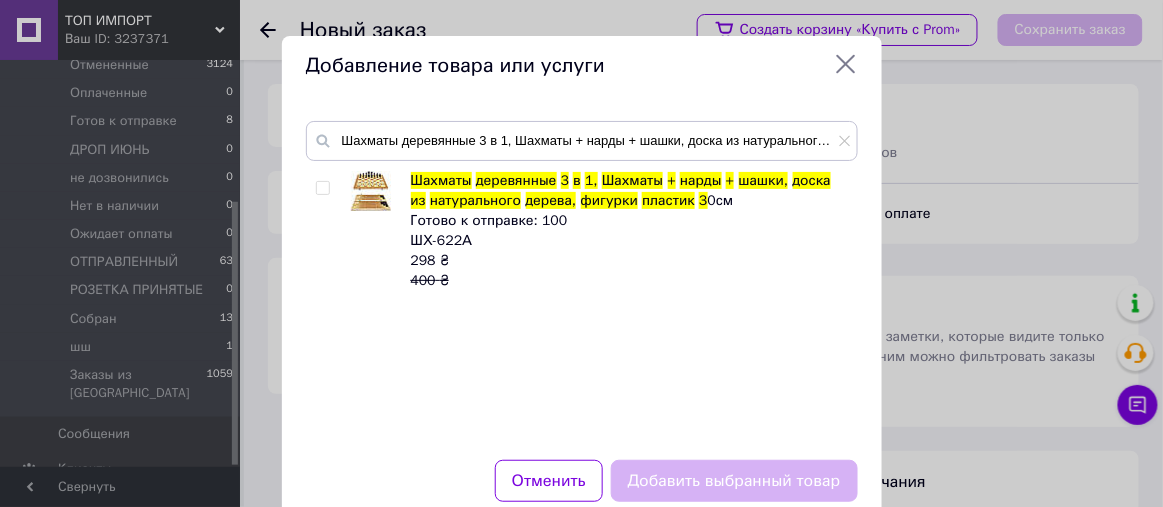 click at bounding box center [322, 188] 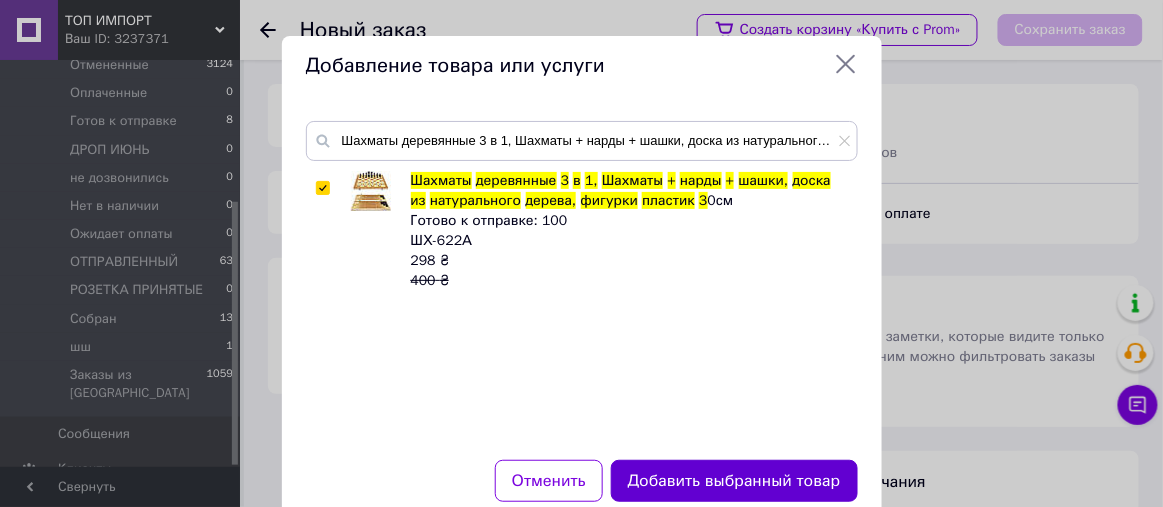 click on "Добавить выбранный товар" at bounding box center (734, 481) 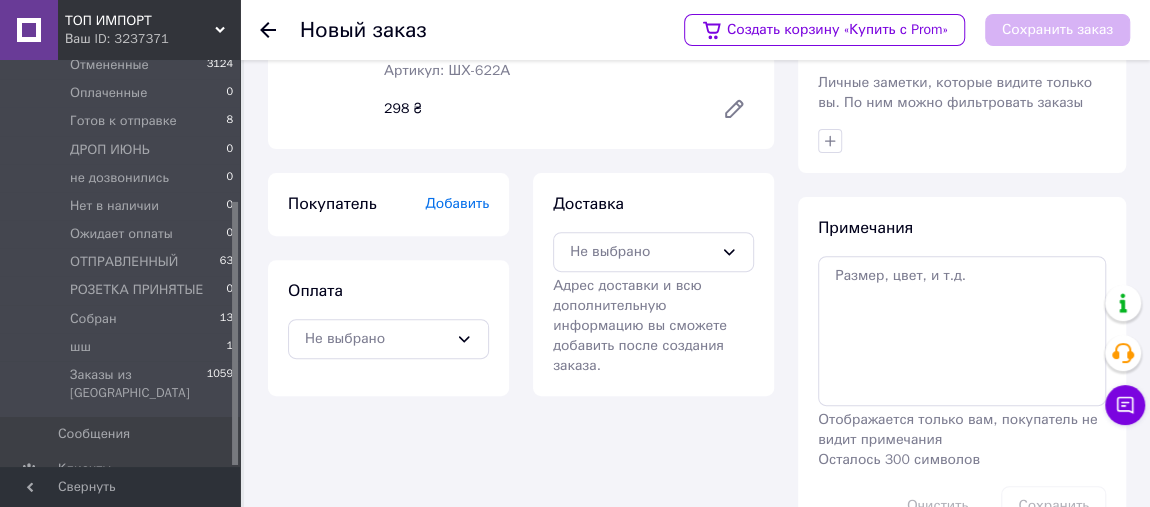 scroll, scrollTop: 303, scrollLeft: 0, axis: vertical 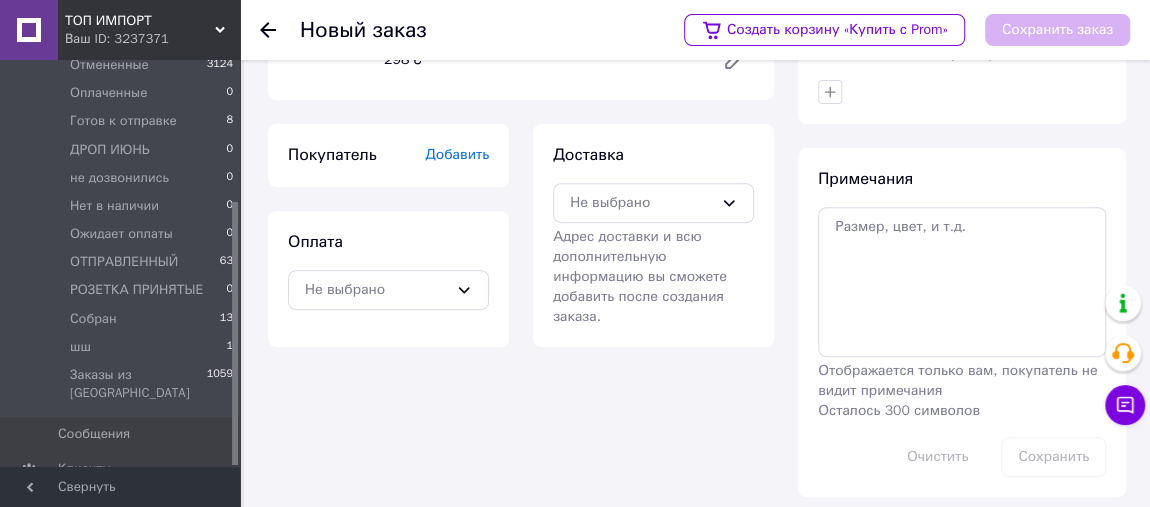 click on "Добавить" at bounding box center (457, 154) 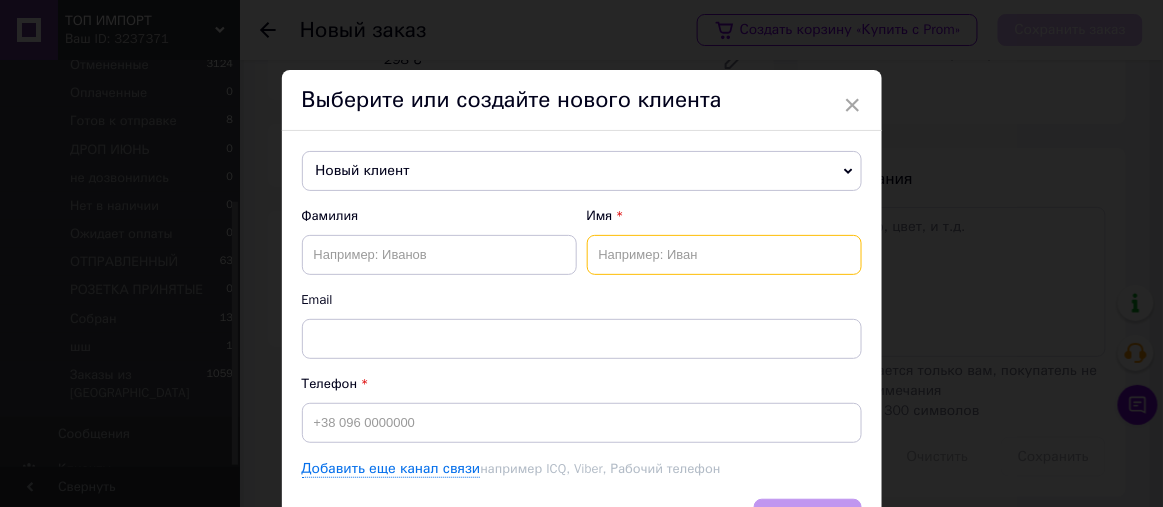 click at bounding box center (724, 255) 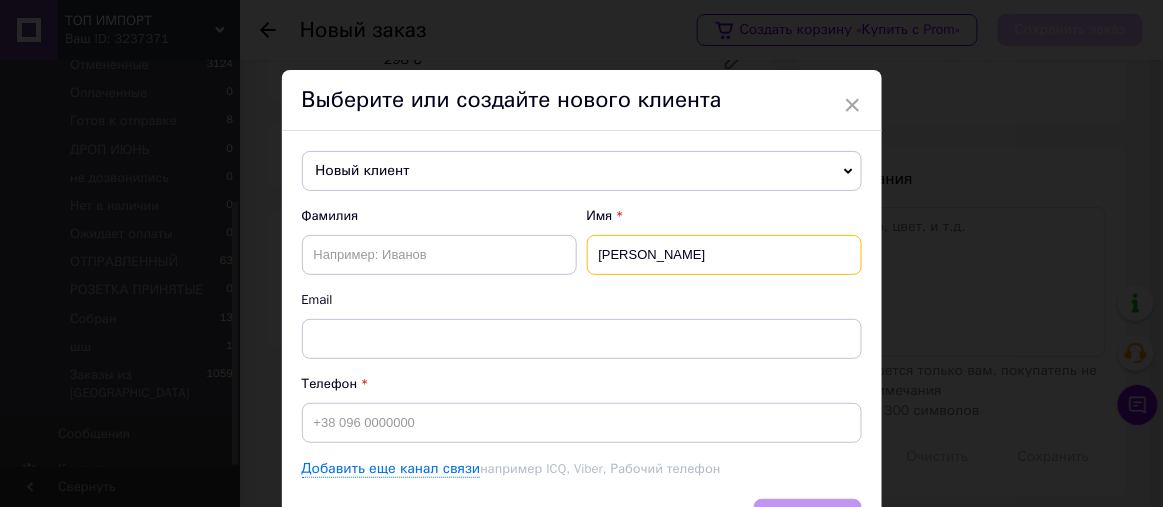 type on "[PERSON_NAME]" 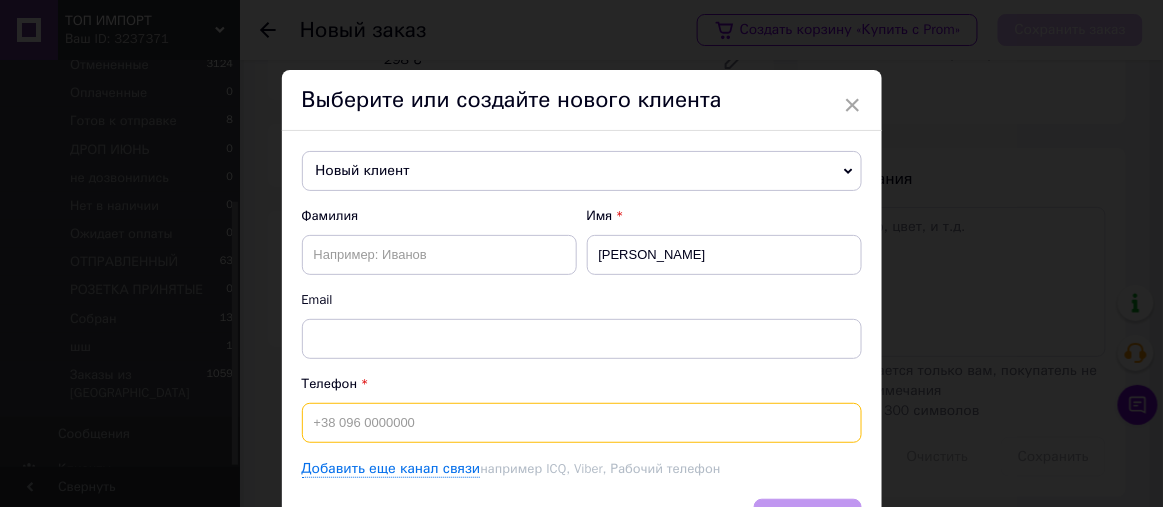 click at bounding box center (582, 423) 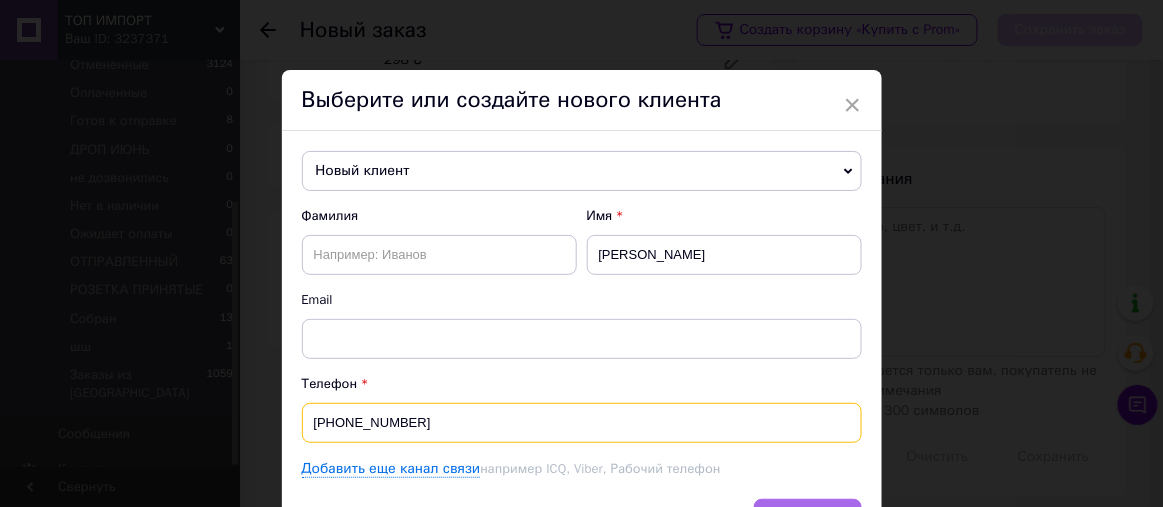 type on "[PHONE_NUMBER]" 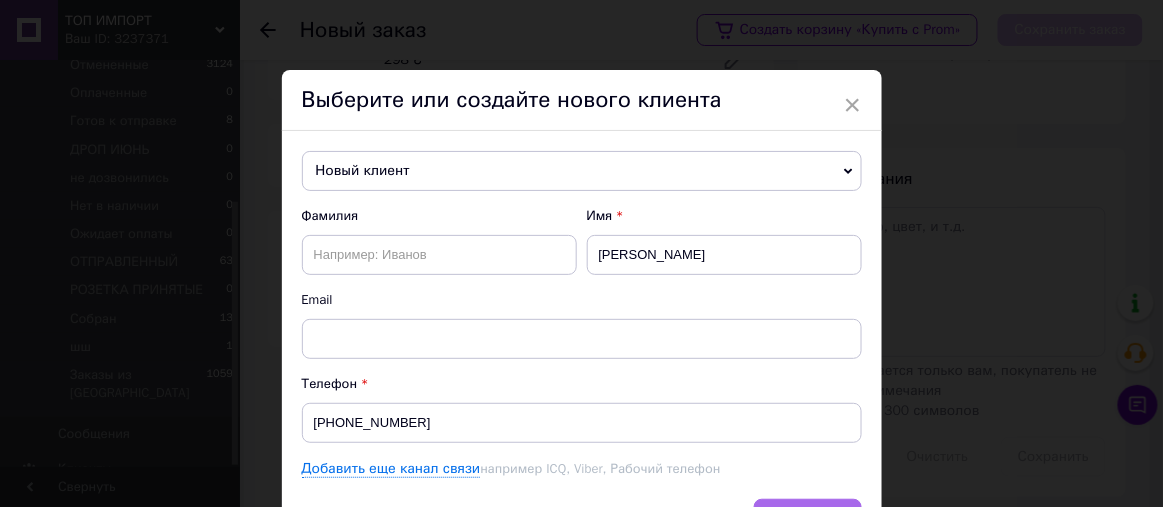 click on "Сохранить" at bounding box center (808, 519) 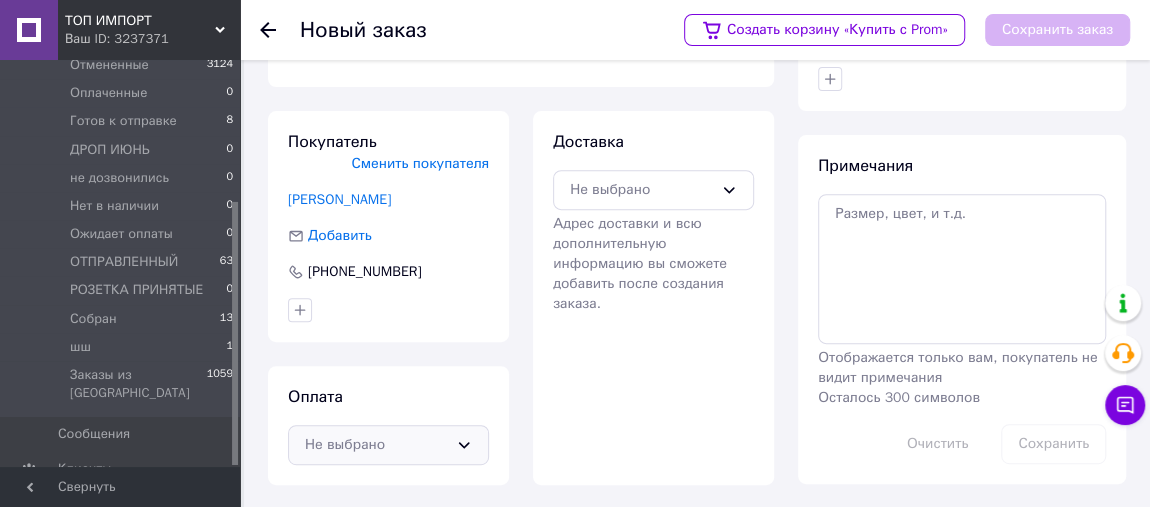 click on "Не выбрано" at bounding box center (376, 445) 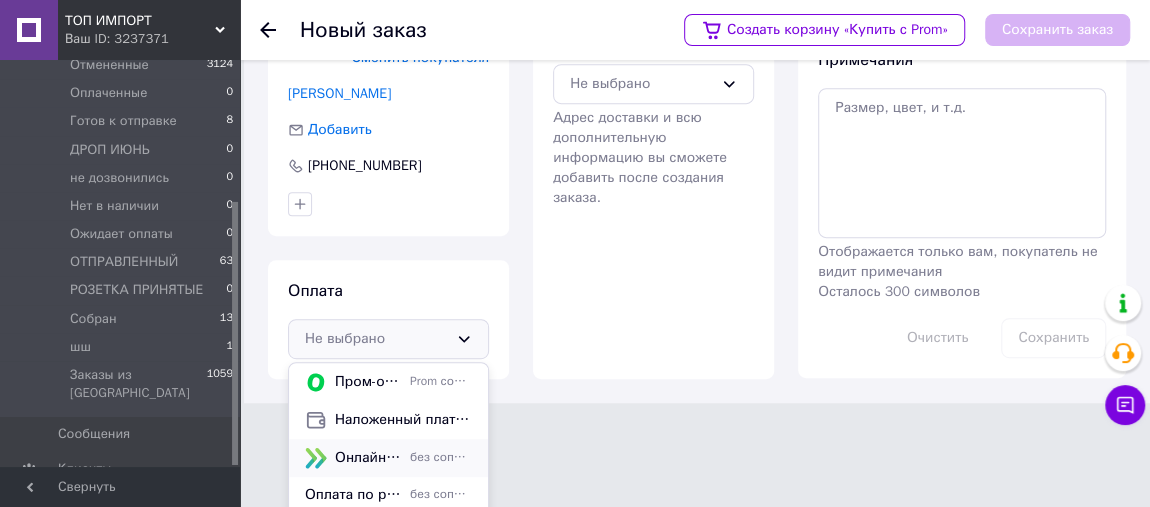 scroll, scrollTop: 449, scrollLeft: 0, axis: vertical 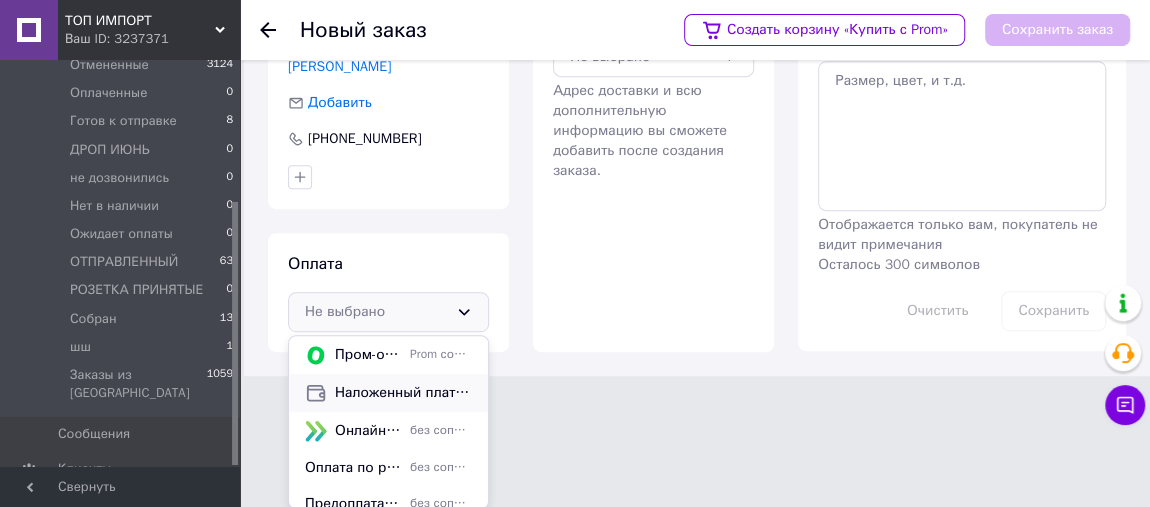 click on "Наложенный платеж" at bounding box center [403, 393] 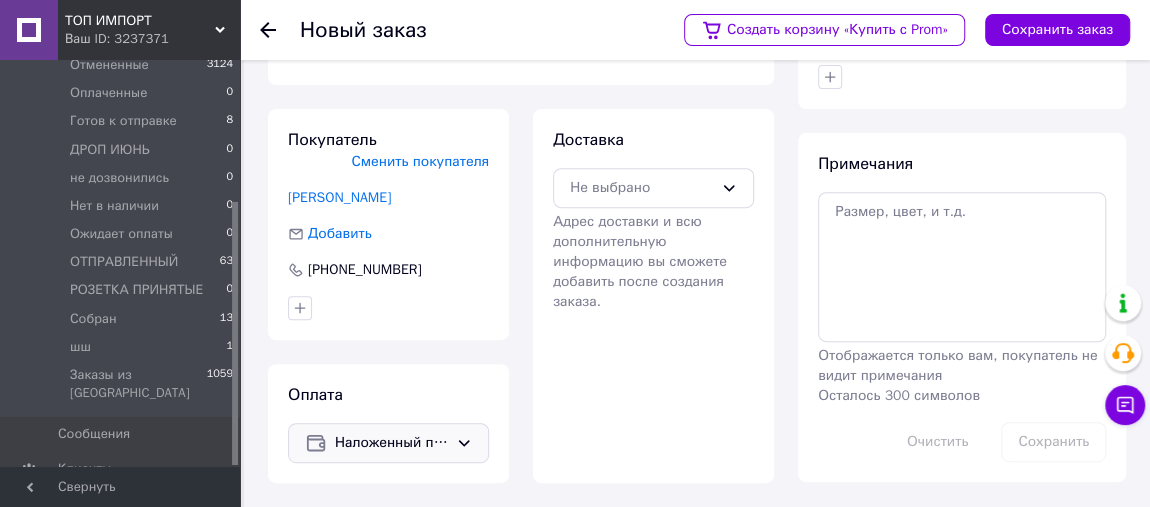 scroll, scrollTop: 316, scrollLeft: 0, axis: vertical 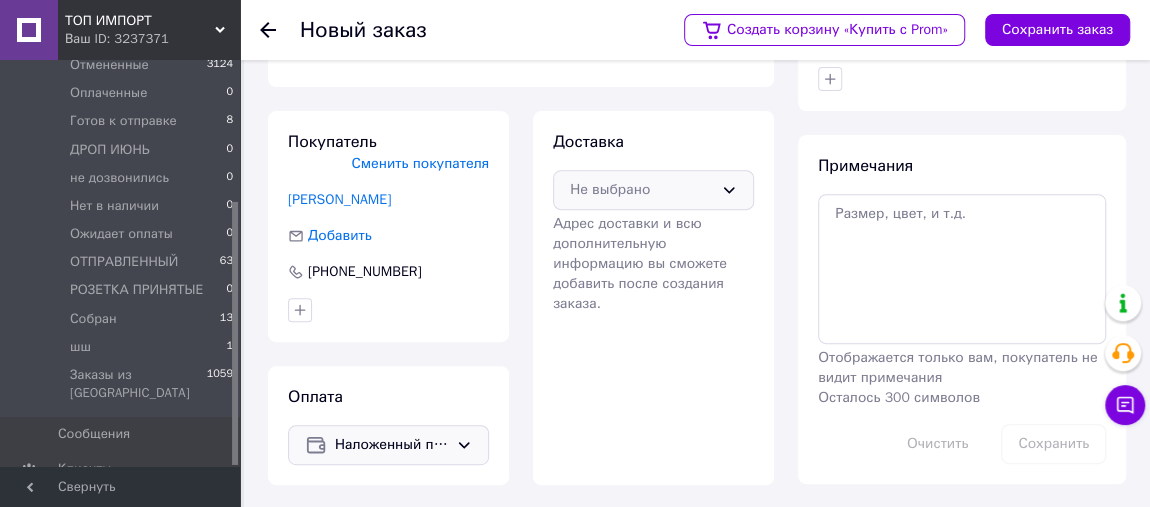 drag, startPoint x: 636, startPoint y: 184, endPoint x: 639, endPoint y: 200, distance: 16.27882 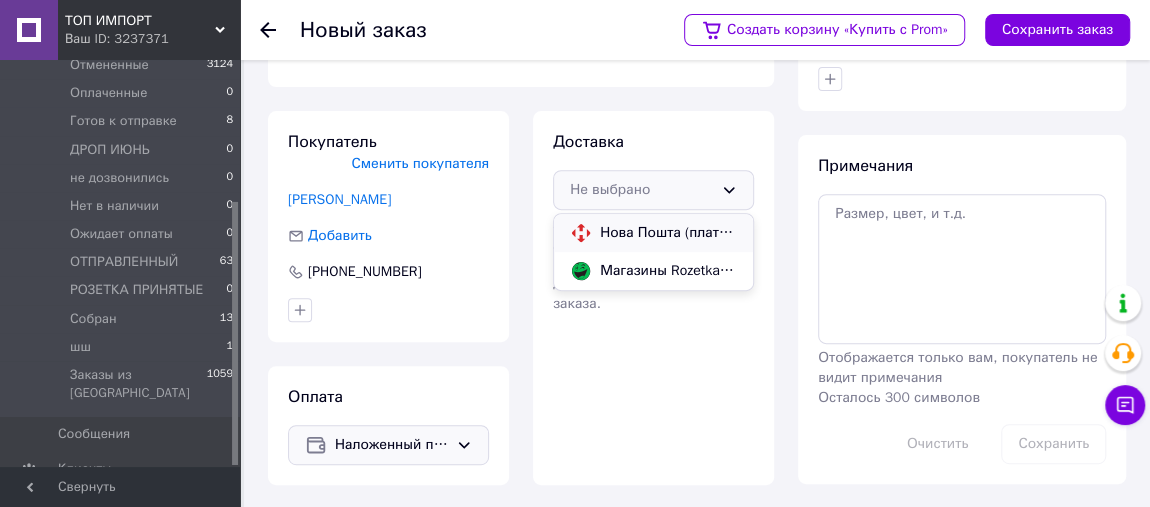 click on "Нова Пошта (платная)" at bounding box center [668, 233] 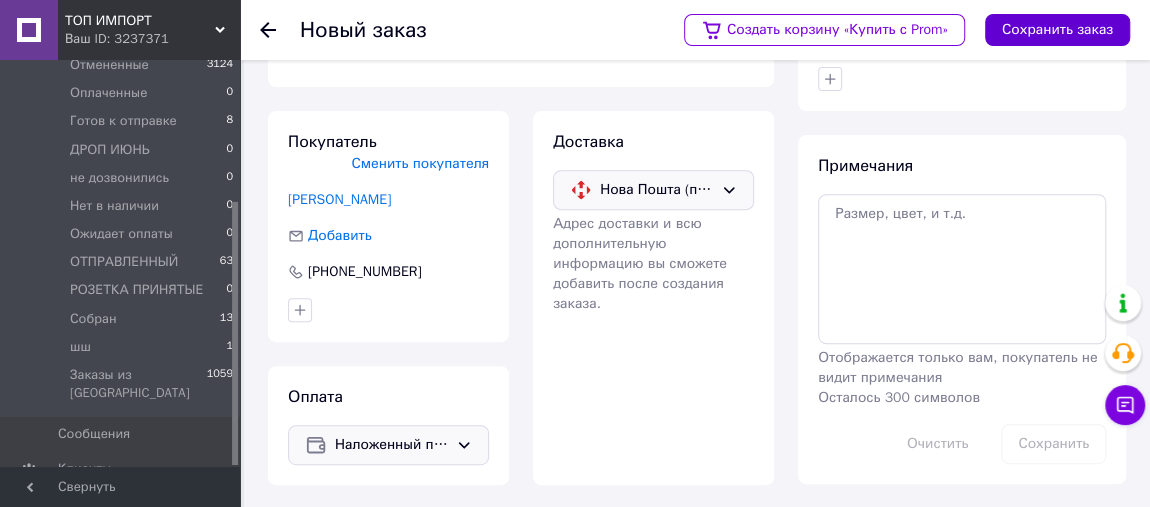 click on "Сохранить заказ" at bounding box center [1057, 30] 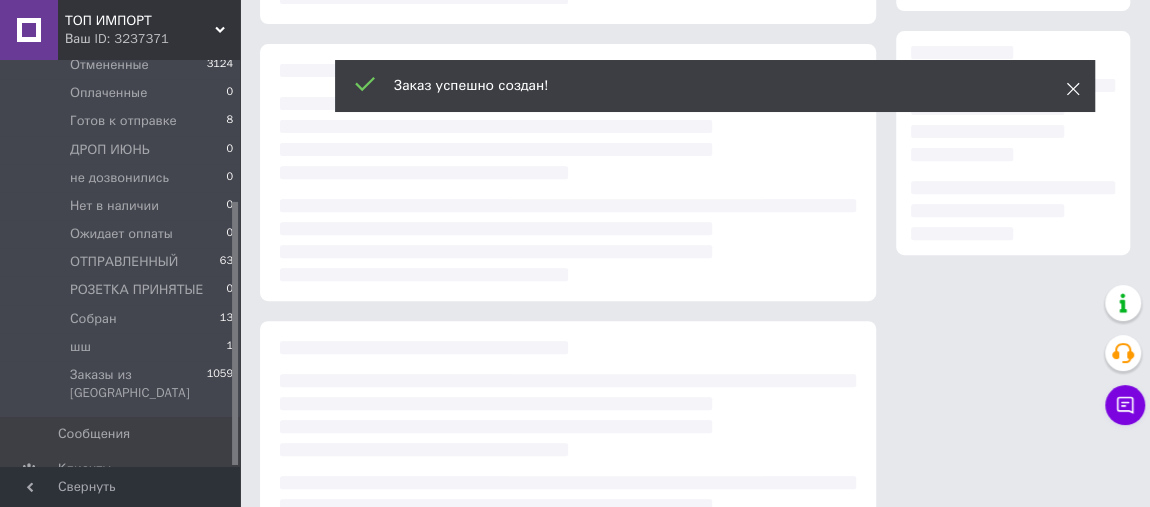 click 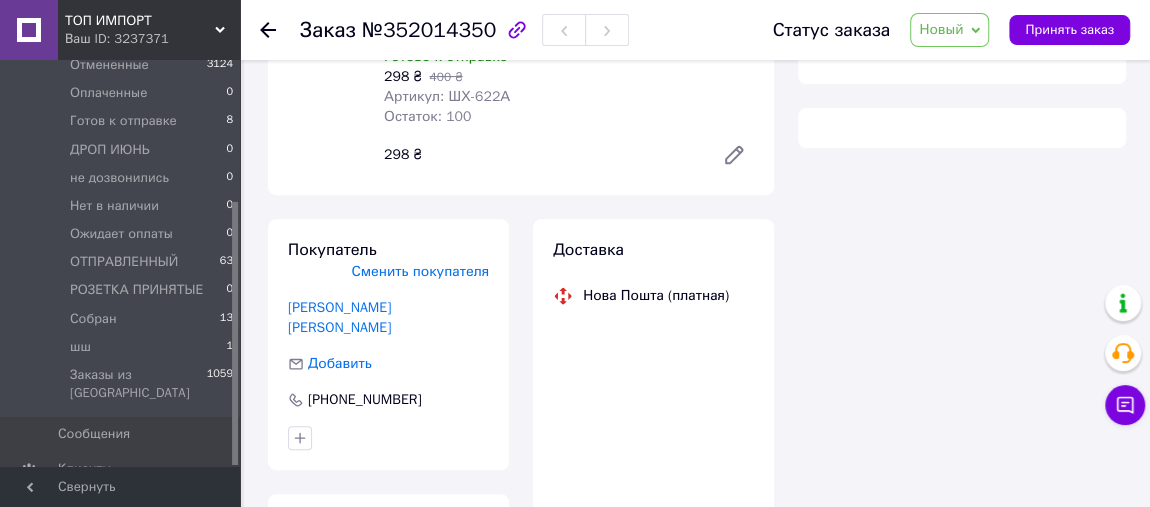 click on "Новый" at bounding box center (941, 29) 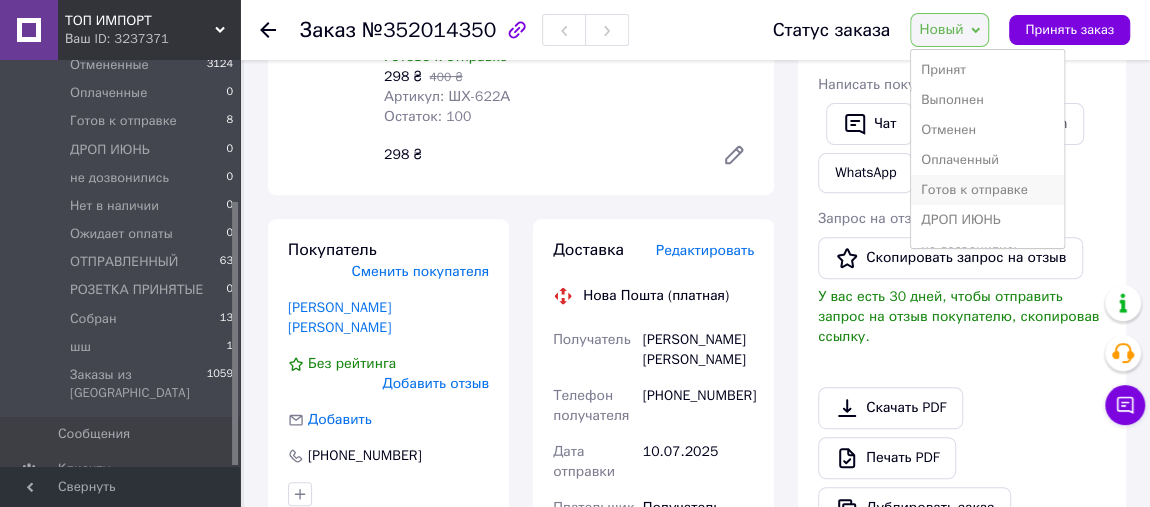 click on "Готов к отправке" at bounding box center (987, 190) 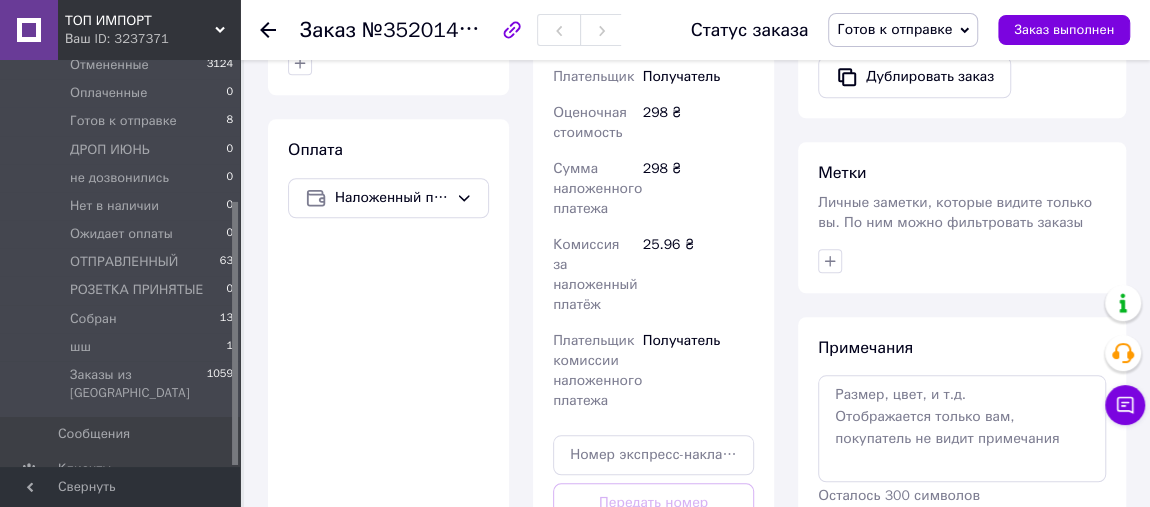 scroll, scrollTop: 771, scrollLeft: 0, axis: vertical 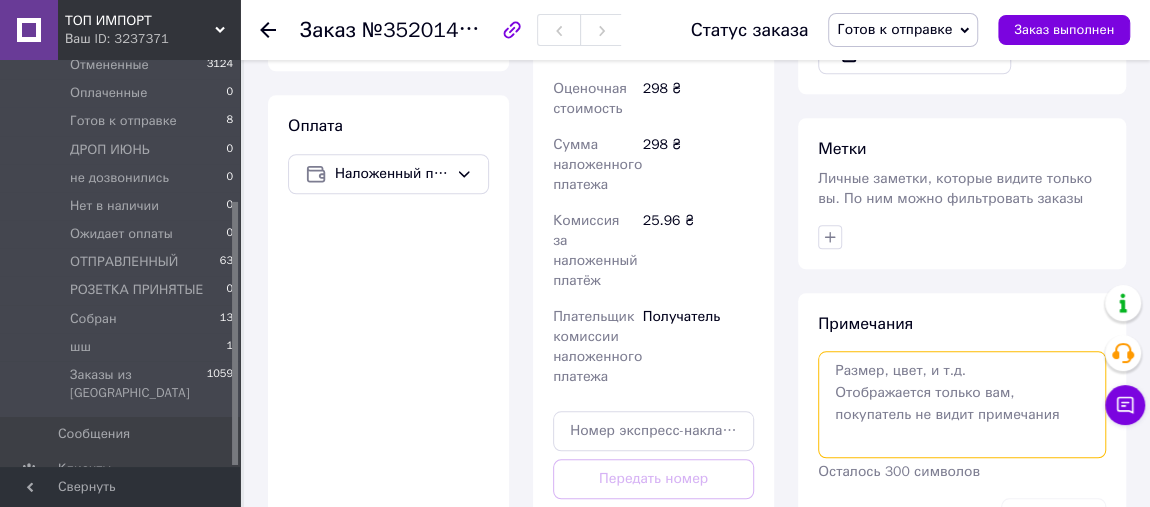 click at bounding box center (962, 404) 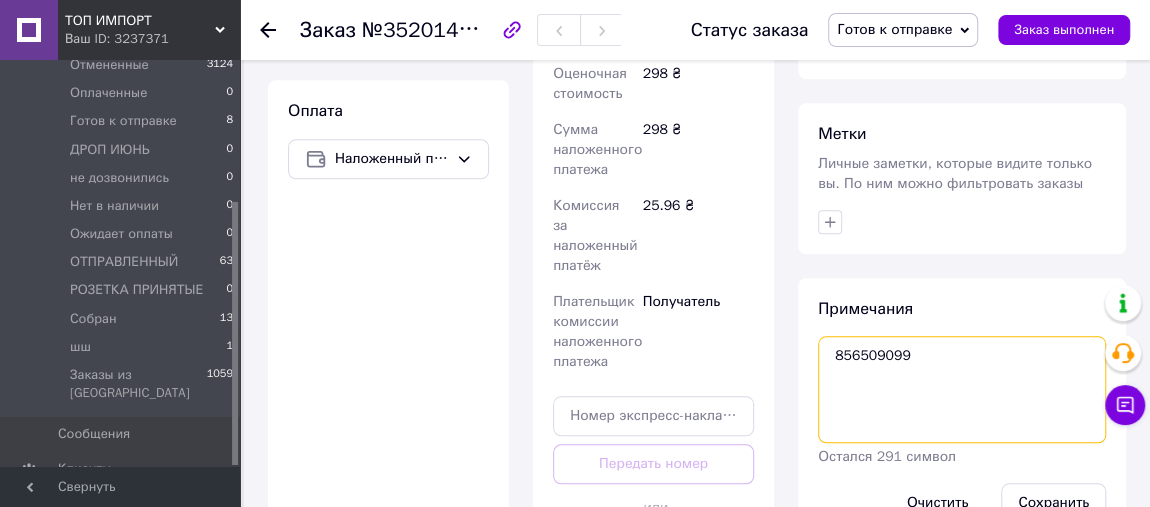 scroll, scrollTop: 923, scrollLeft: 0, axis: vertical 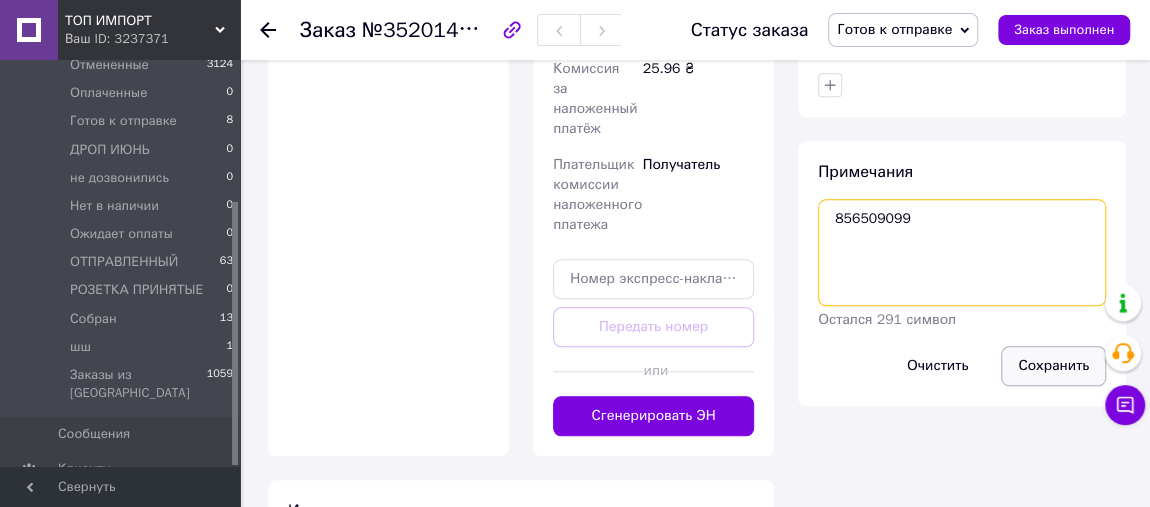 type on "856509099" 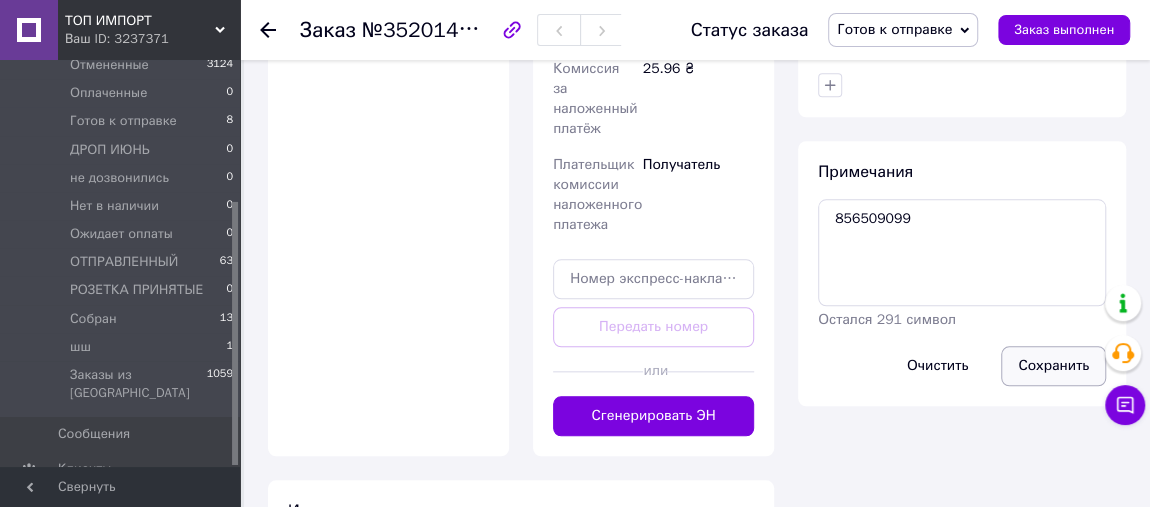 click on "Сохранить" at bounding box center [1053, 366] 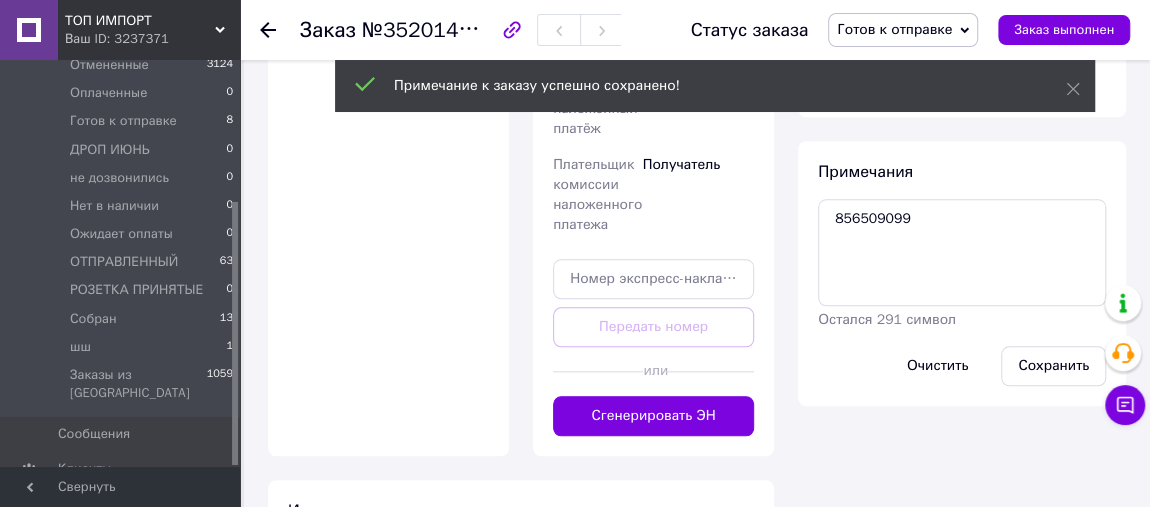 click 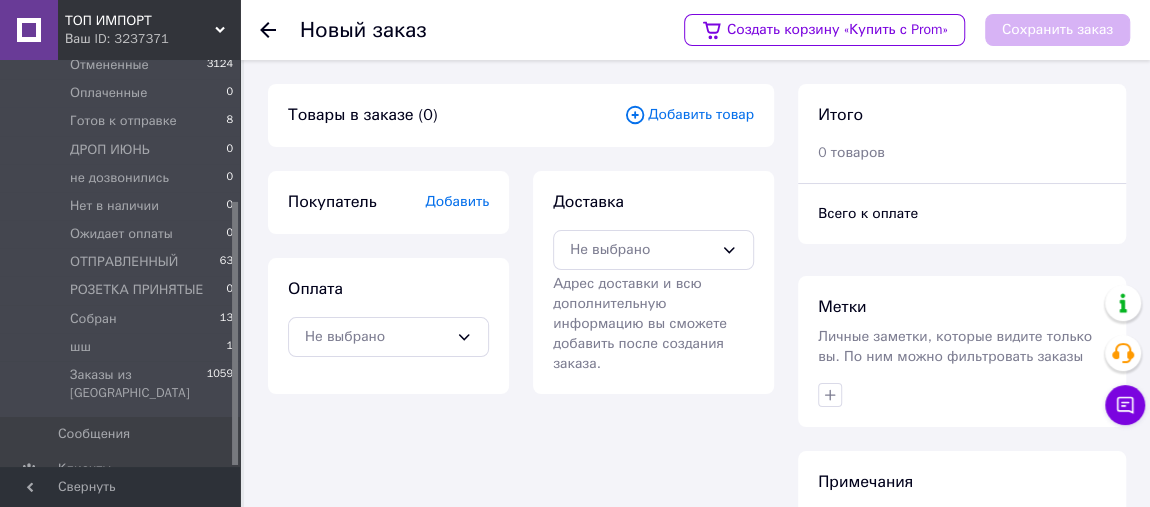 click on "Добавить товар" at bounding box center [689, 115] 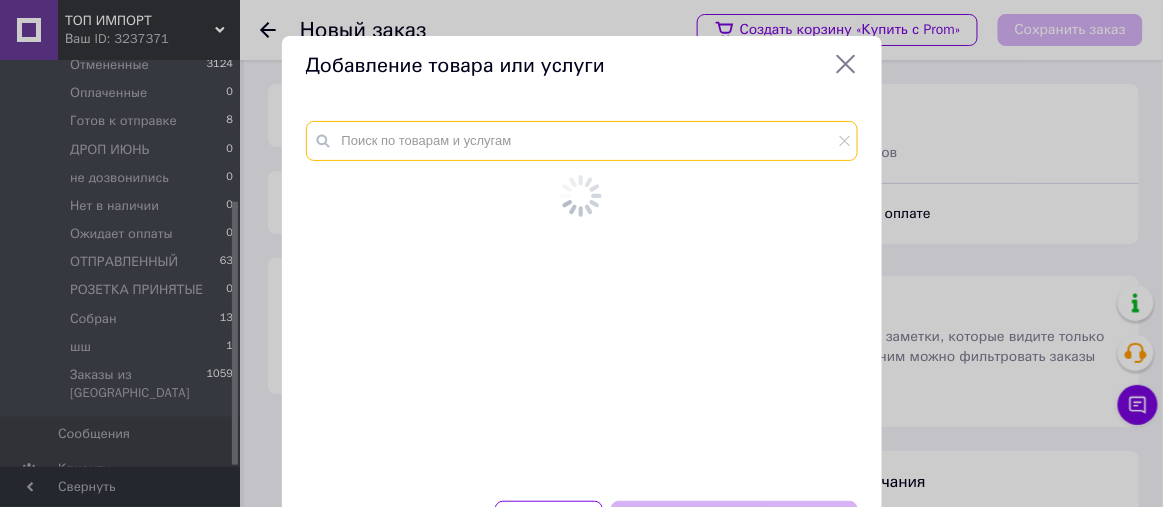 click at bounding box center (582, 141) 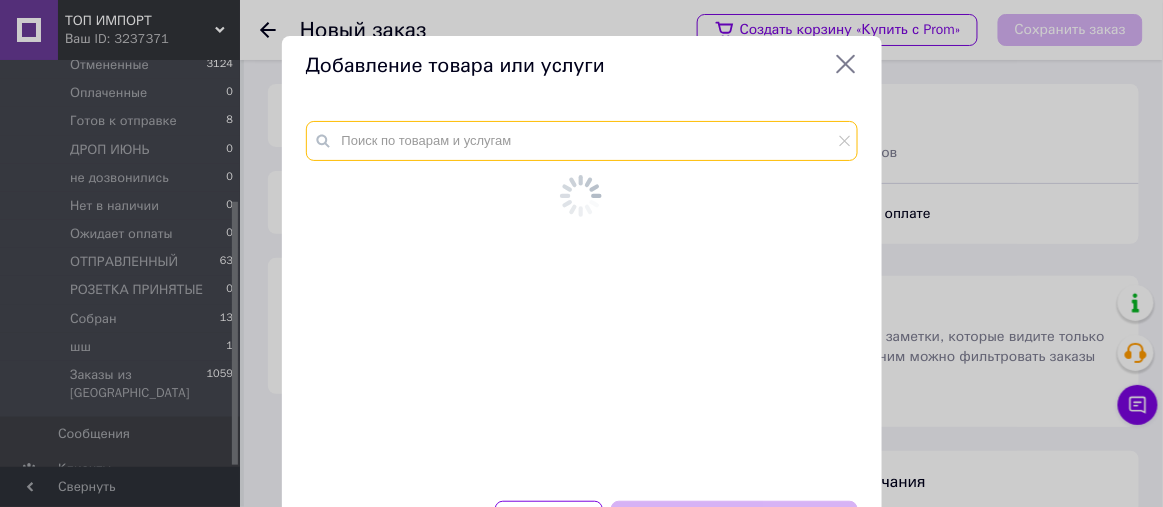 paste on "Степлер канцелярский большой для бумаги на 25 листов (скобы №24; 26)" 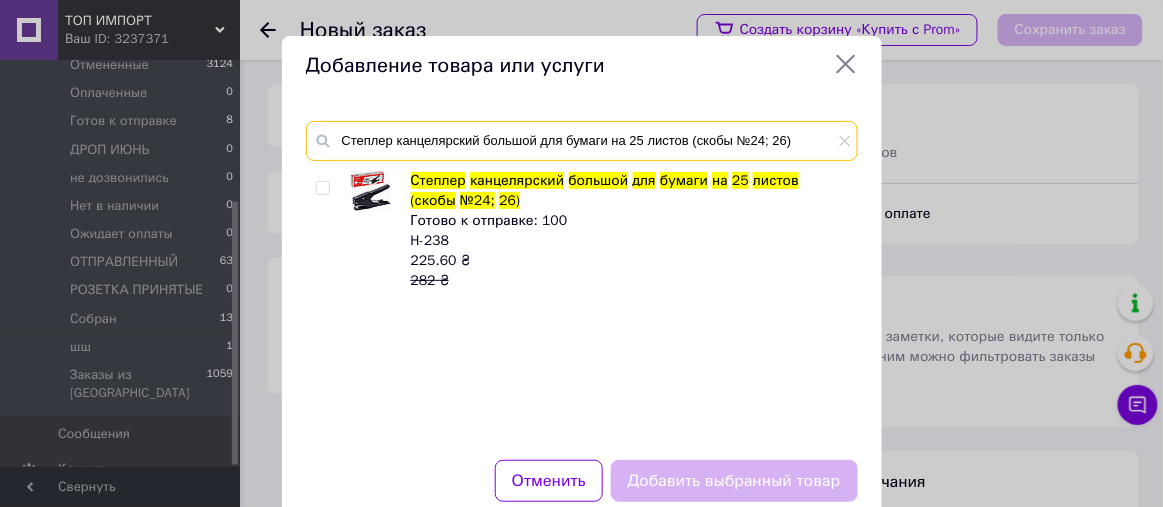 type on "Степлер канцелярский большой для бумаги на 25 листов (скобы №24; 26)" 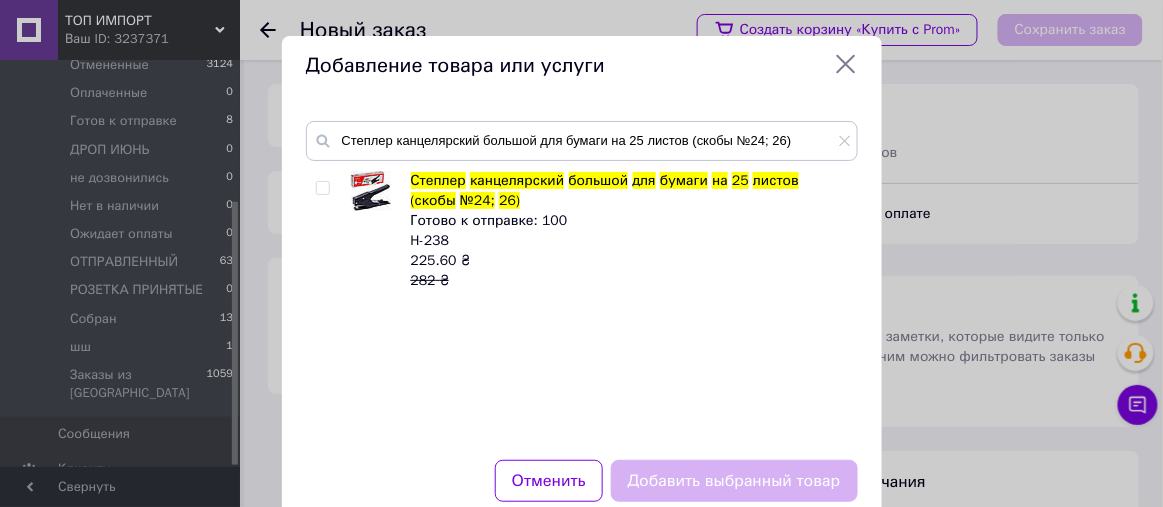 click at bounding box center (322, 188) 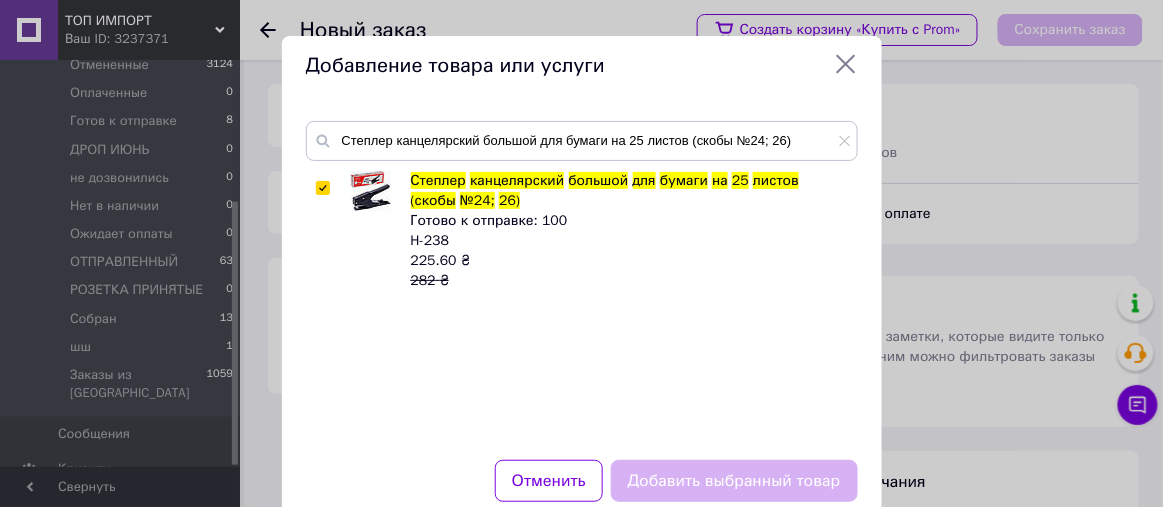 checkbox on "true" 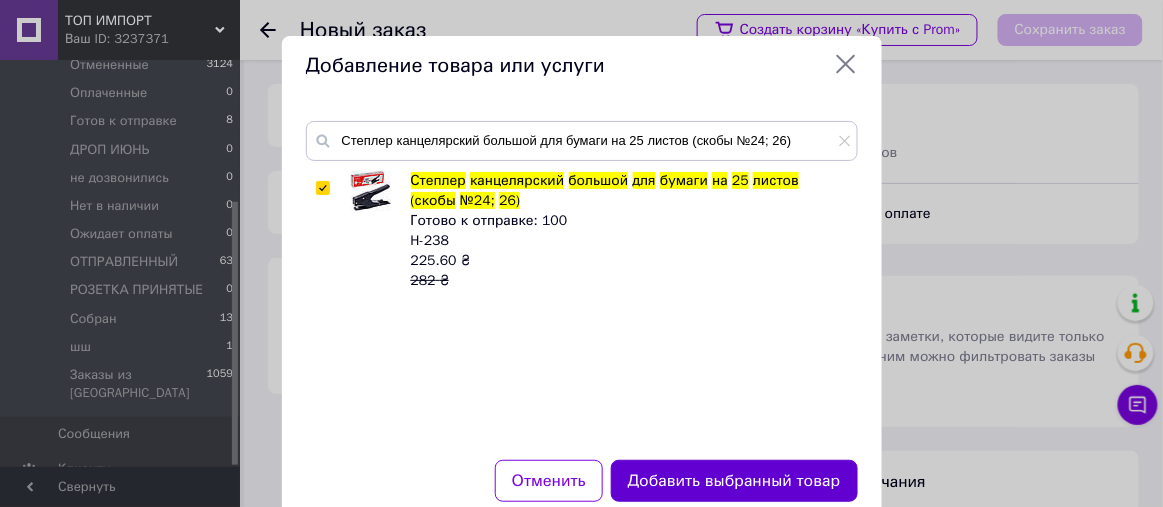 click on "Добавить выбранный товар" at bounding box center (734, 481) 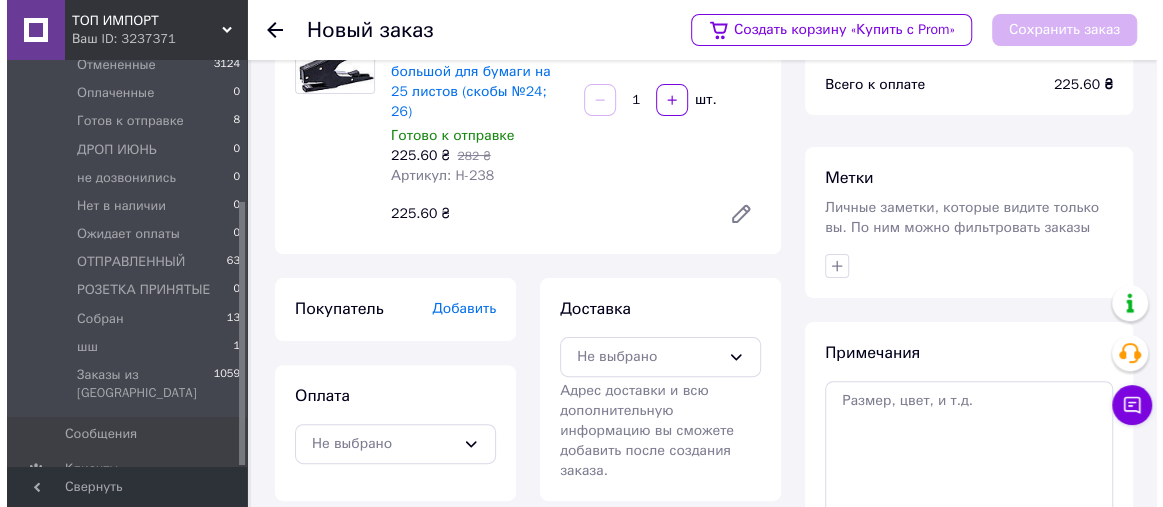 scroll, scrollTop: 151, scrollLeft: 0, axis: vertical 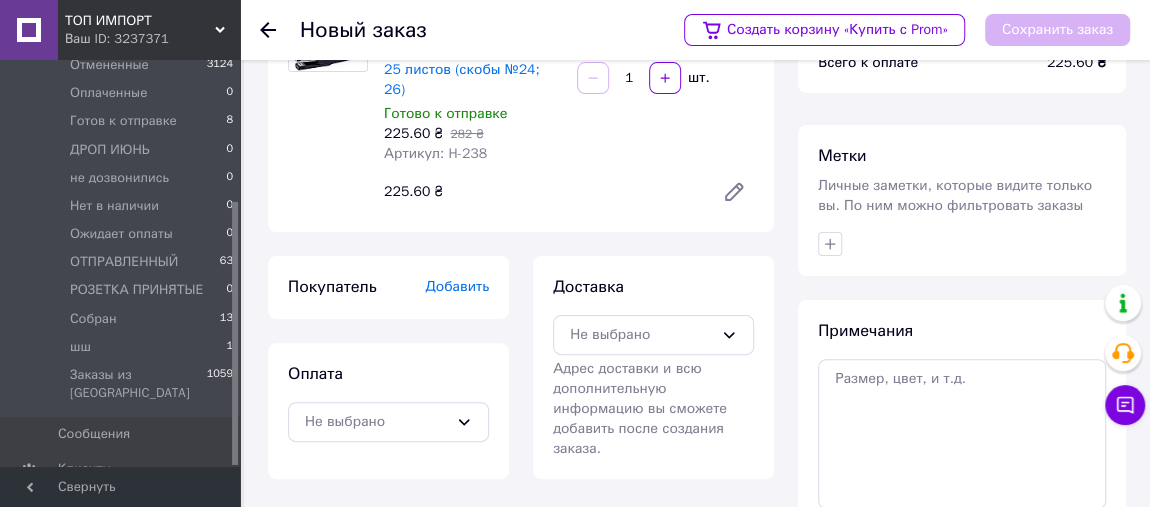 click on "Добавить" at bounding box center [457, 286] 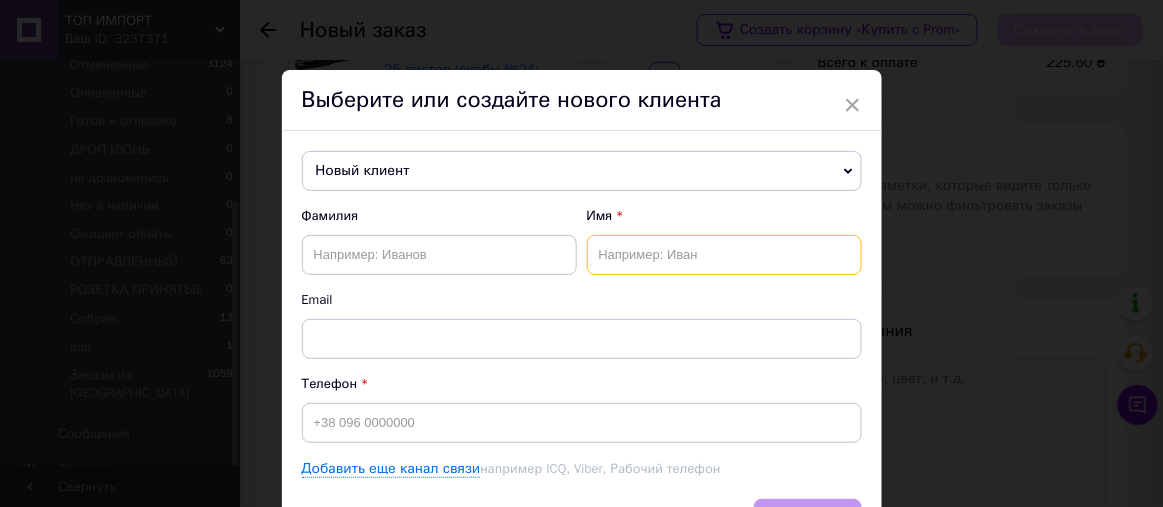 click at bounding box center [724, 255] 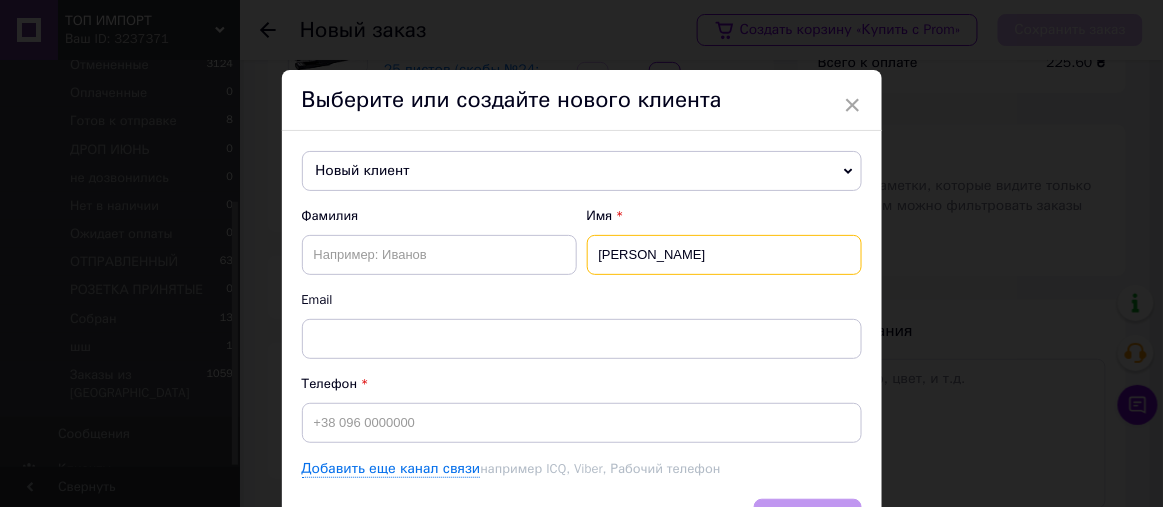 type on "[PERSON_NAME]" 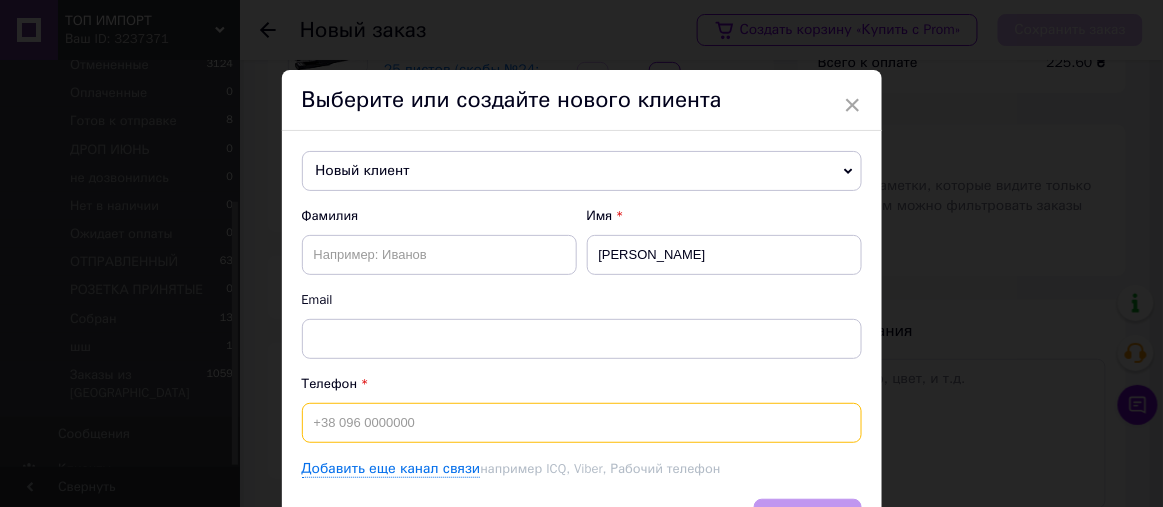 click at bounding box center [582, 423] 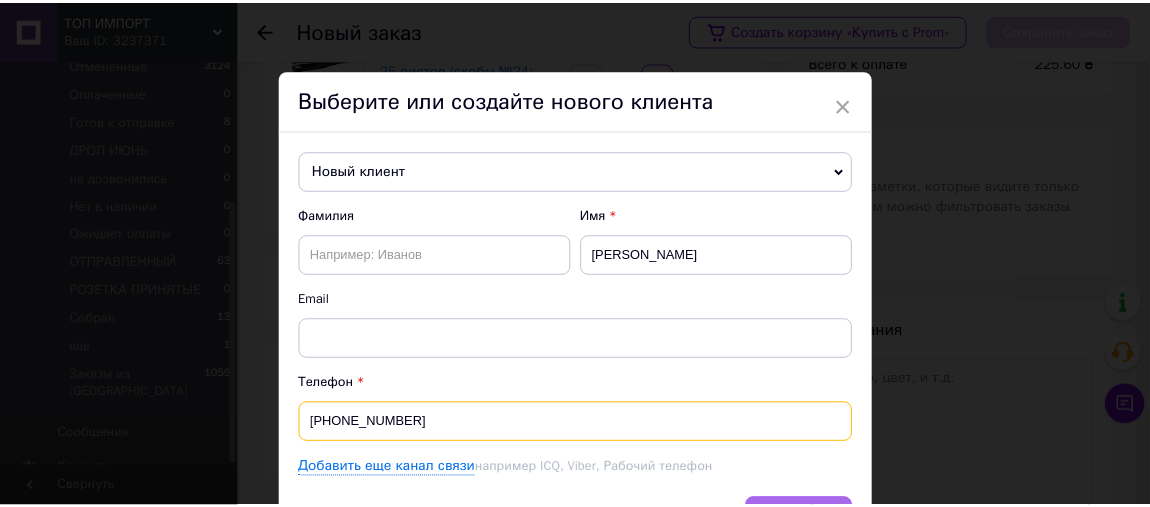 scroll, scrollTop: 116, scrollLeft: 0, axis: vertical 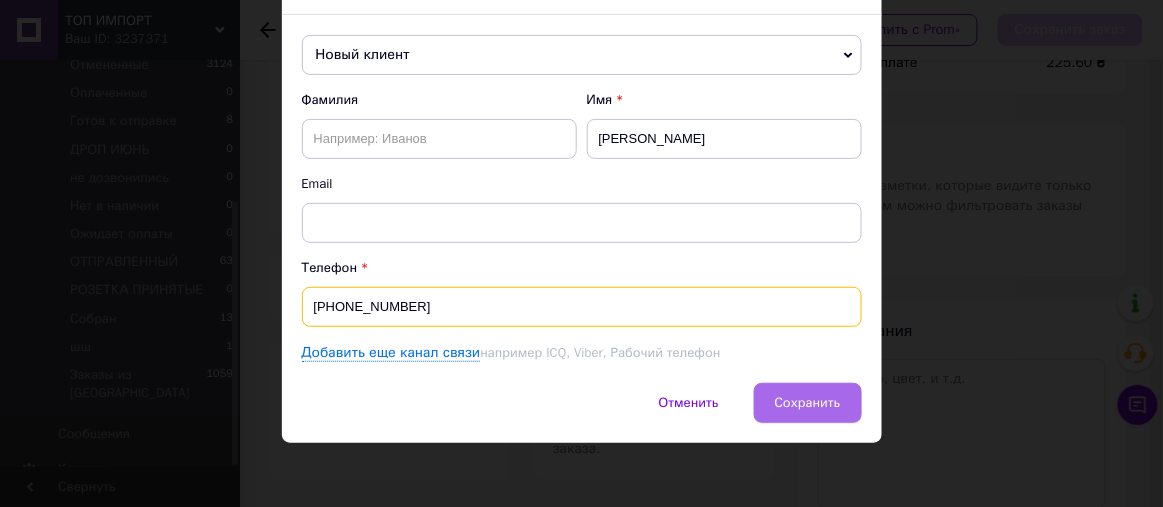 type on "[PHONE_NUMBER]" 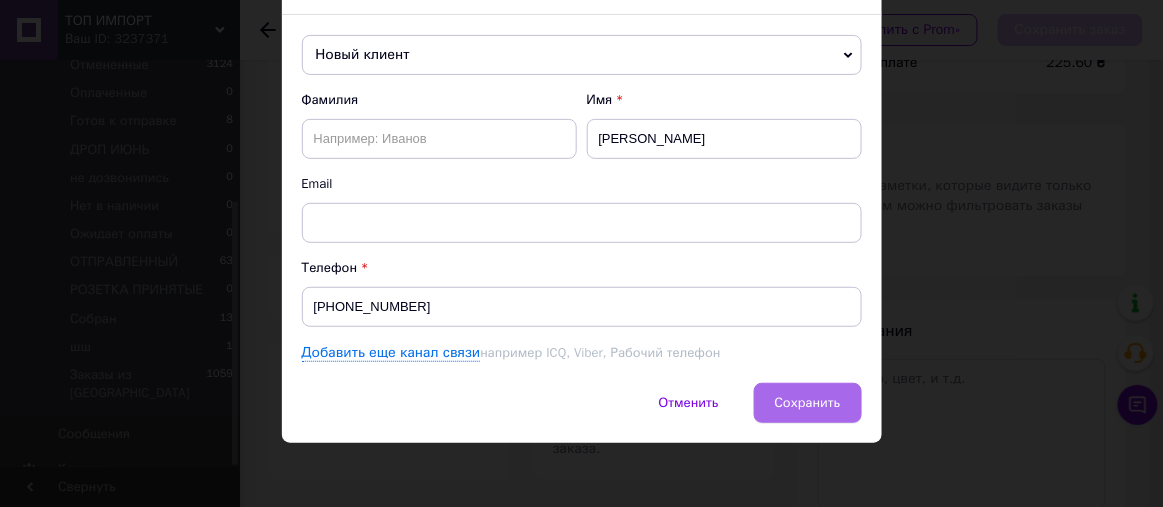 click on "Сохранить" at bounding box center (808, 402) 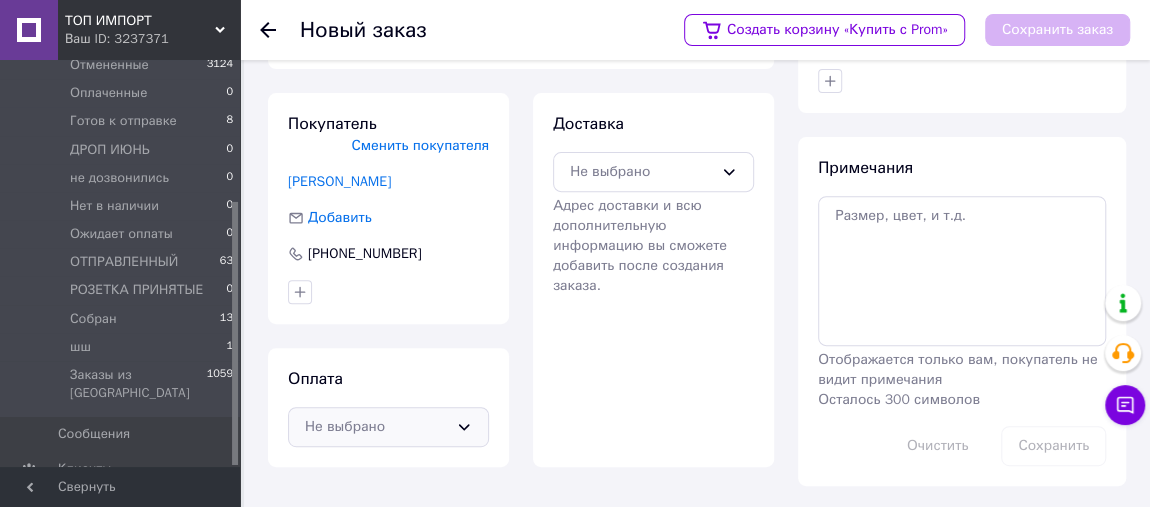 click on "Не выбрано" at bounding box center (376, 427) 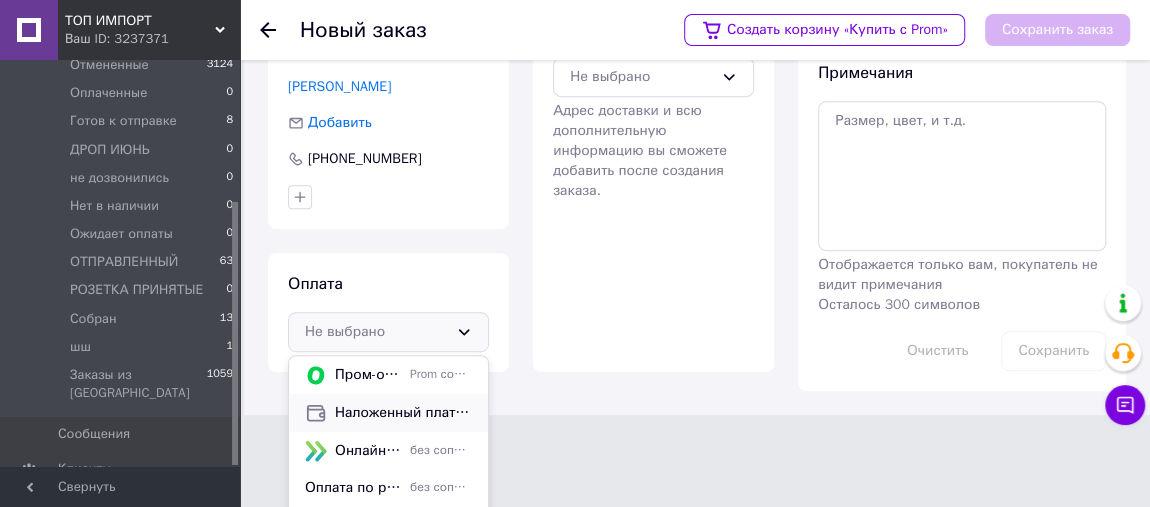 click on "Наложенный платеж" at bounding box center [403, 413] 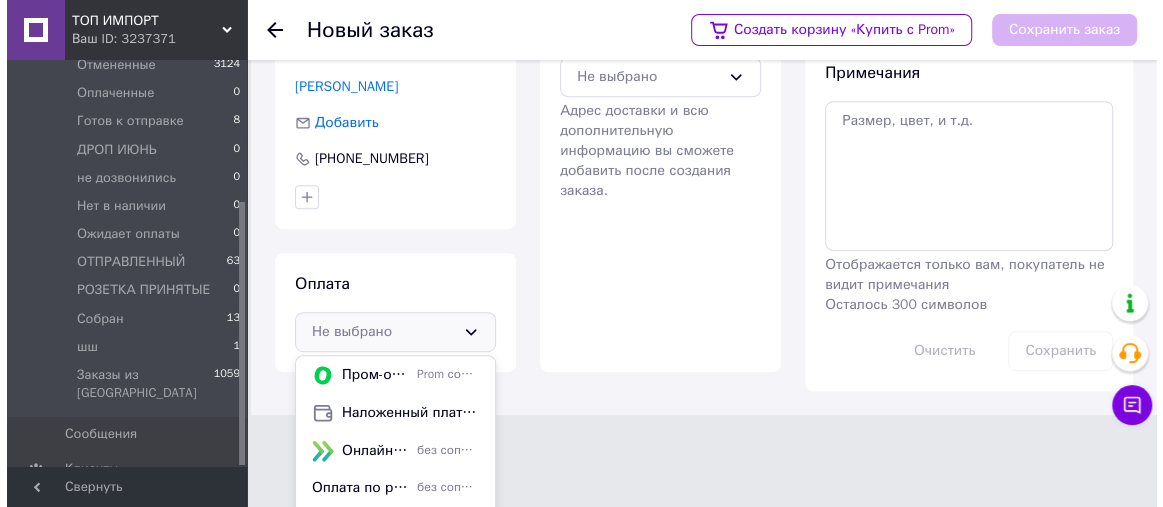 scroll, scrollTop: 314, scrollLeft: 0, axis: vertical 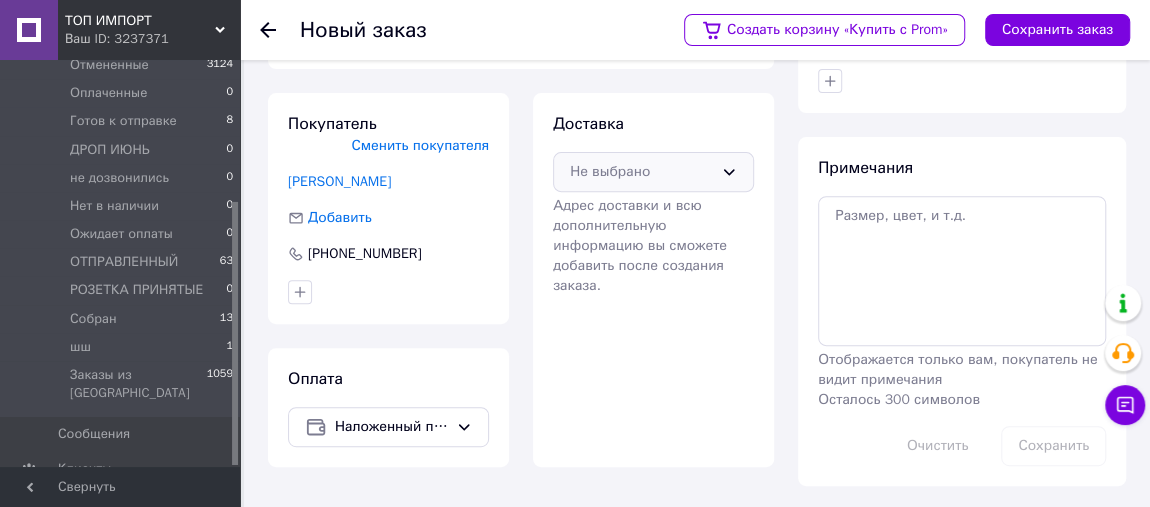 click on "Не выбрано" at bounding box center (641, 172) 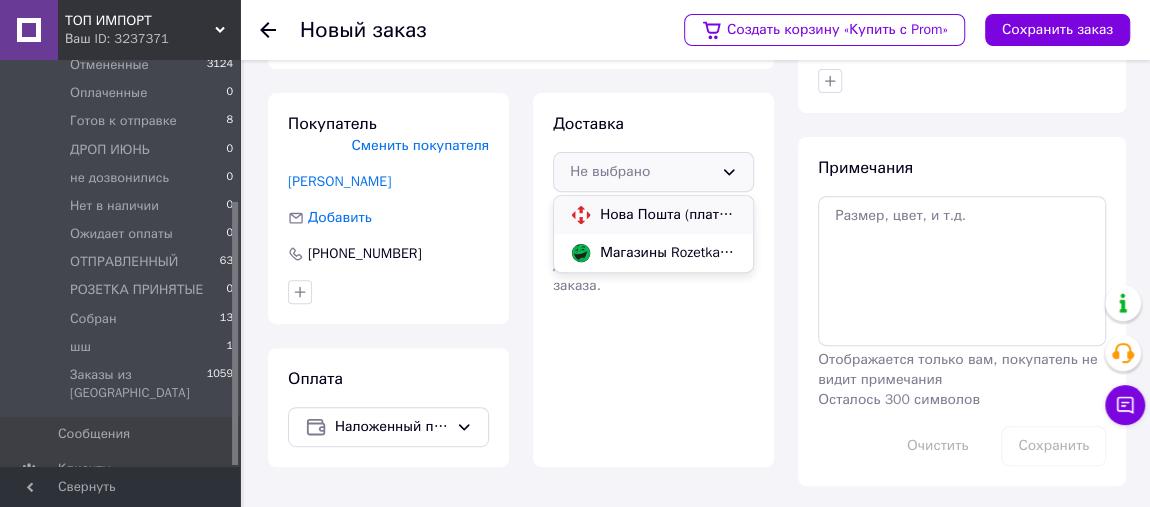 click on "Нова Пошта (платная)" at bounding box center (668, 215) 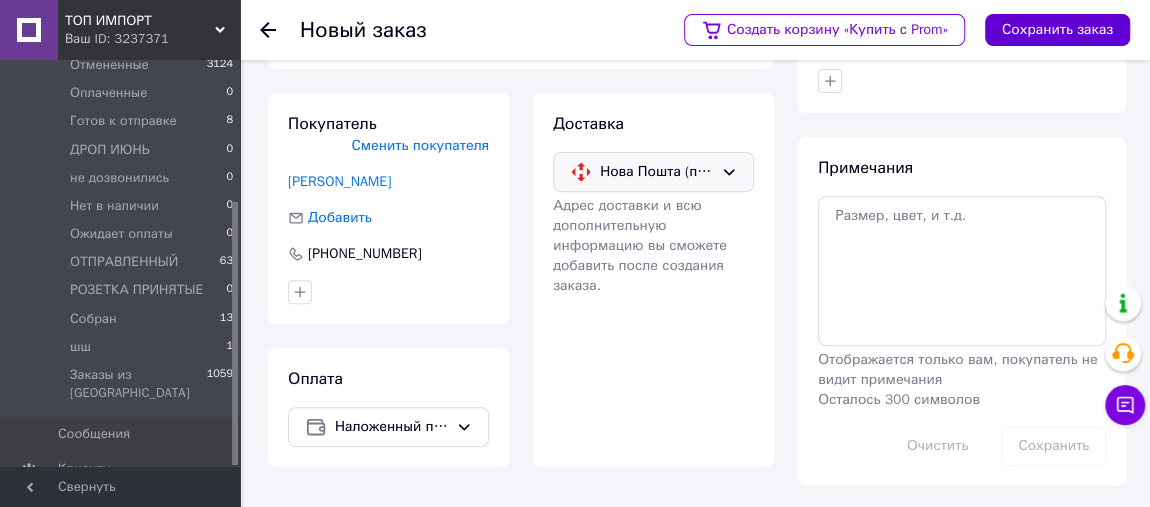 click on "Сохранить заказ" at bounding box center [1057, 30] 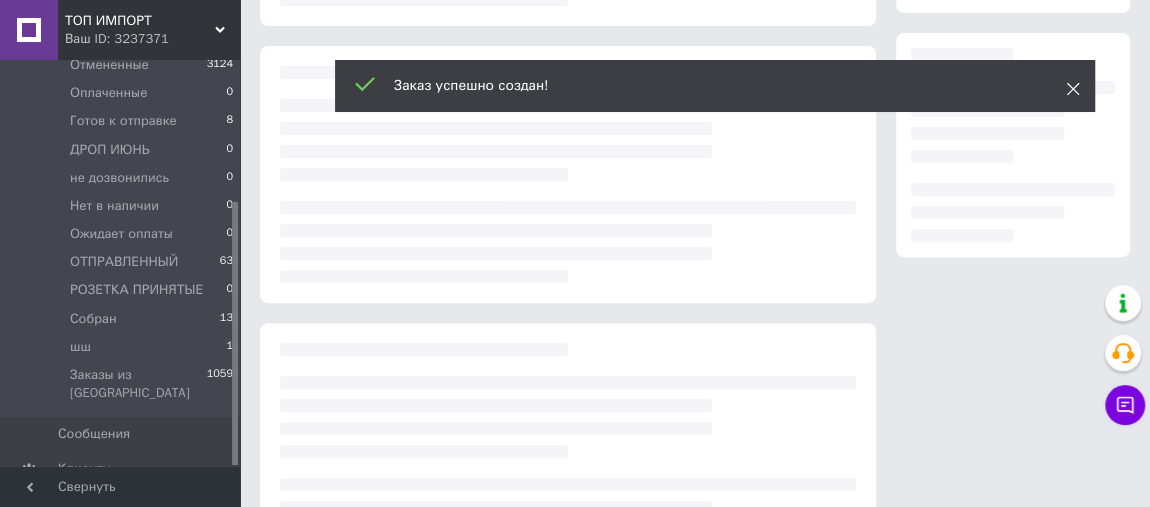 click 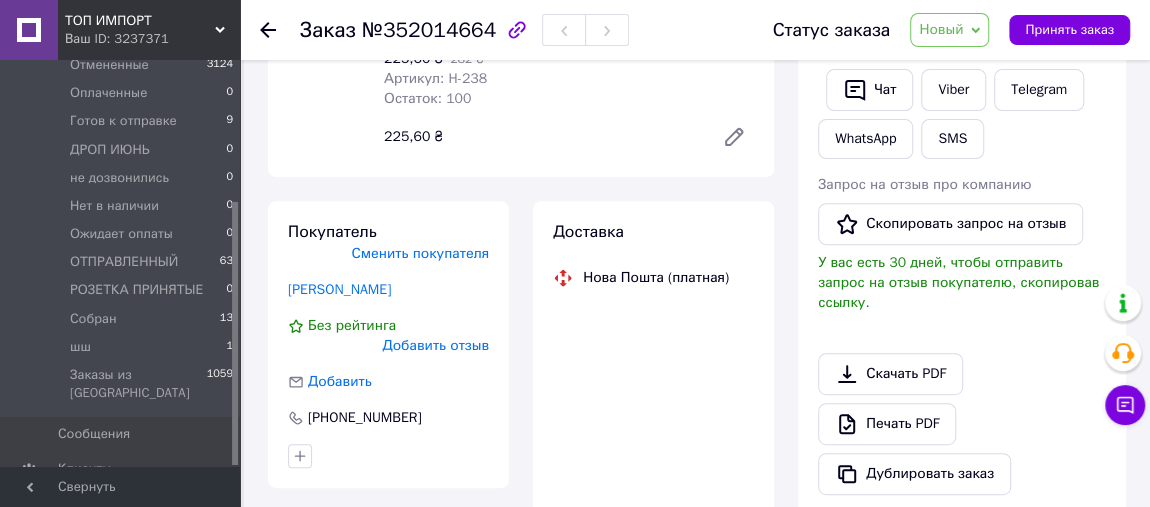 click on "Новый" at bounding box center [949, 30] 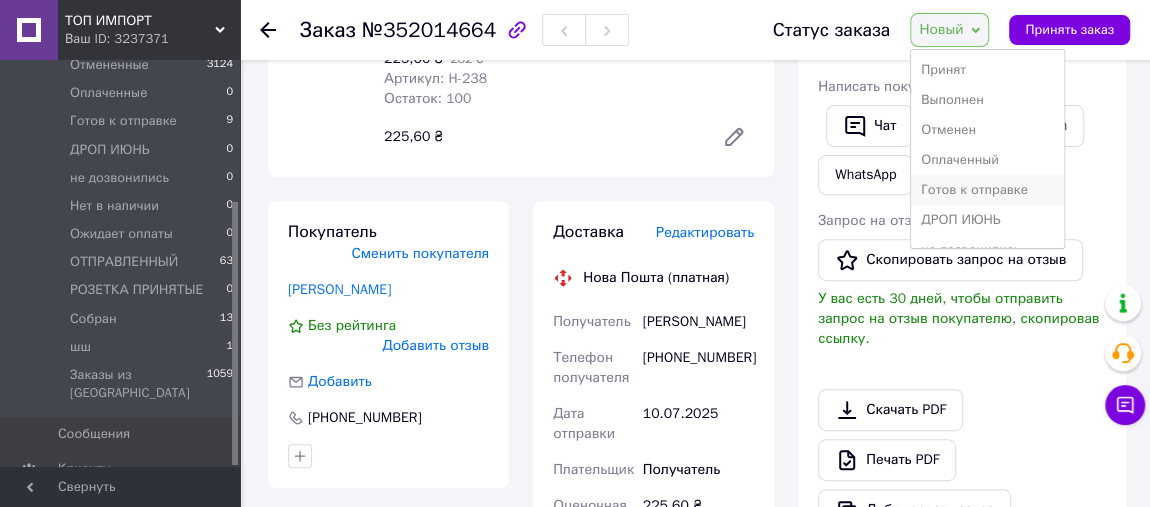 click on "Готов к отправке" at bounding box center (987, 190) 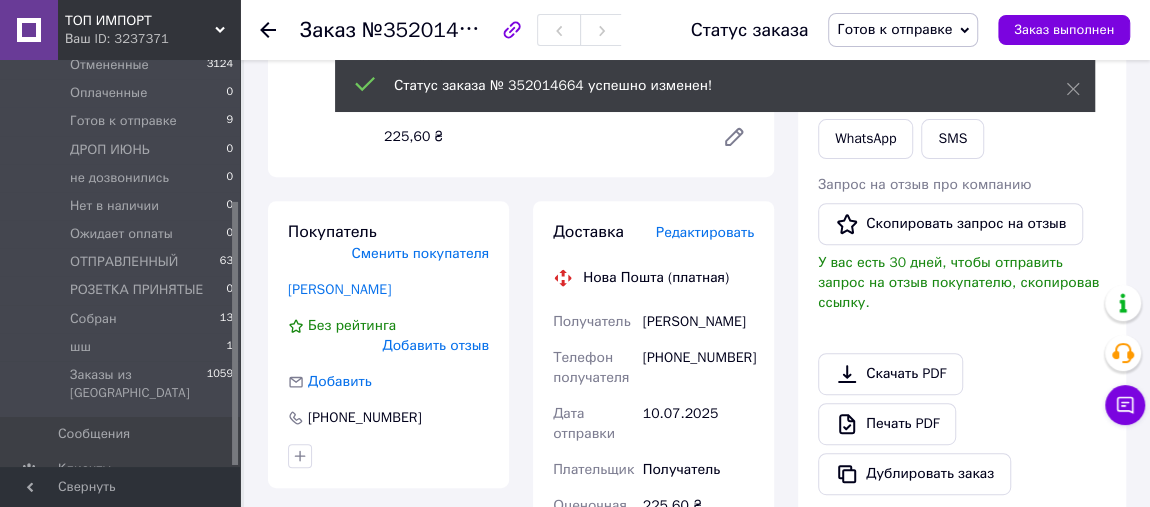 click on "Редактировать" at bounding box center [705, 232] 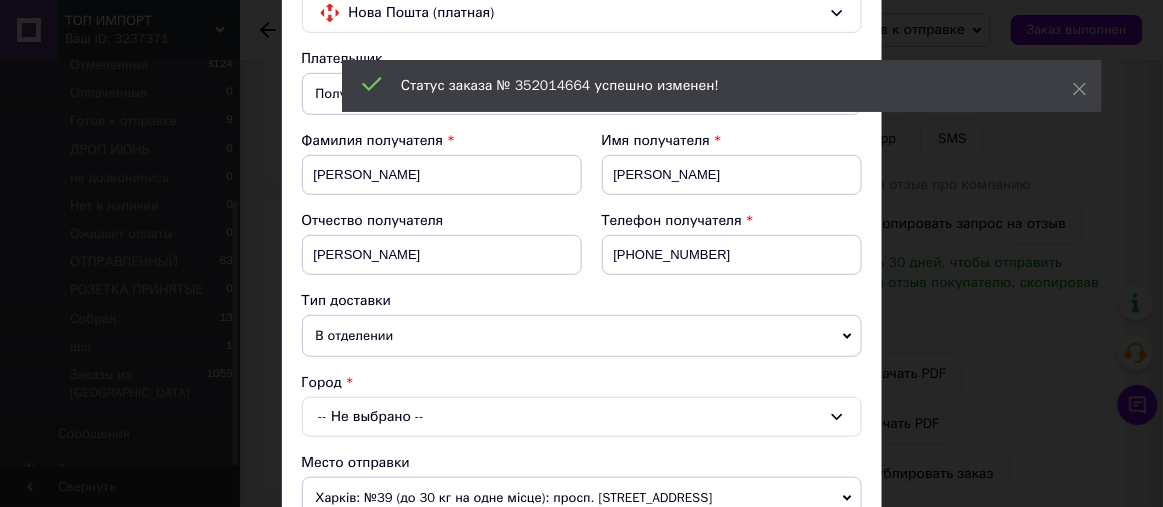 scroll, scrollTop: 303, scrollLeft: 0, axis: vertical 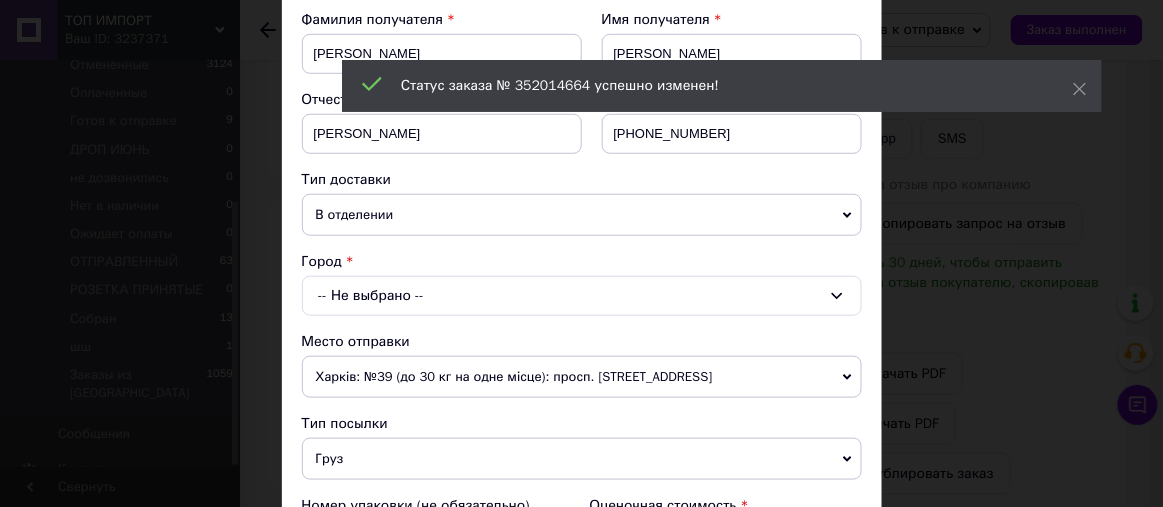 click on "-- Не выбрано --" at bounding box center (582, 296) 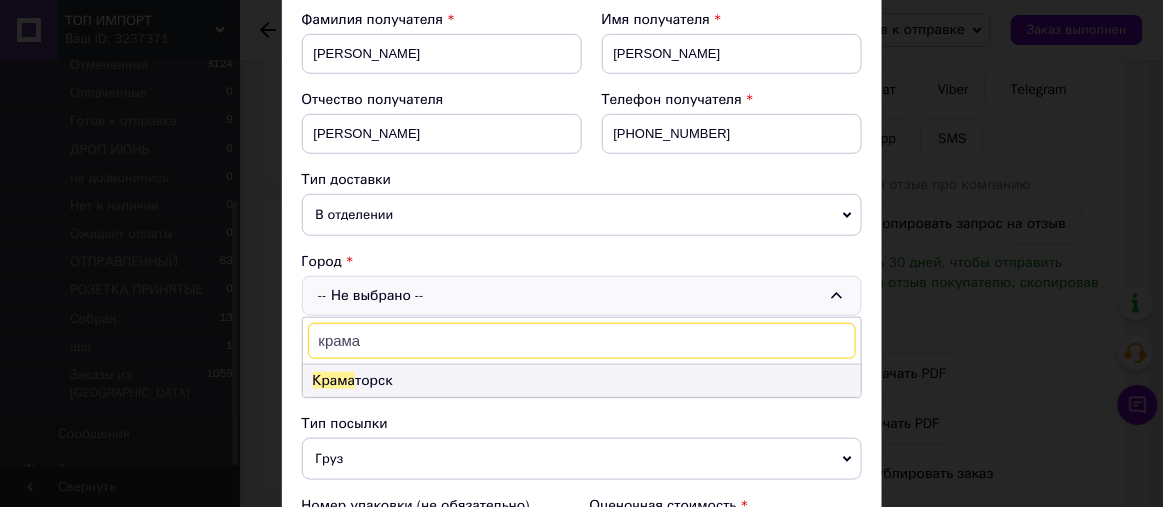 type on "крама" 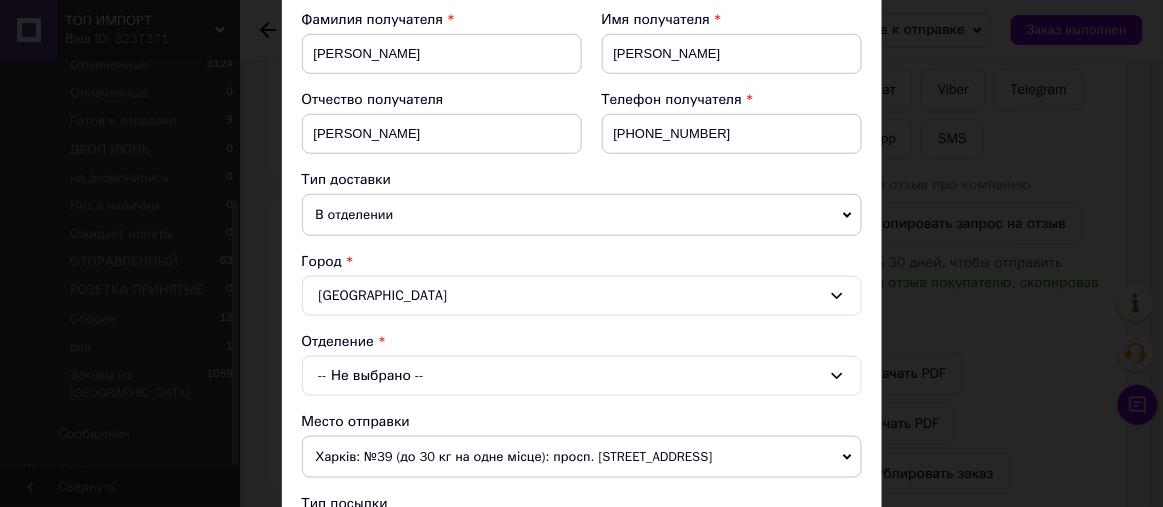 click on "-- Не выбрано --" at bounding box center (582, 376) 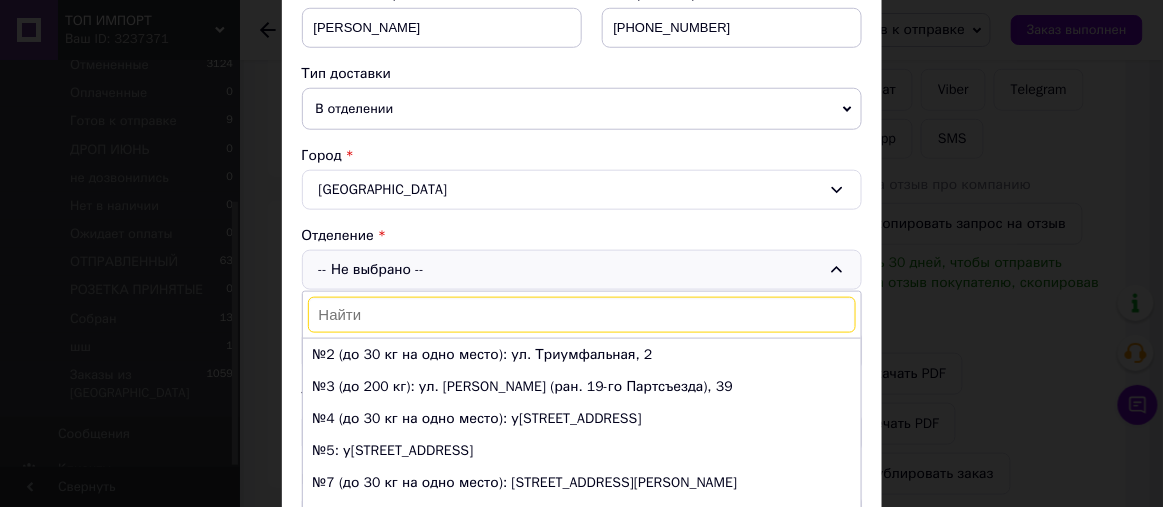 scroll, scrollTop: 454, scrollLeft: 0, axis: vertical 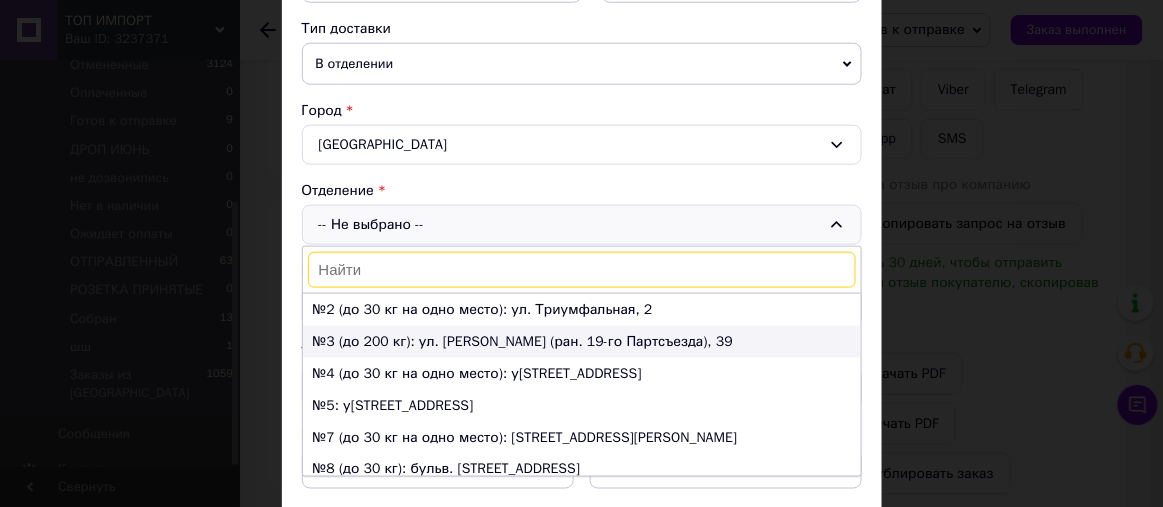 click on "№3 (до 200 кг): ул. [PERSON_NAME] (ран. 19-го Партсъезда), 39" at bounding box center [582, 342] 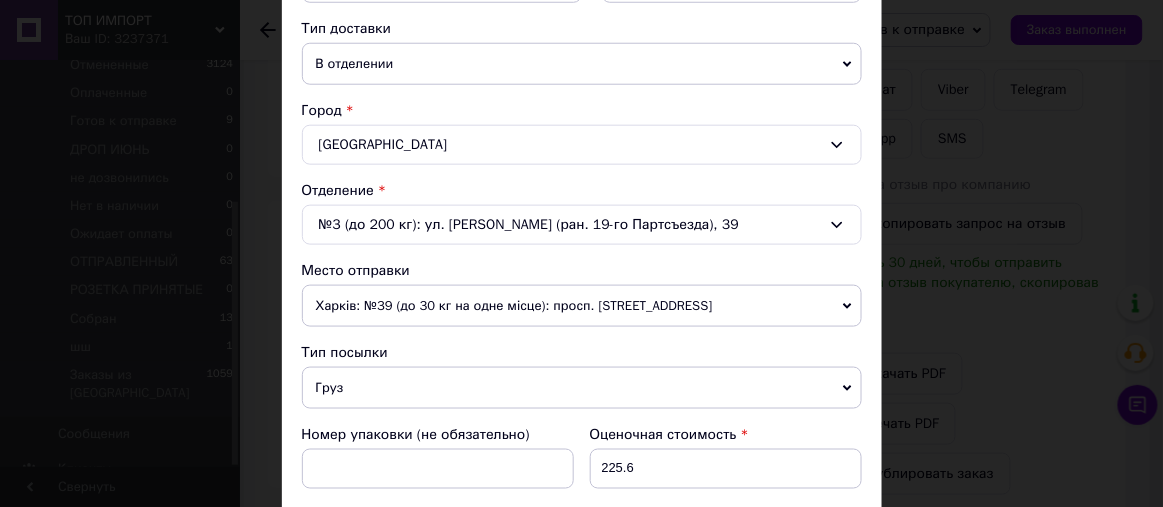 scroll, scrollTop: 757, scrollLeft: 0, axis: vertical 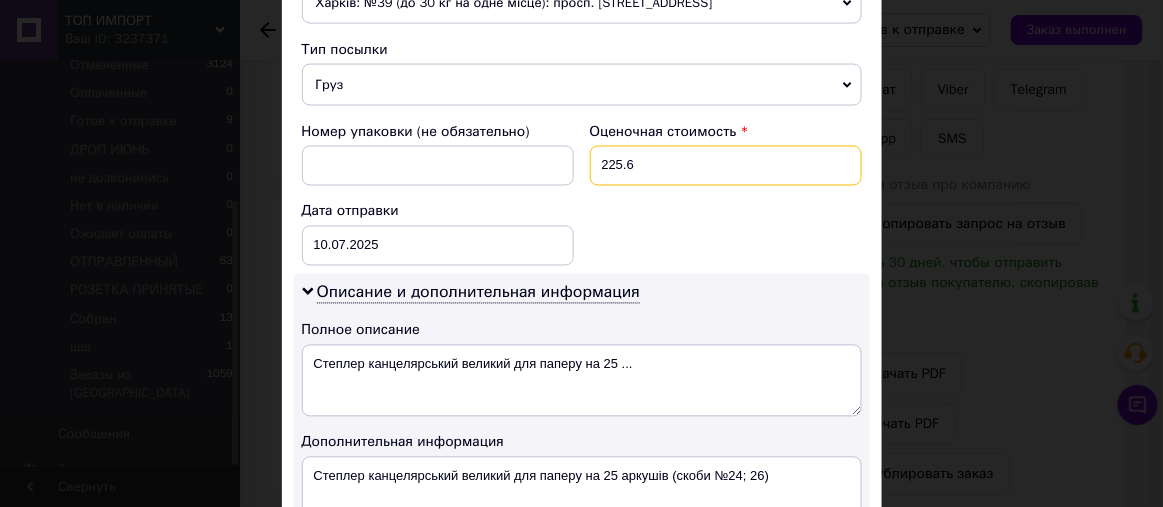 click on "225.6" at bounding box center [726, 166] 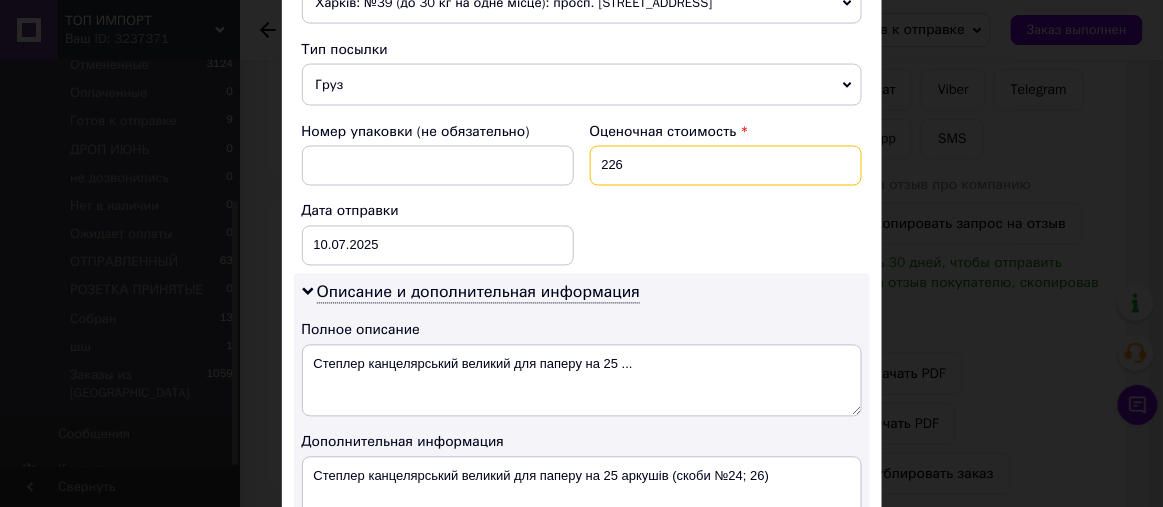 type on "226" 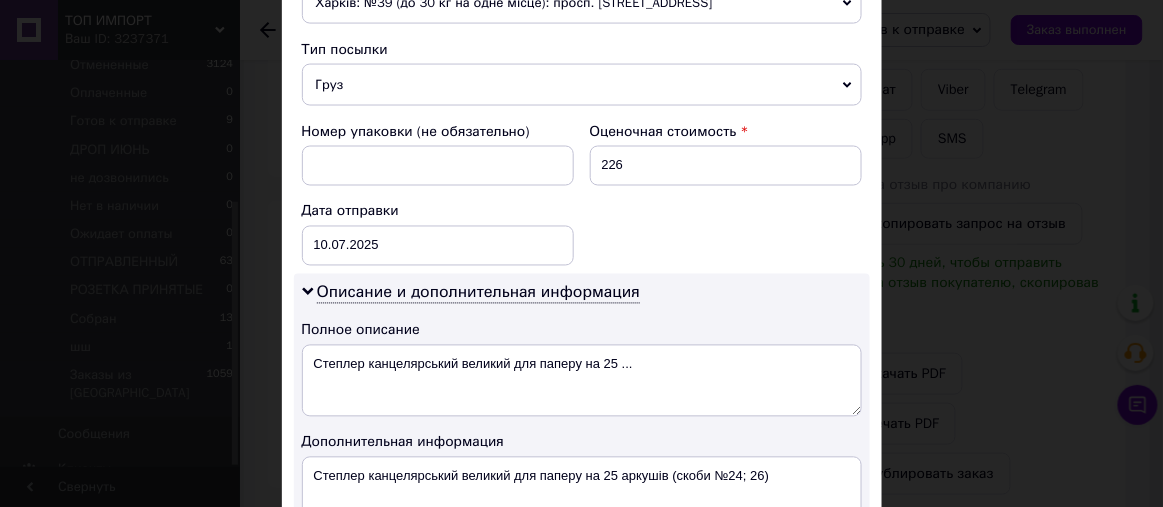 click on "Номер упаковки (не обязательно) Оценочная стоимость 226 Дата отправки 10[DATE] 2025 > < Июль > Пн Вт Ср Чт Пт Сб Вс 30 1 2 3 4 5 6 7 8 9 10 11 12 13 14 15 16 17 18 19 20 21 22 23 24 25 26 27 28 29 30 31 1 2 3 4 5 6 7 8 9 10" at bounding box center [582, 194] 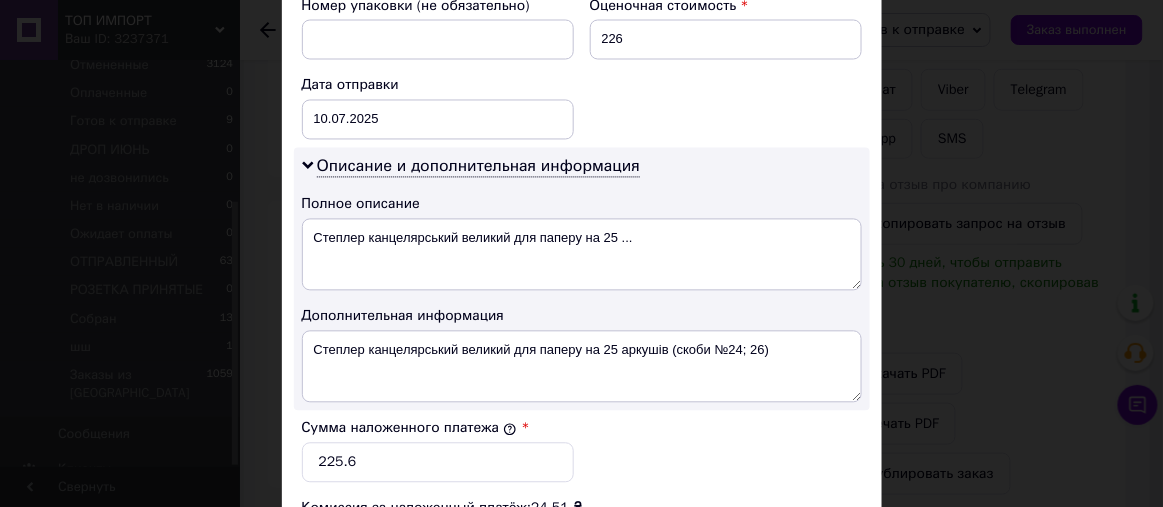 scroll, scrollTop: 909, scrollLeft: 0, axis: vertical 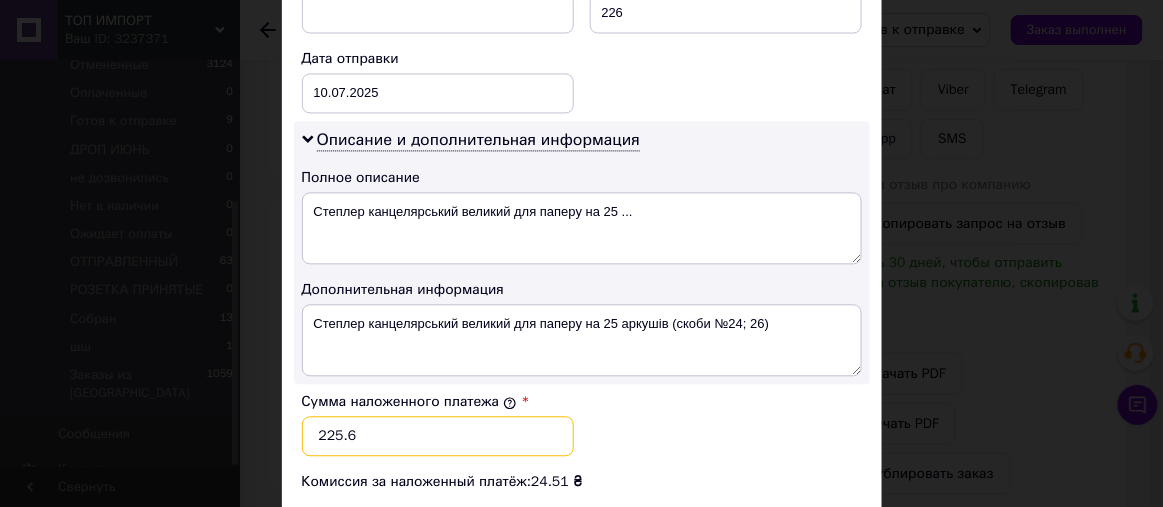 click on "225.6" at bounding box center [438, 437] 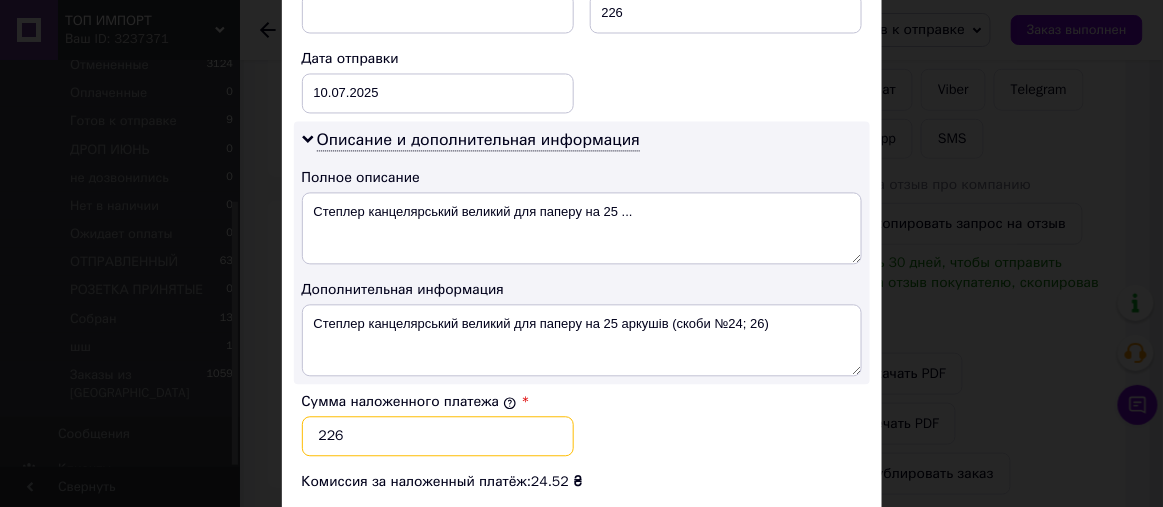 type on "226" 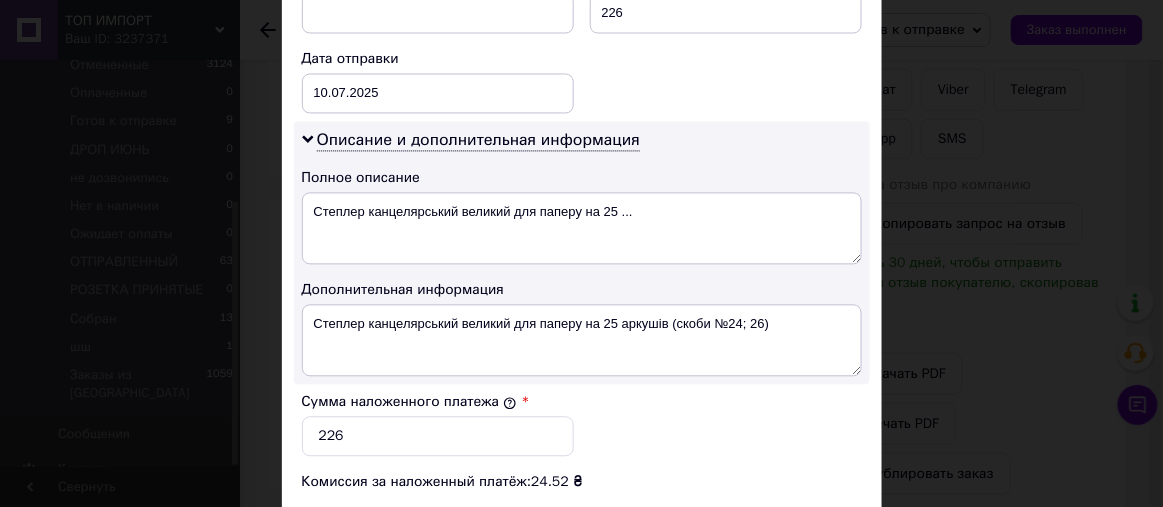 click on "Сумма наложенного платежа     * 226" at bounding box center [582, 425] 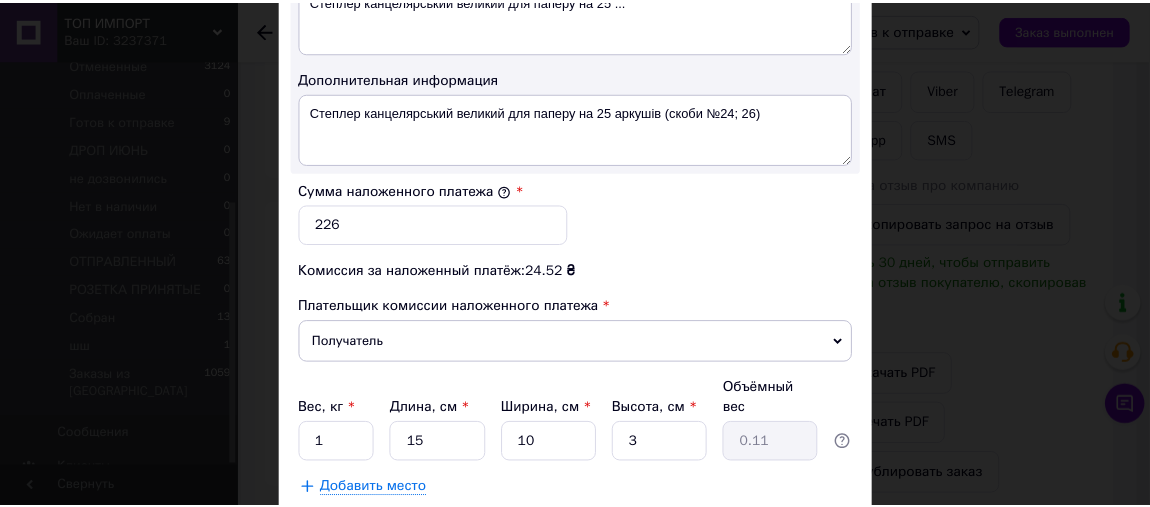 scroll, scrollTop: 1228, scrollLeft: 0, axis: vertical 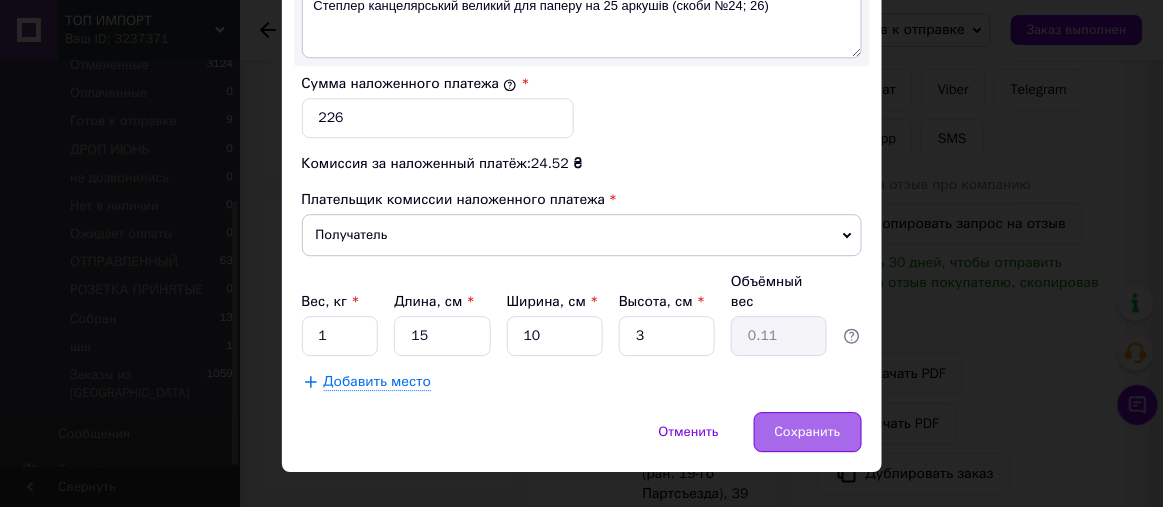 click on "Сохранить" at bounding box center [808, 432] 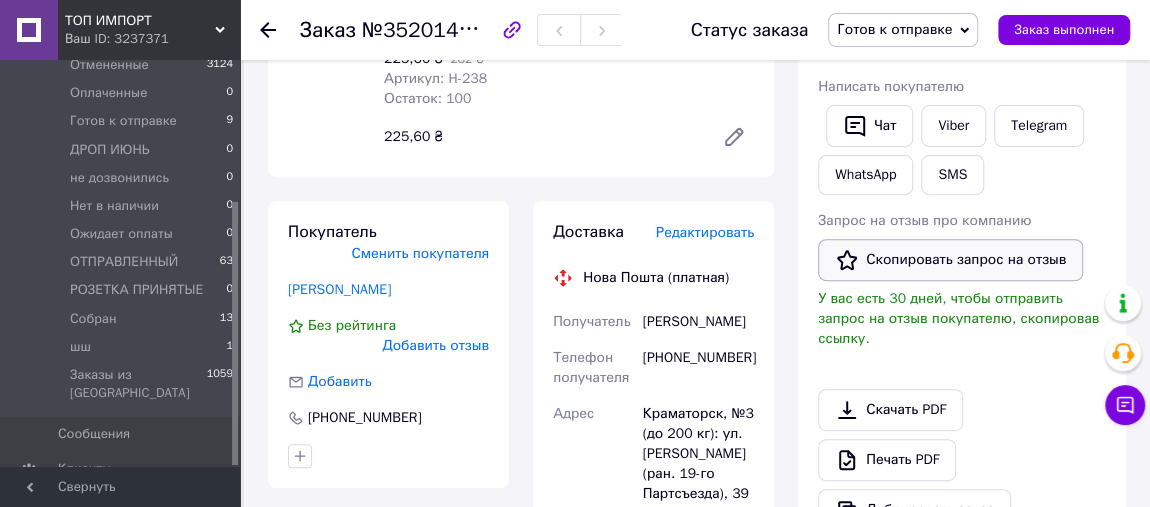scroll, scrollTop: 769, scrollLeft: 0, axis: vertical 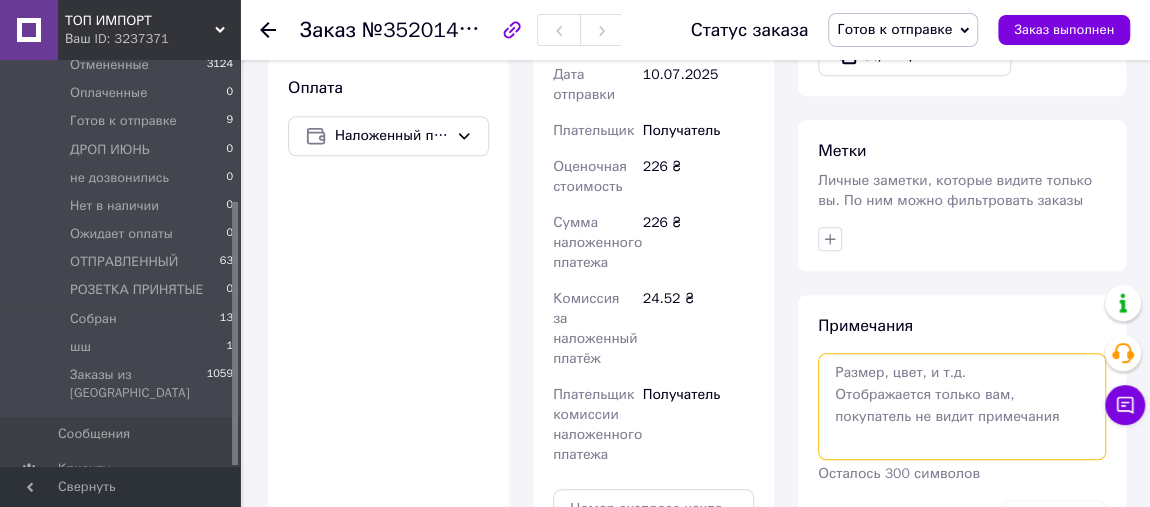 click at bounding box center [962, 406] 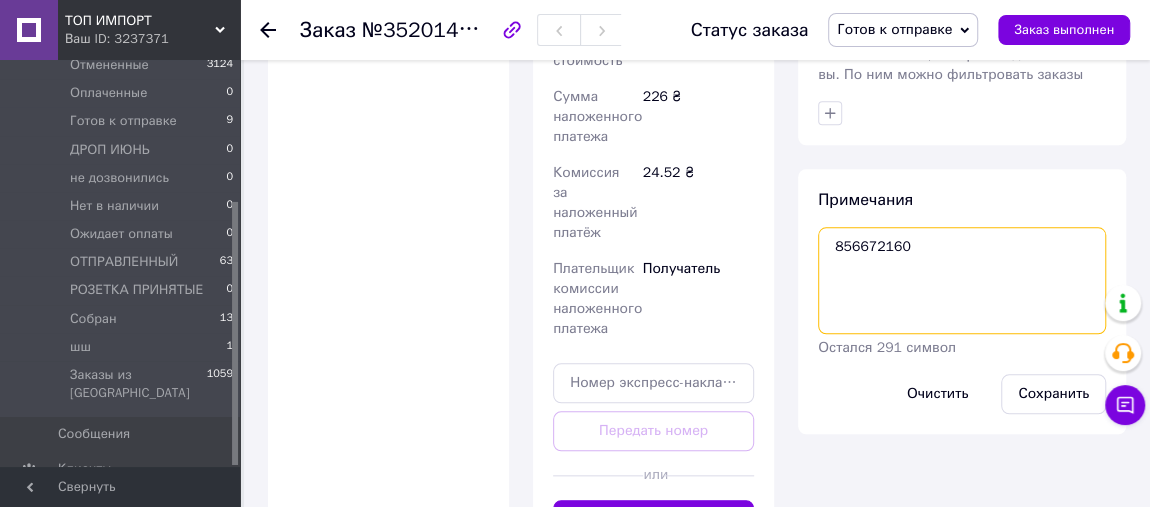 scroll, scrollTop: 920, scrollLeft: 0, axis: vertical 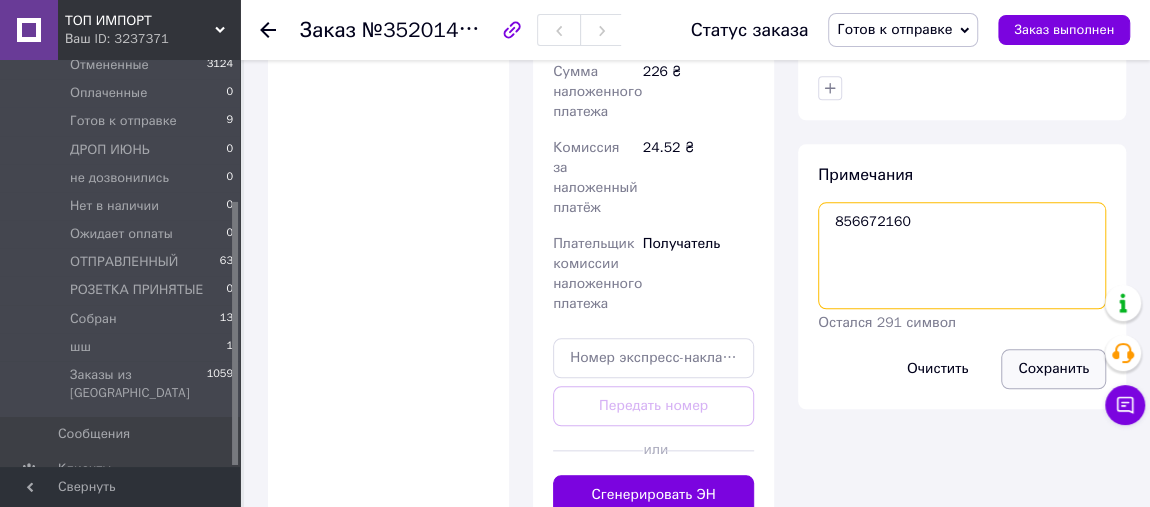 type on "856672160" 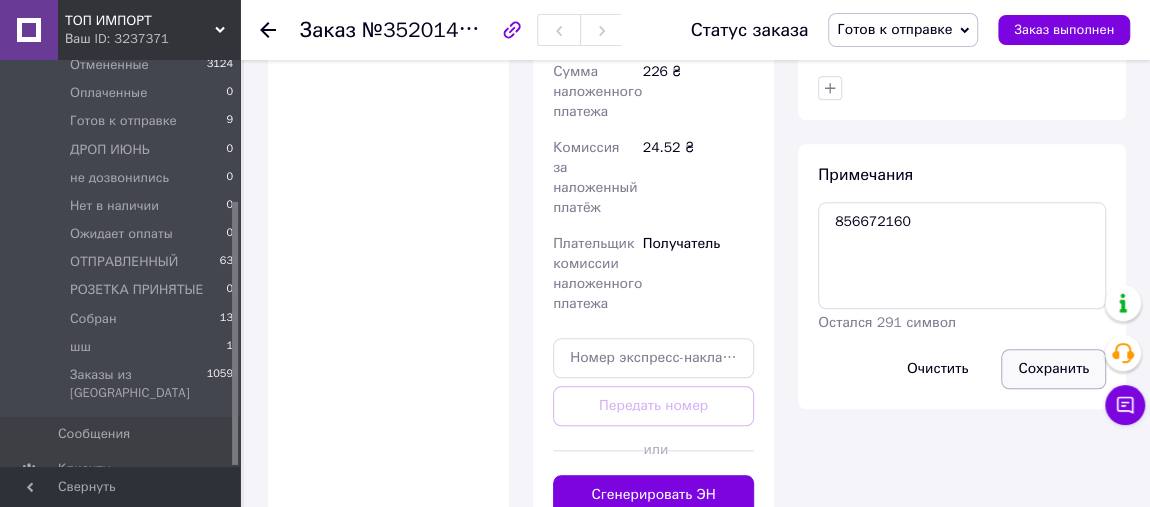 click on "Сохранить" at bounding box center [1053, 369] 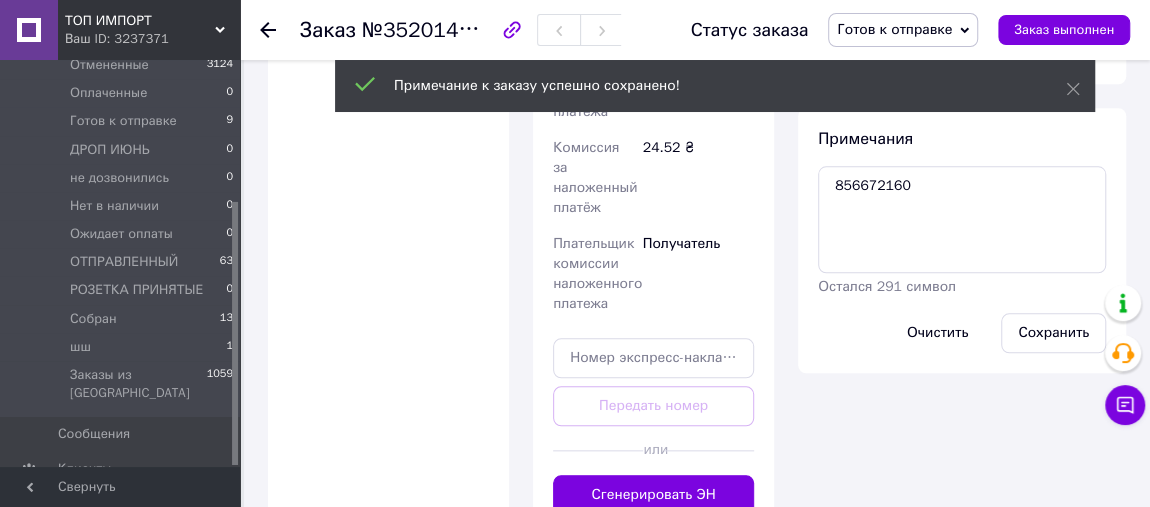 click 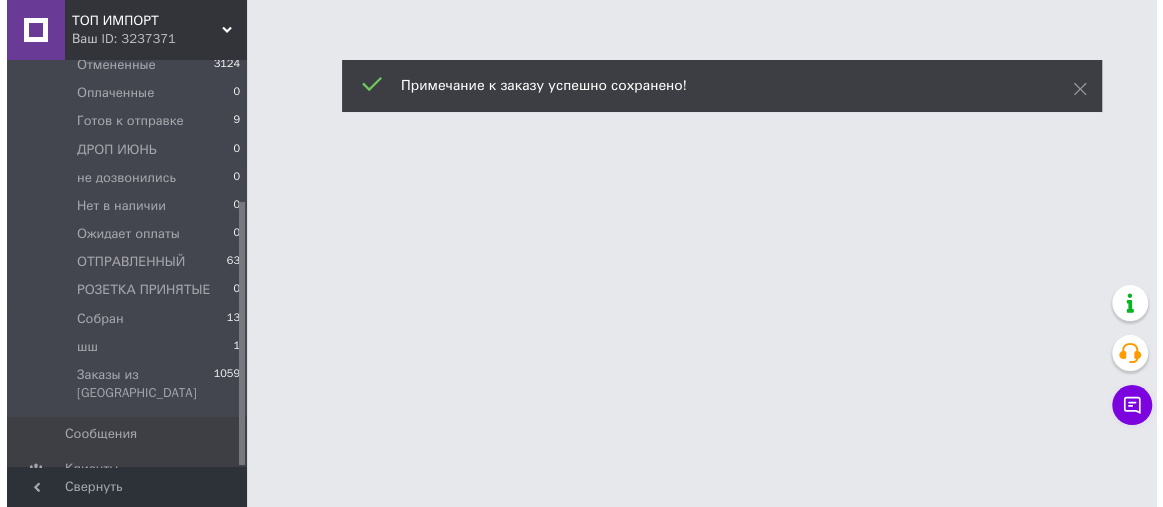 scroll, scrollTop: 0, scrollLeft: 0, axis: both 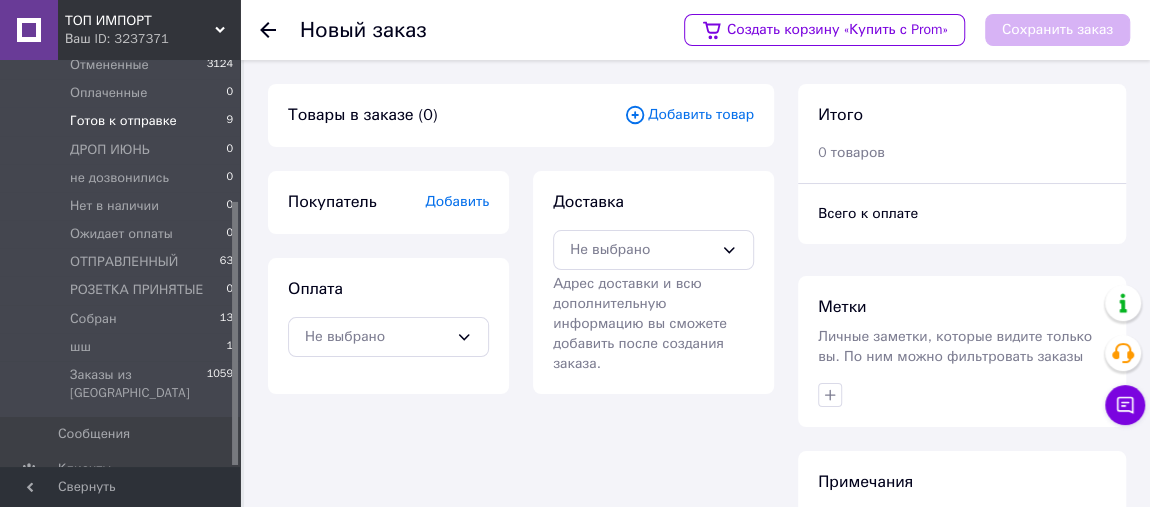 click on "Готов к отправке 9" at bounding box center (122, 121) 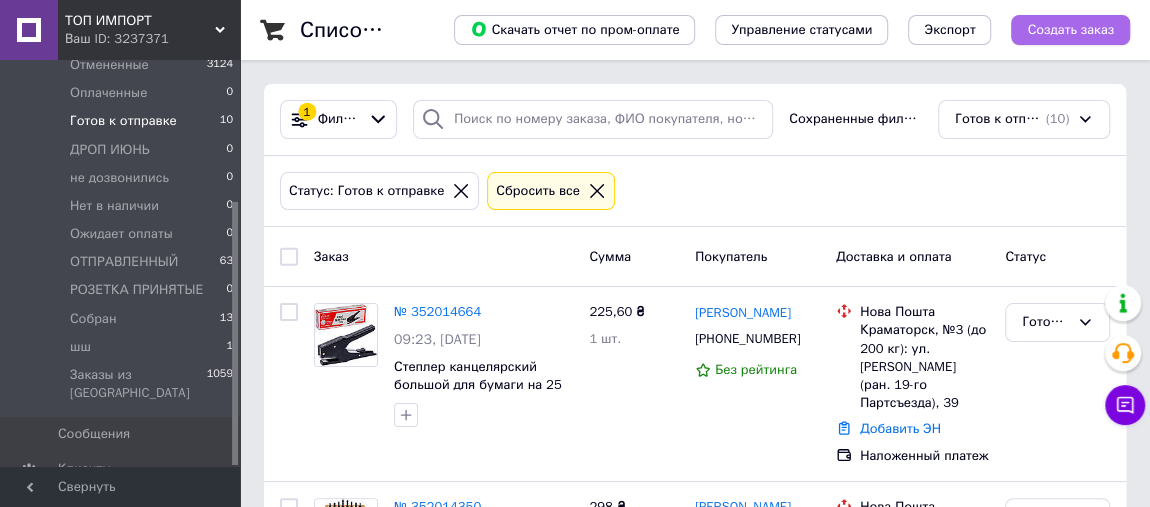 click on "Создать заказ" at bounding box center [1070, 30] 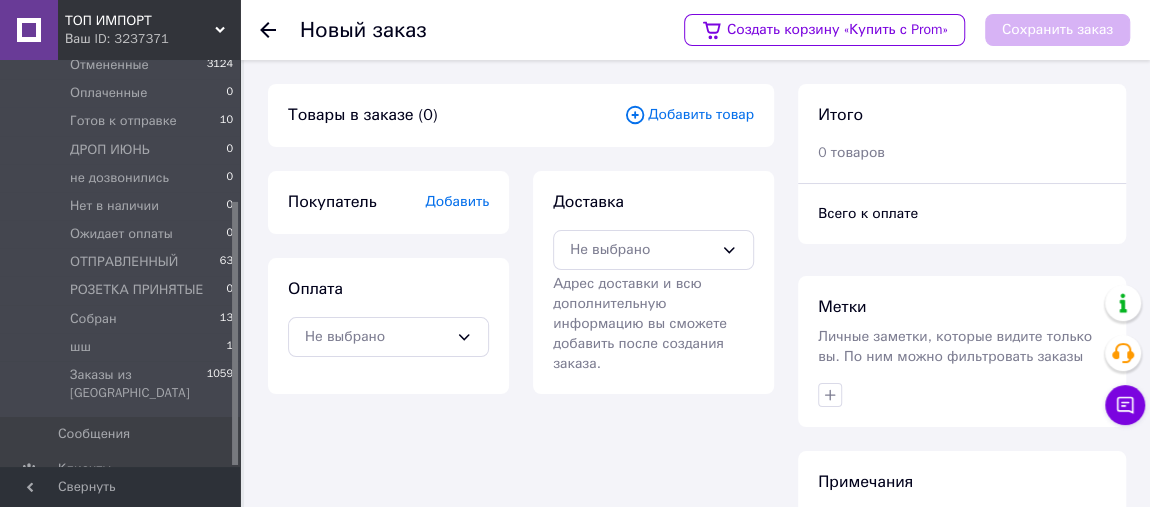 click on "Добавить товар" at bounding box center [689, 115] 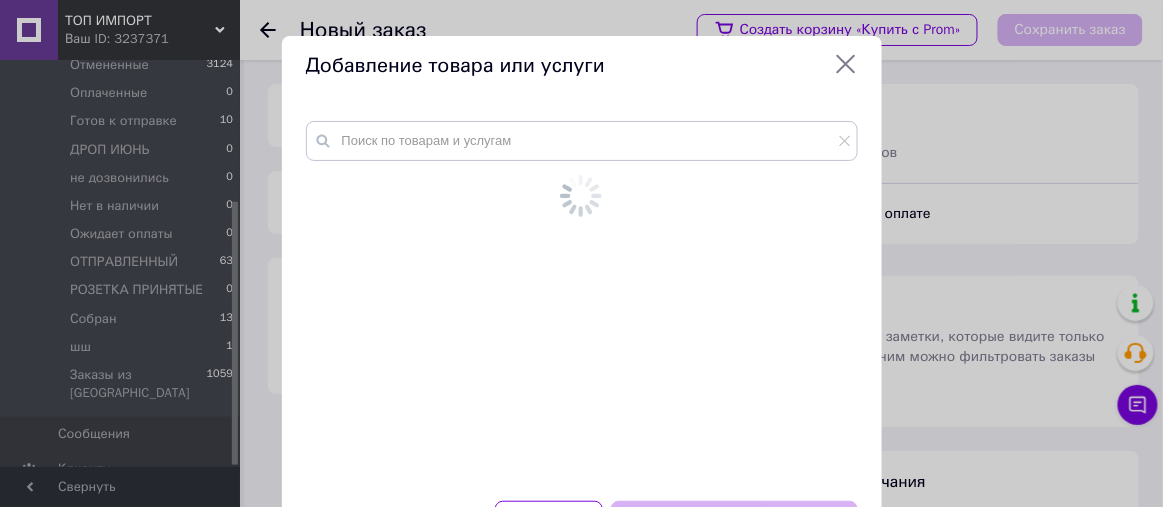 click at bounding box center (582, 299) 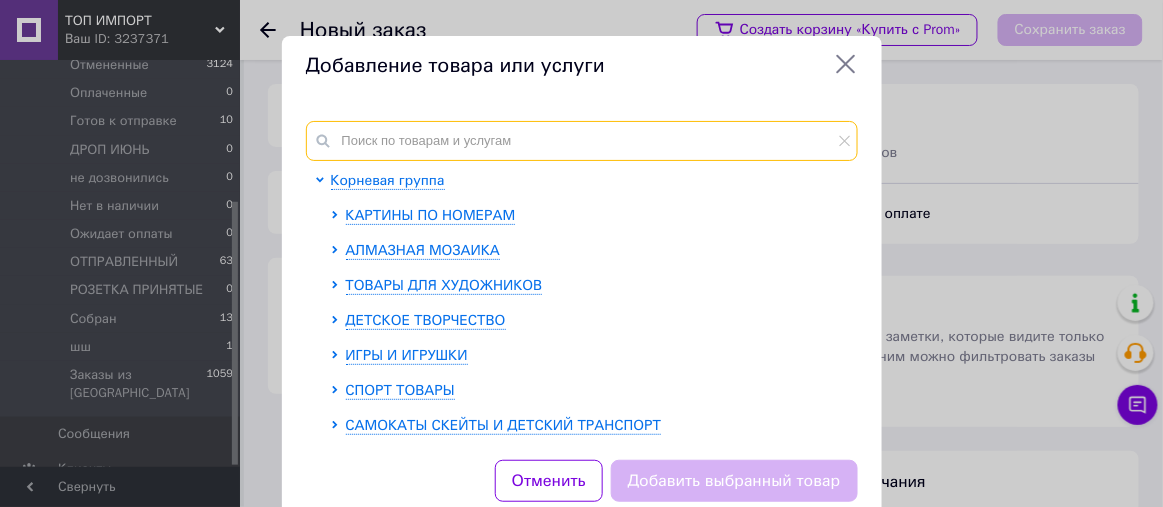 click at bounding box center [582, 141] 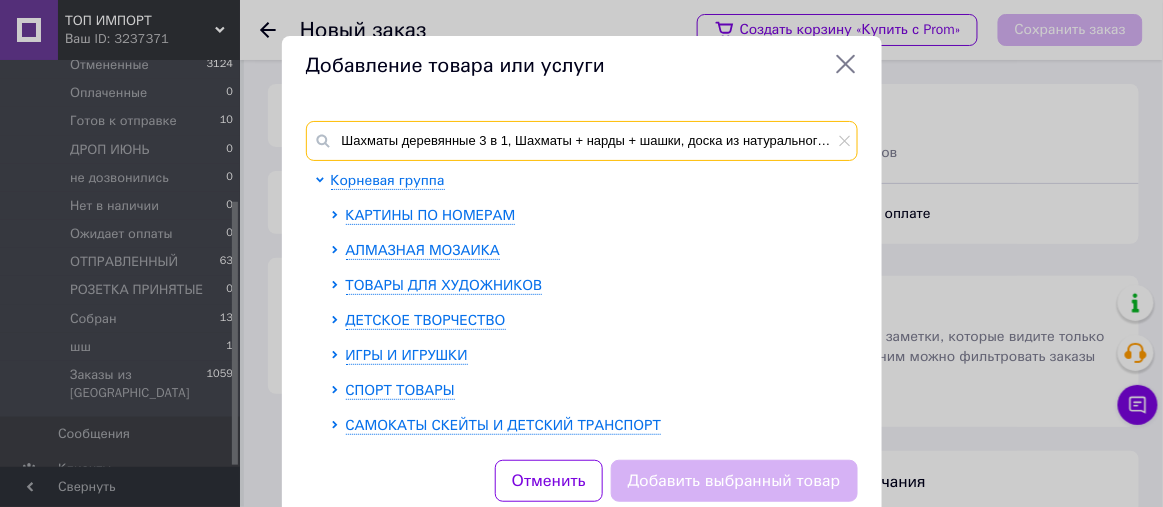 scroll, scrollTop: 0, scrollLeft: 170, axis: horizontal 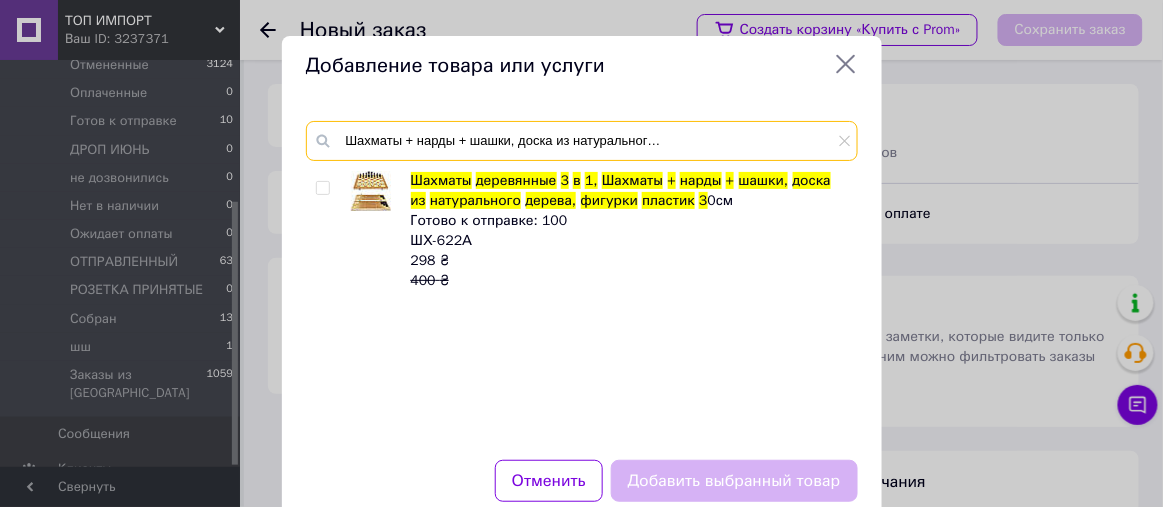 type on "Шахматы деревянные 3 в 1, Шахматы + нарды + шашки, доска из натурального дерева, фигурки пластик 30с" 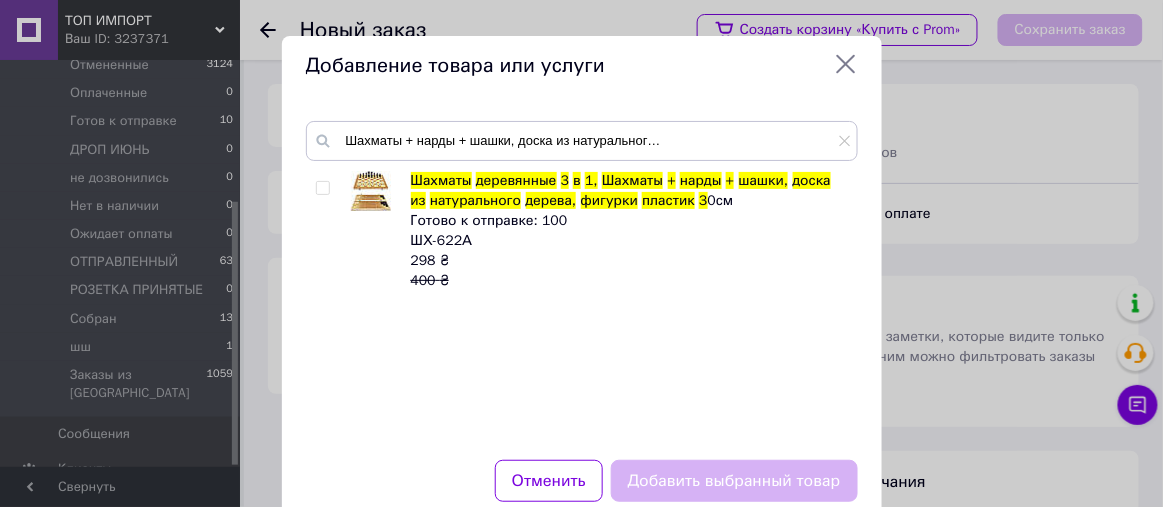 scroll, scrollTop: 0, scrollLeft: 0, axis: both 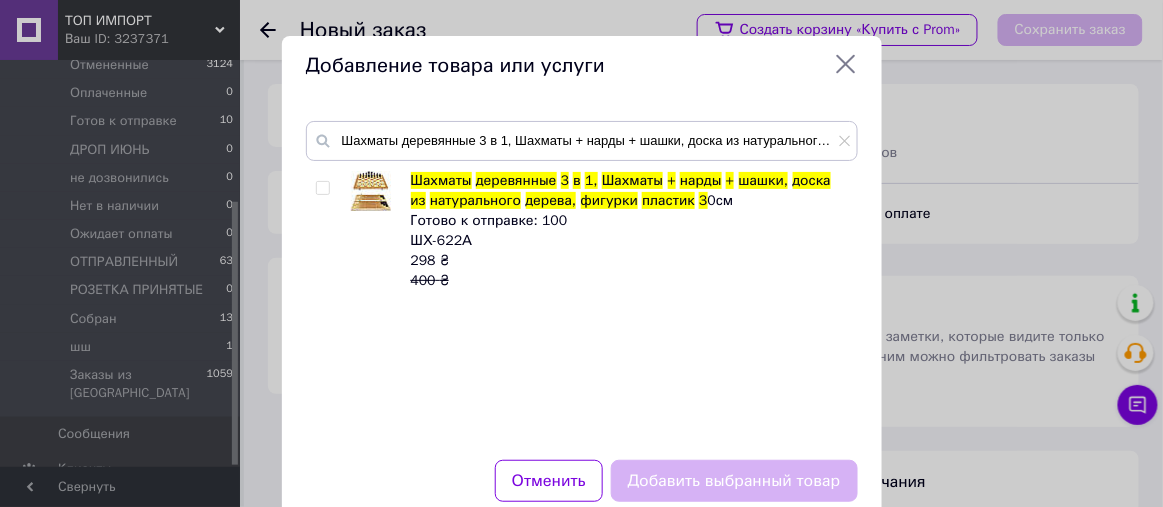 click at bounding box center (322, 188) 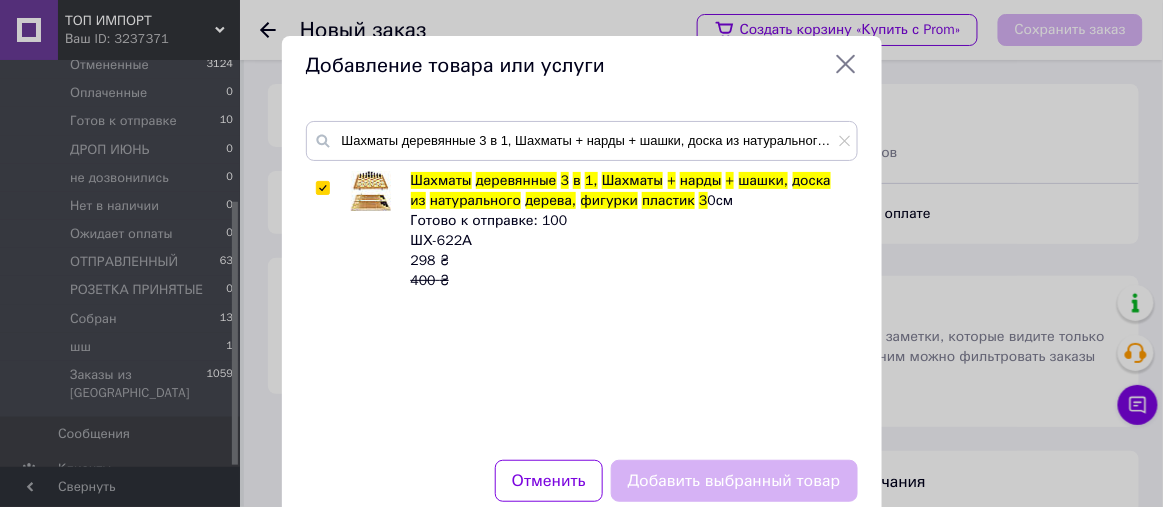 checkbox on "true" 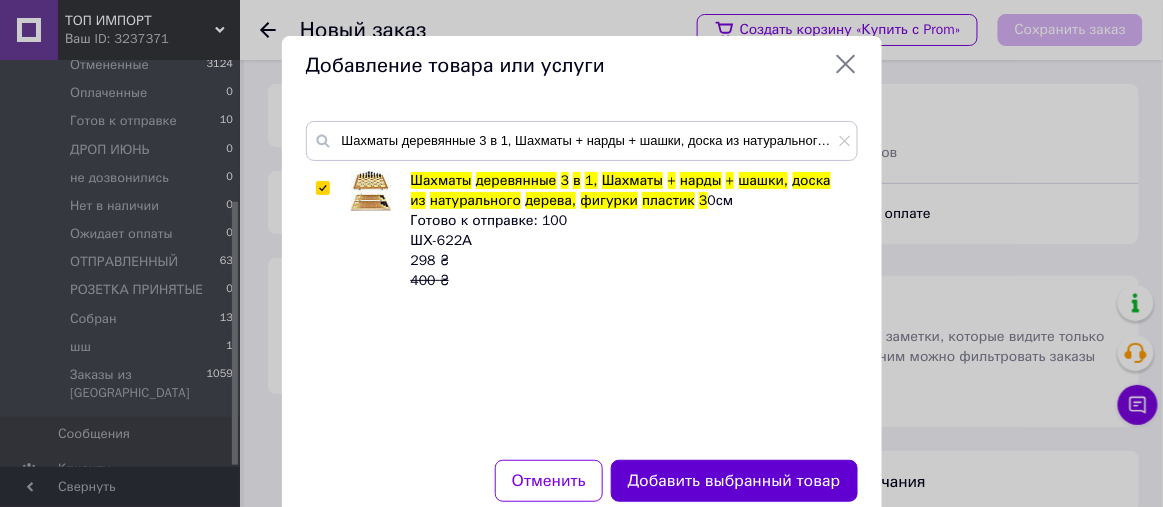click on "Добавить выбранный товар" at bounding box center [734, 481] 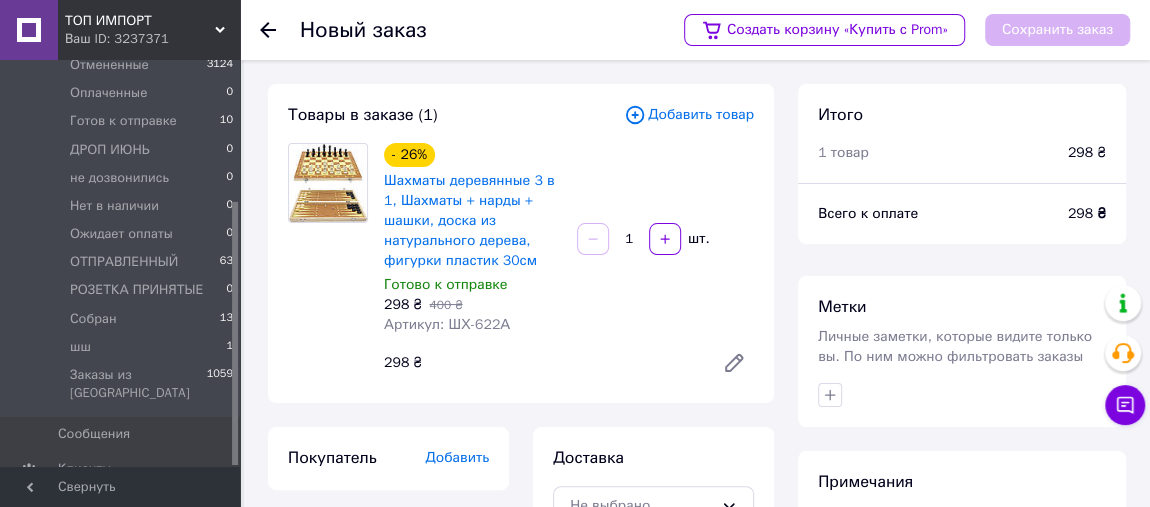 click on "Добавить товар" at bounding box center (689, 115) 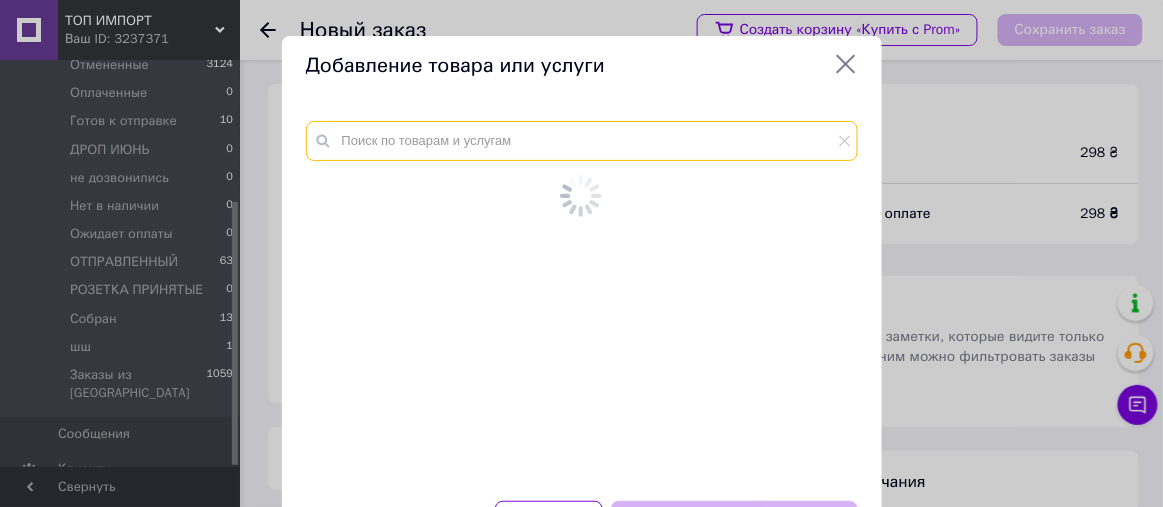 click at bounding box center (582, 141) 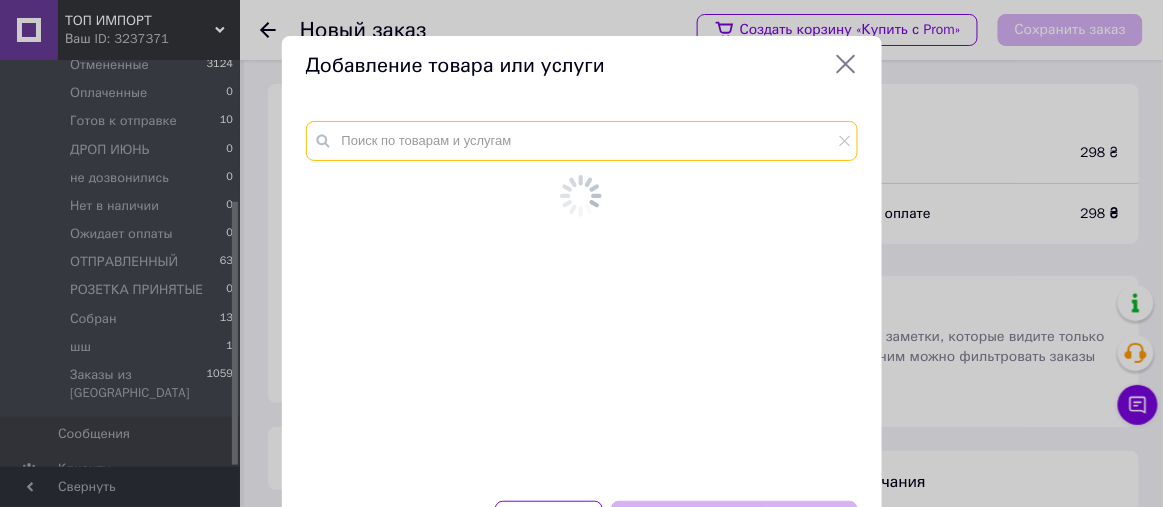 paste on "Брелок бирка для ключей с кольцом пластиковый с возможностью подписать Размер: 6х2 см В коробке 50 ш" 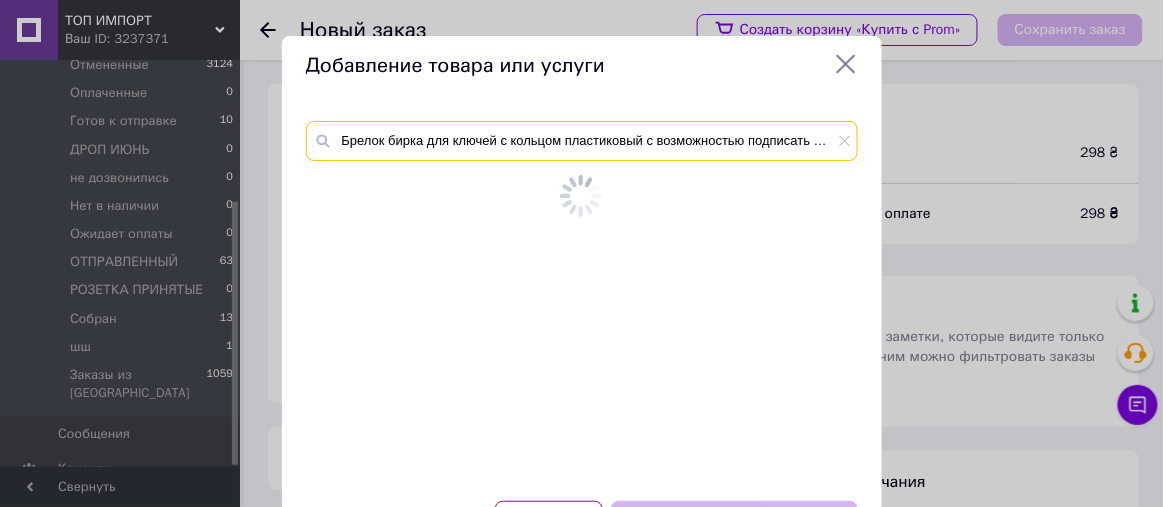 scroll, scrollTop: 0, scrollLeft: 169, axis: horizontal 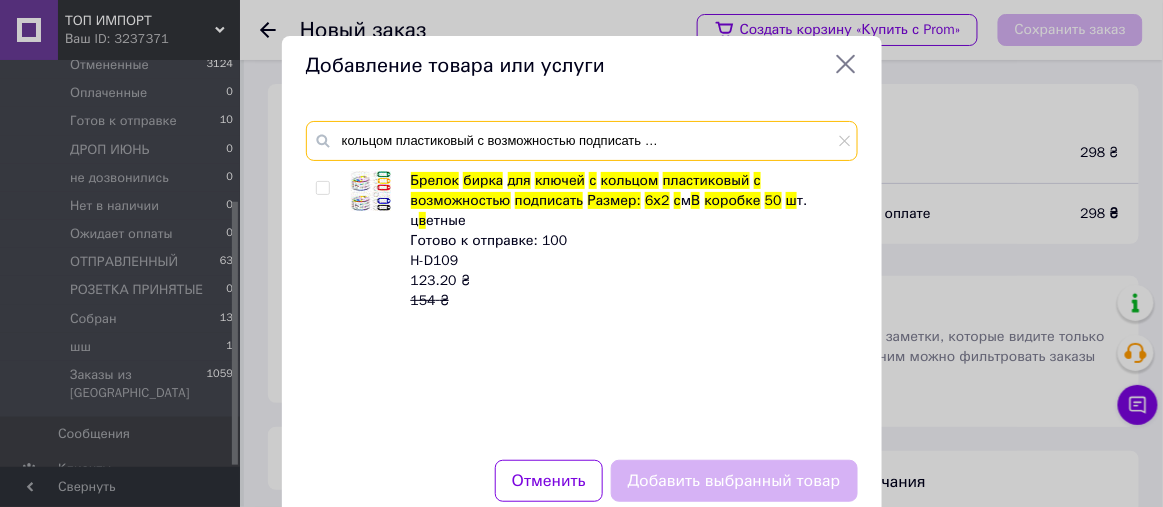 type on "Брелок бирка для ключей с кольцом пластиковый с возможностью подписать Размер: 6х2 см В коробке 50 ш" 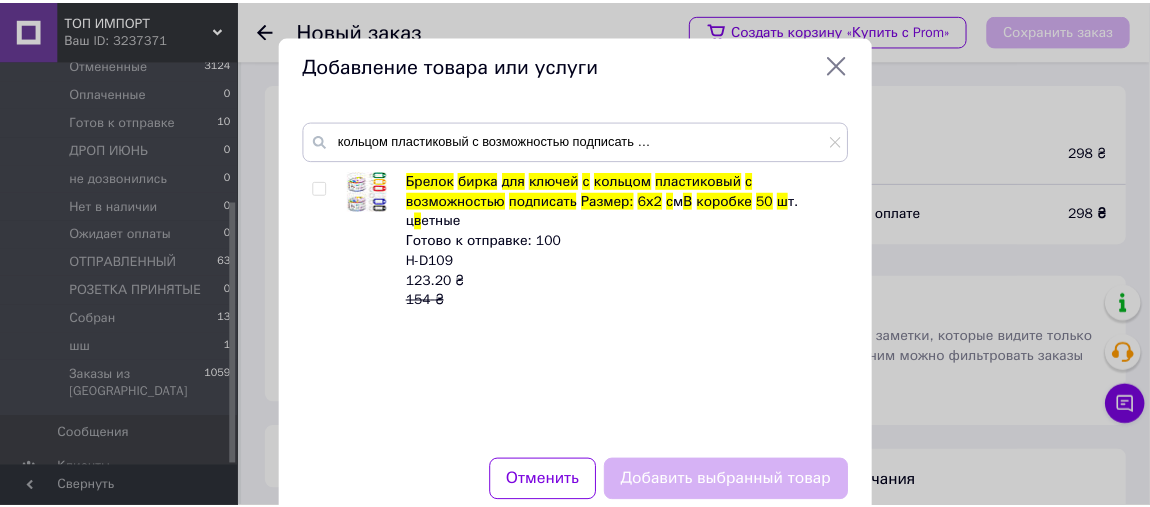scroll, scrollTop: 0, scrollLeft: 0, axis: both 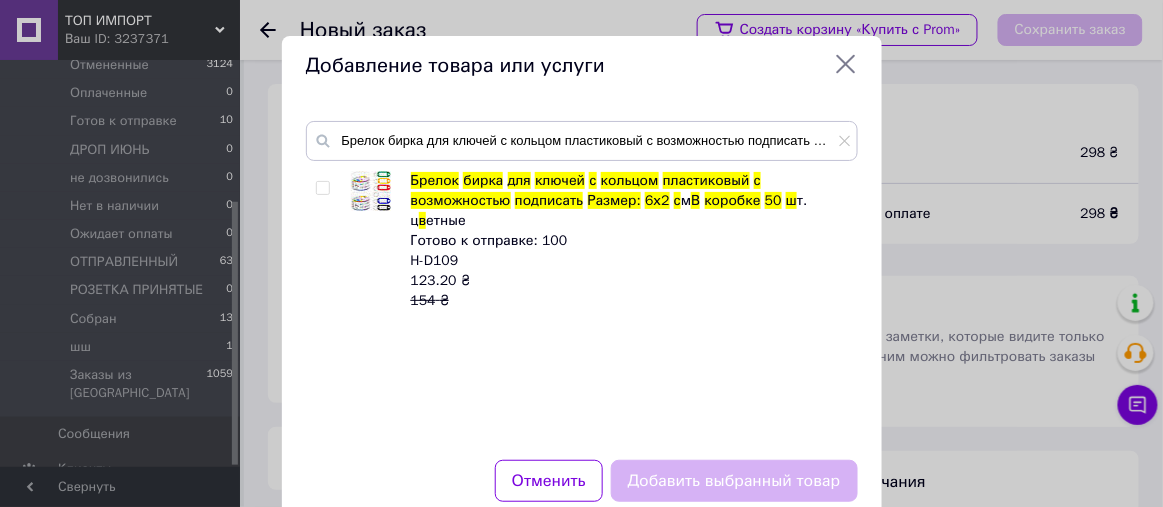 click at bounding box center (322, 188) 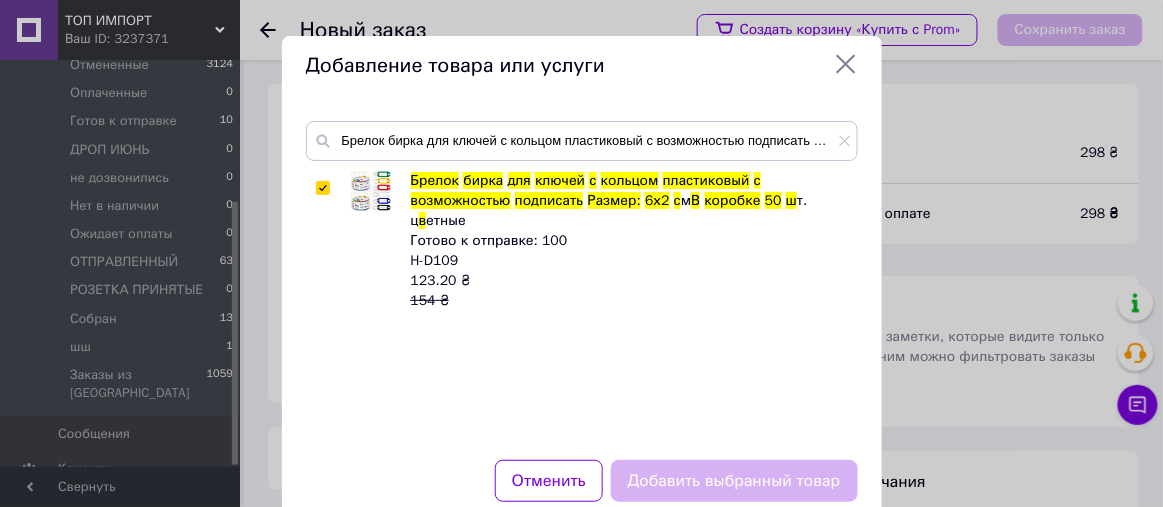 checkbox on "true" 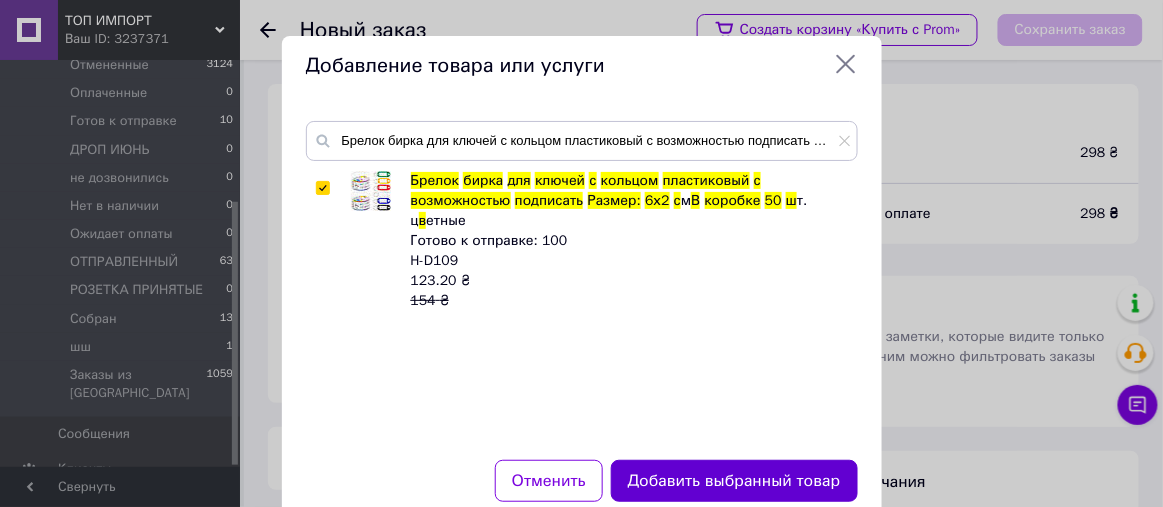 click on "Добавить выбранный товар" at bounding box center [734, 481] 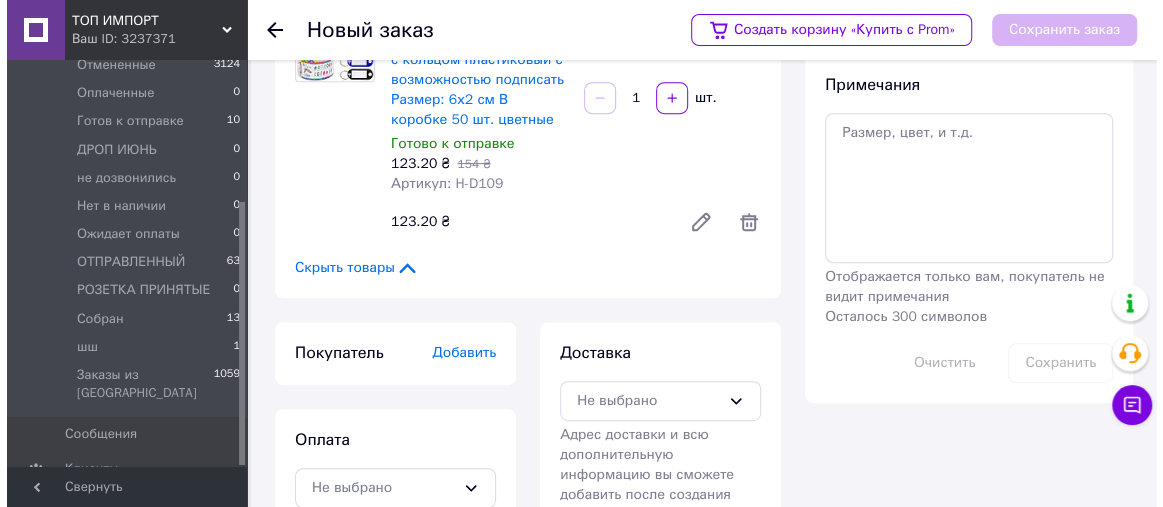 scroll, scrollTop: 441, scrollLeft: 0, axis: vertical 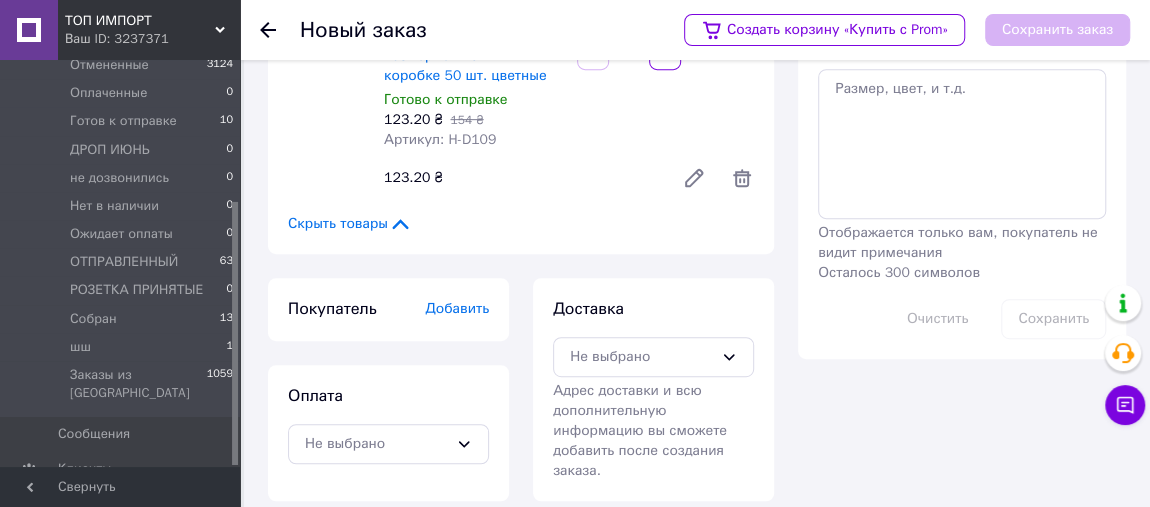 click on "Добавить" at bounding box center [457, 308] 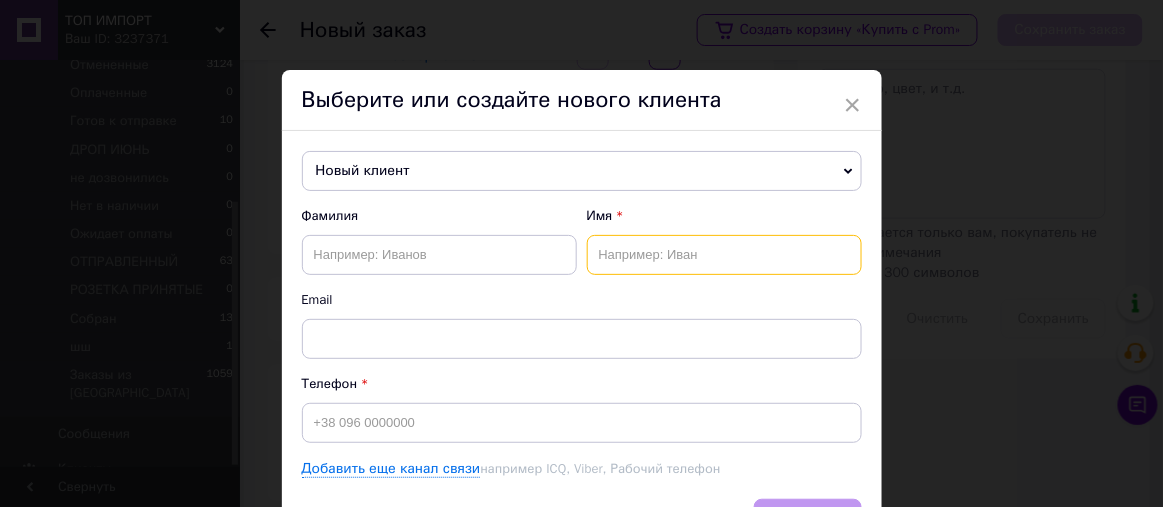click at bounding box center (724, 255) 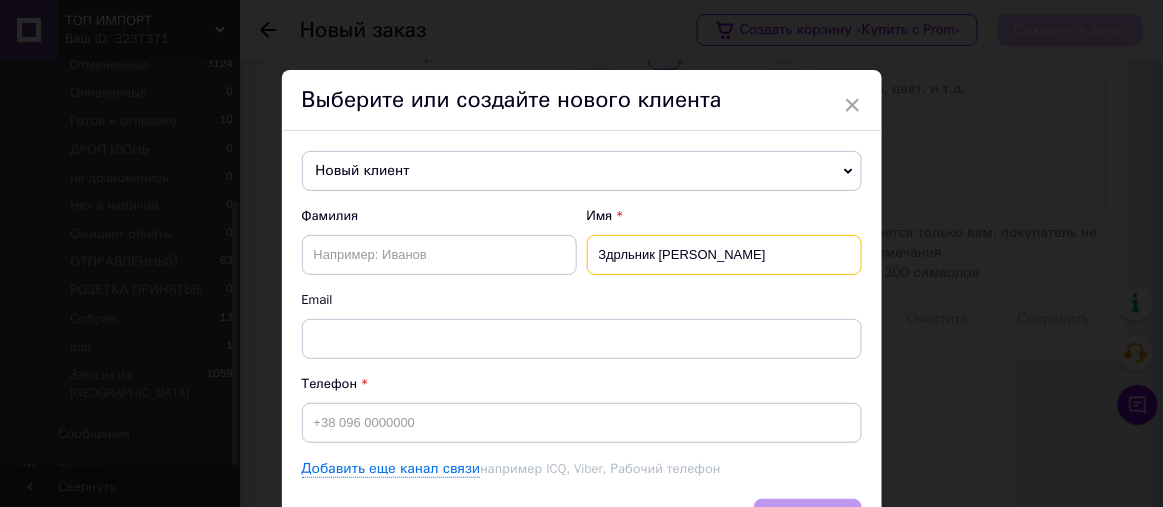 type on "Здрльник [PERSON_NAME]" 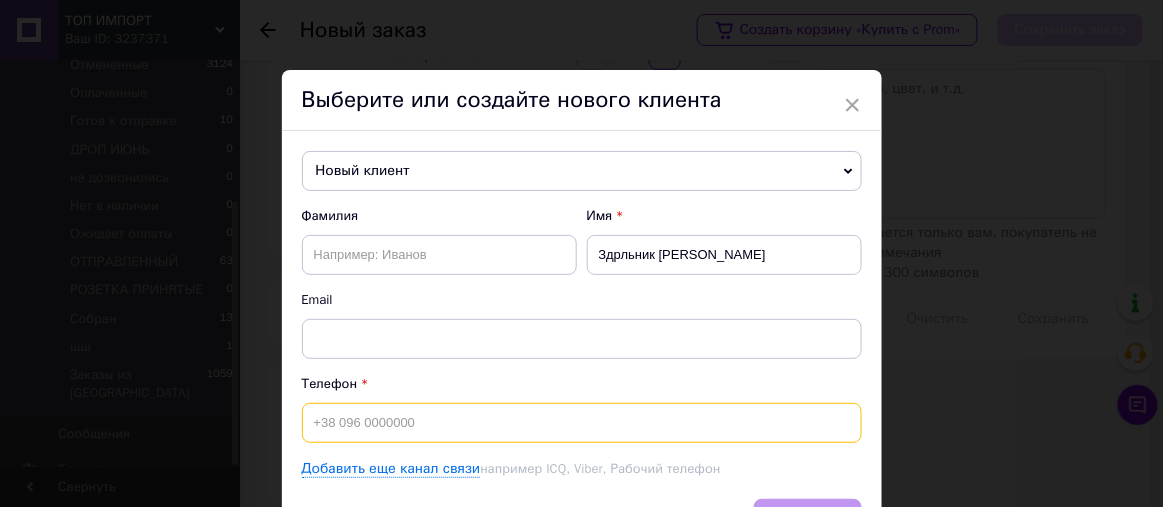 click at bounding box center [582, 423] 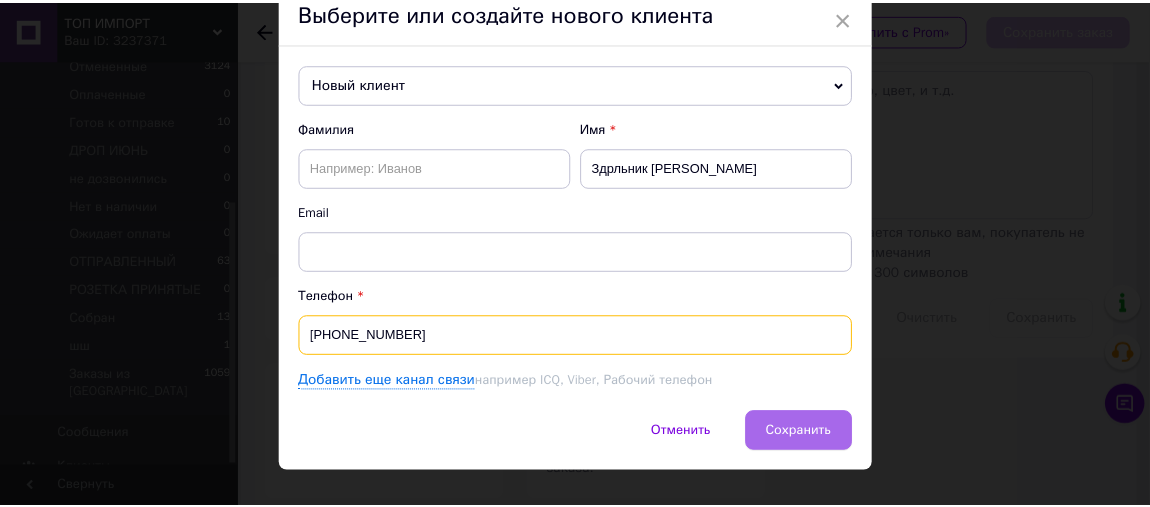 scroll, scrollTop: 116, scrollLeft: 0, axis: vertical 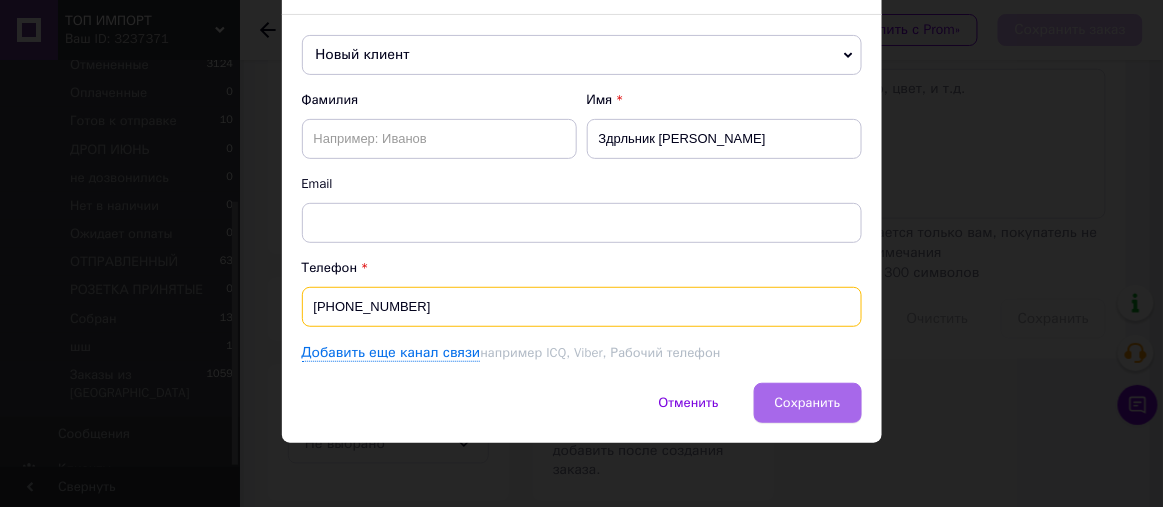 type on "[PHONE_NUMBER]" 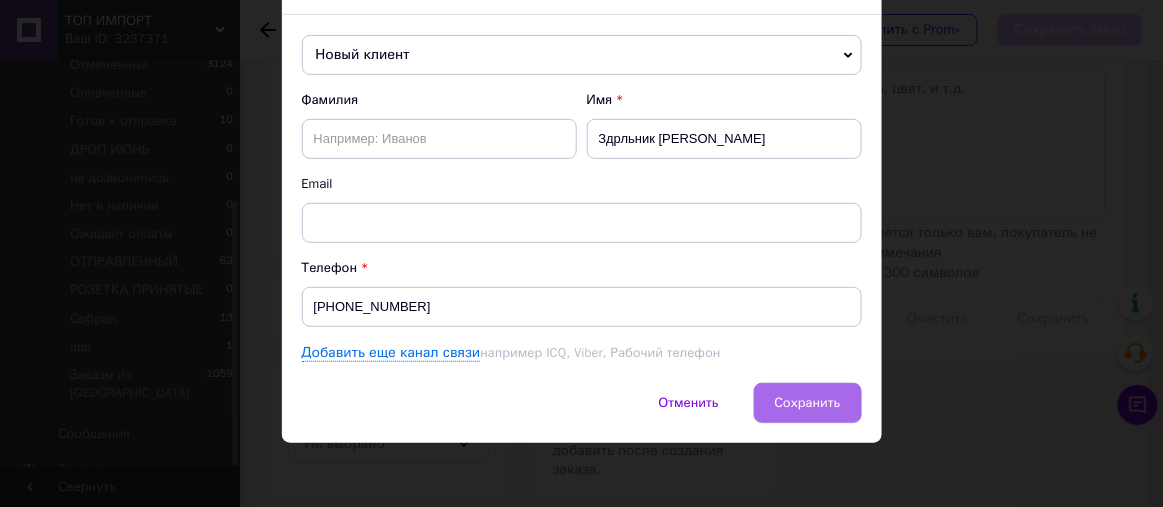 click on "Сохранить" at bounding box center [808, 403] 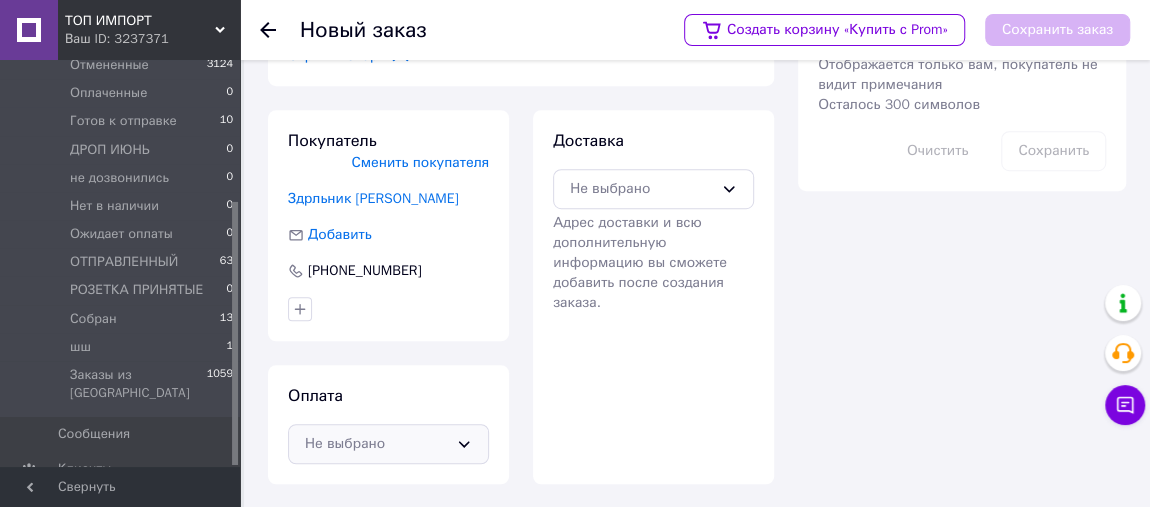 click on "Не выбрано" at bounding box center [376, 444] 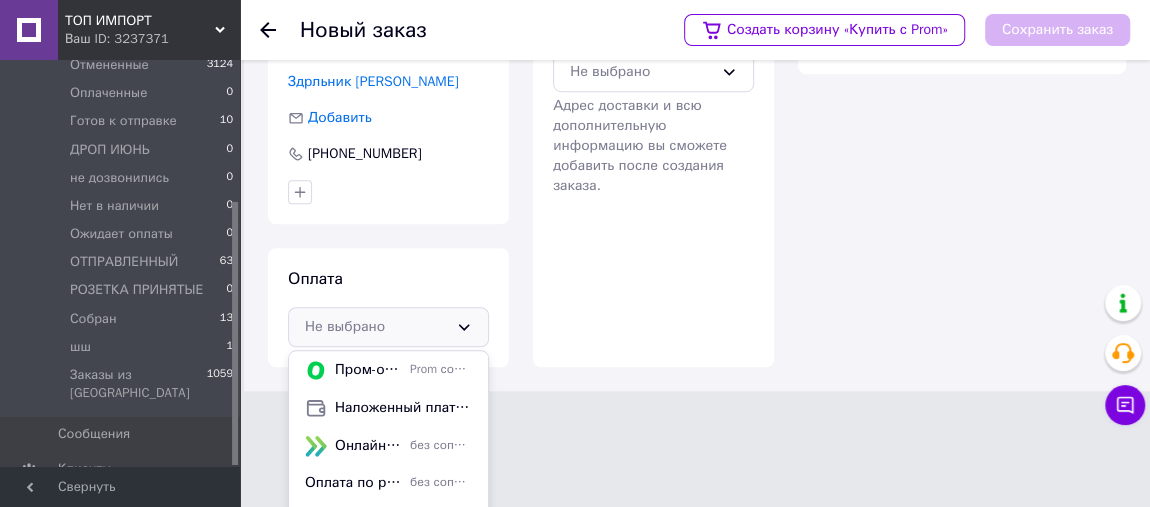 scroll, scrollTop: 741, scrollLeft: 0, axis: vertical 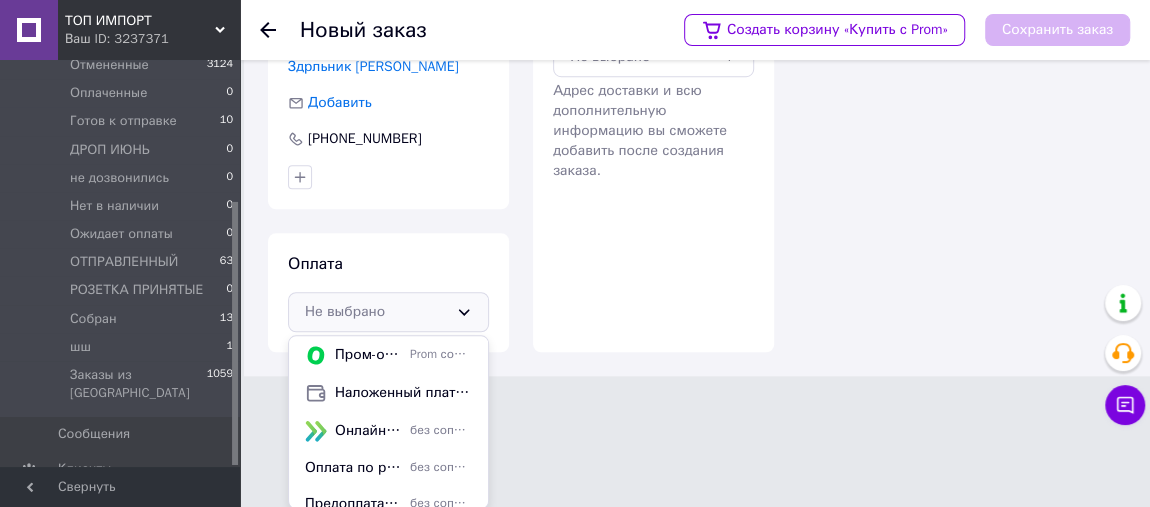 drag, startPoint x: 379, startPoint y: 429, endPoint x: 476, endPoint y: 313, distance: 151.21178 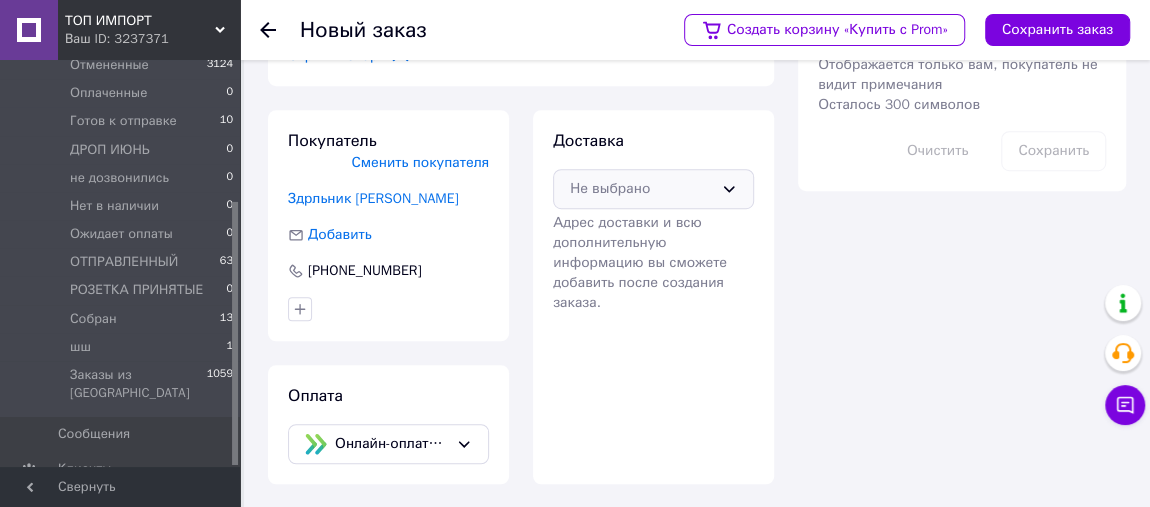click on "Не выбрано" at bounding box center [641, 189] 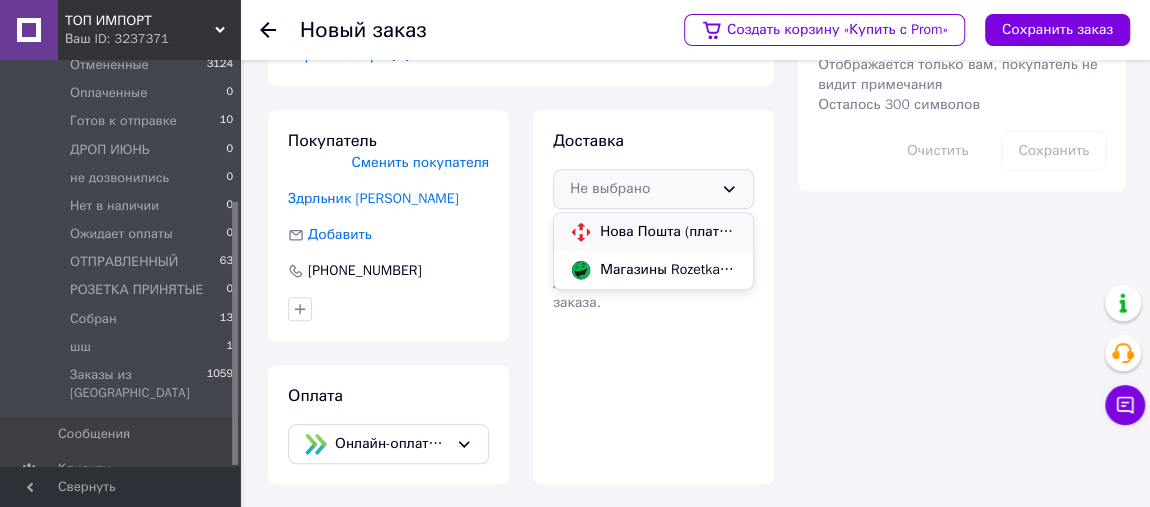 click on "Нова Пошта (платная)" at bounding box center [668, 232] 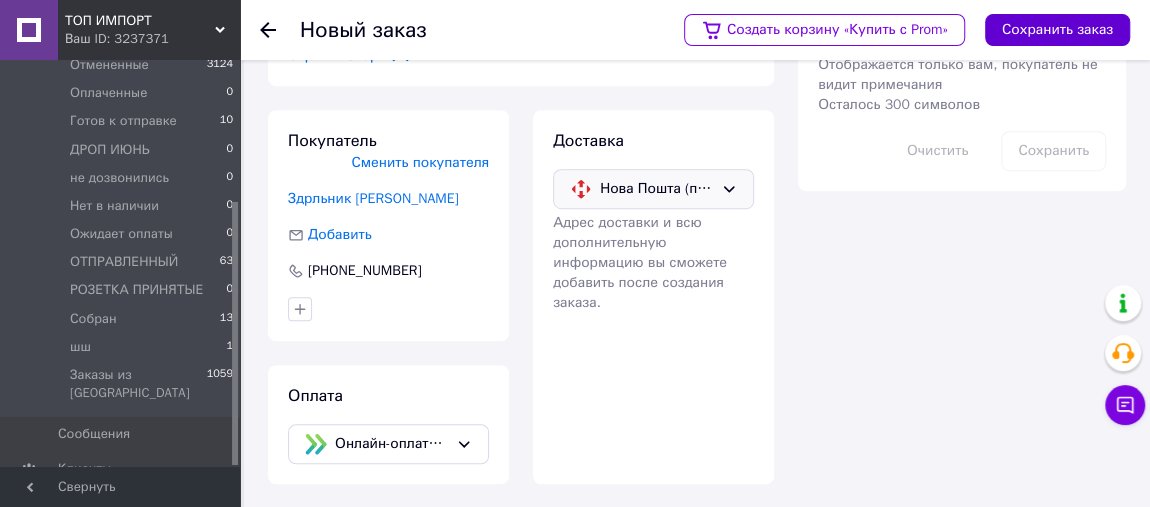 click on "Сохранить заказ" at bounding box center [1057, 30] 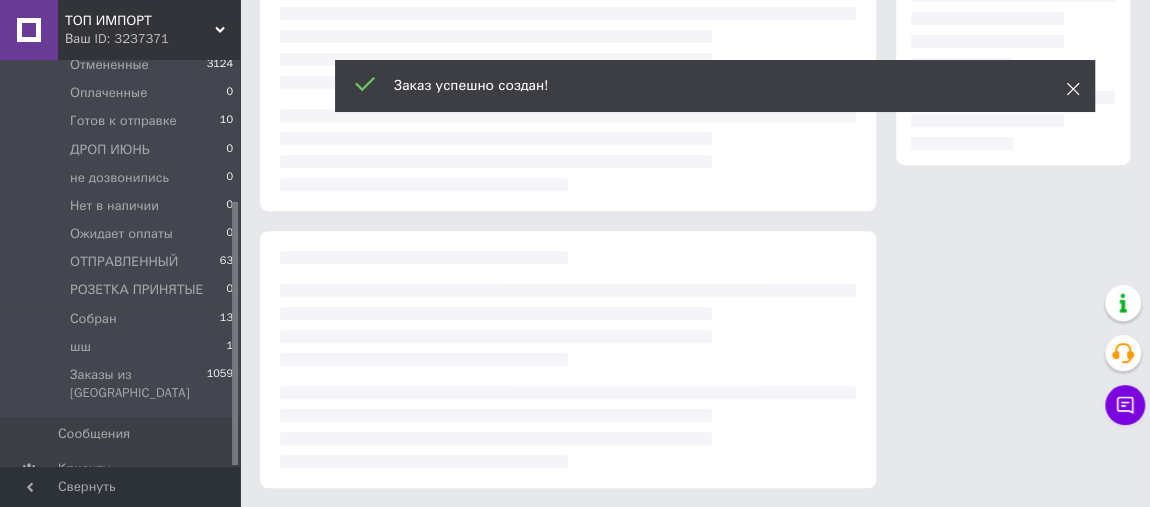 click 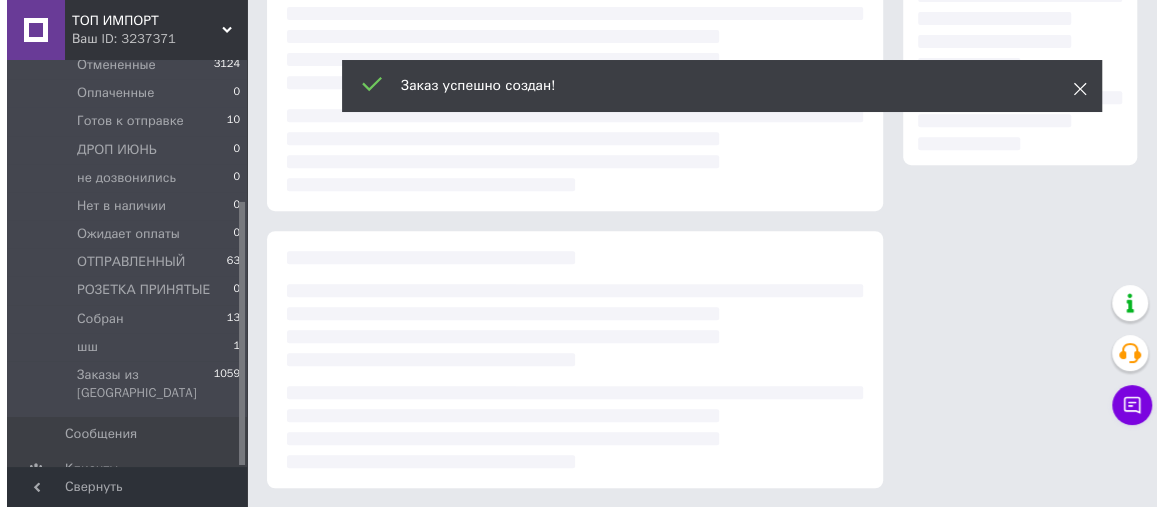 scroll, scrollTop: 609, scrollLeft: 0, axis: vertical 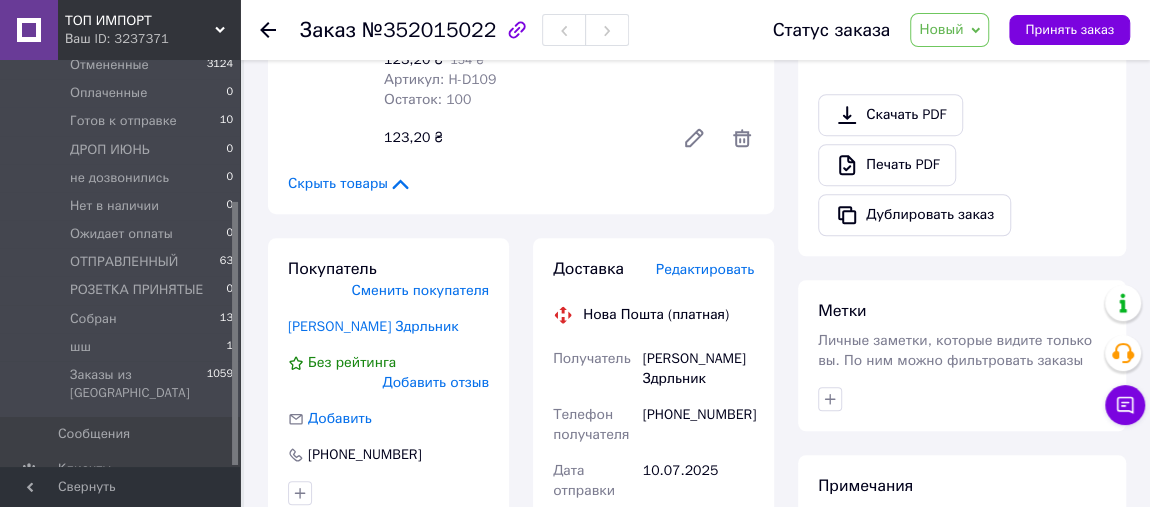 click on "Новый" at bounding box center [941, 29] 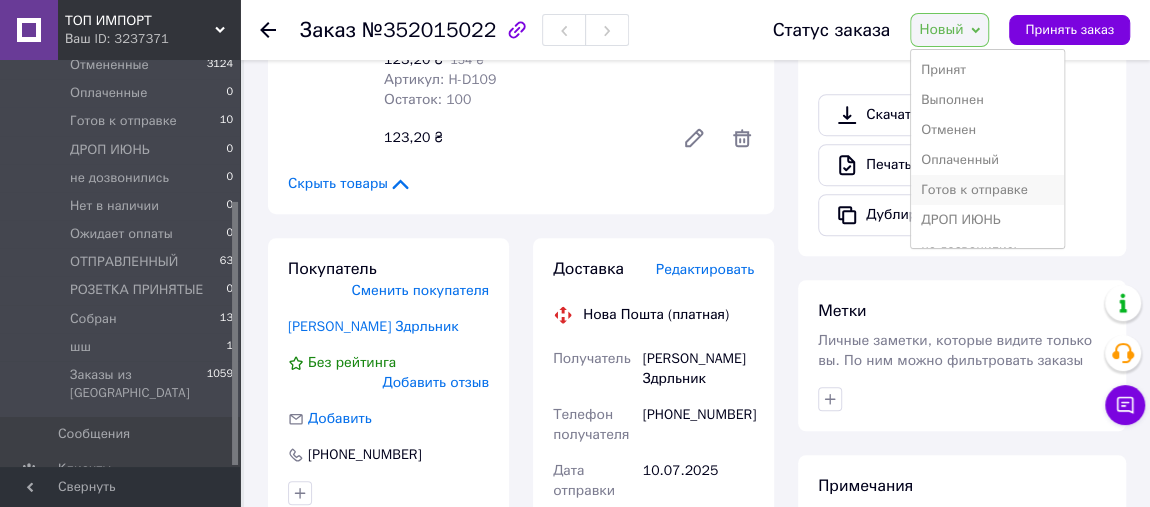 click on "Готов к отправке" at bounding box center (987, 190) 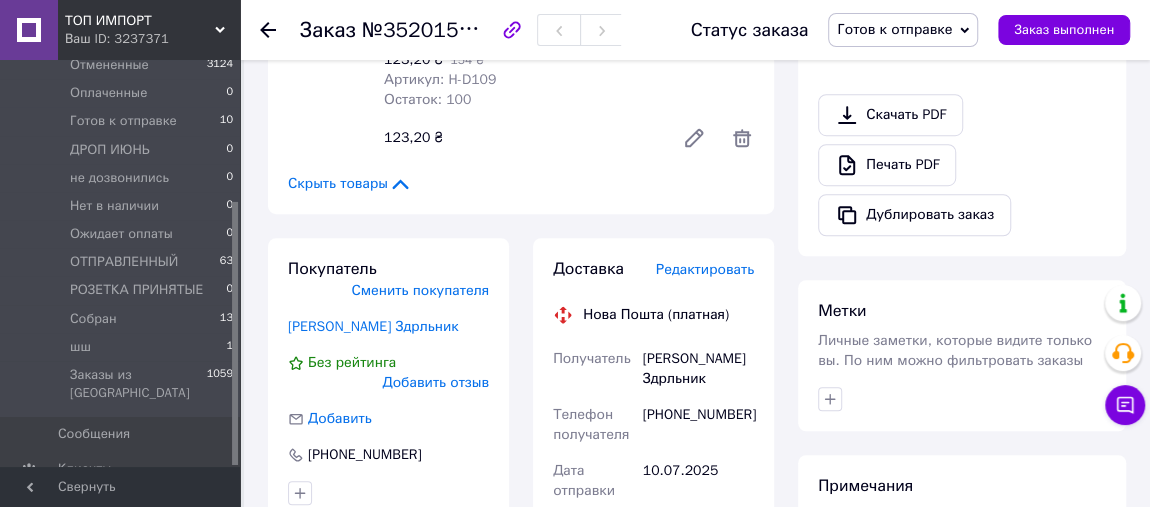click on "Редактировать" at bounding box center (705, 269) 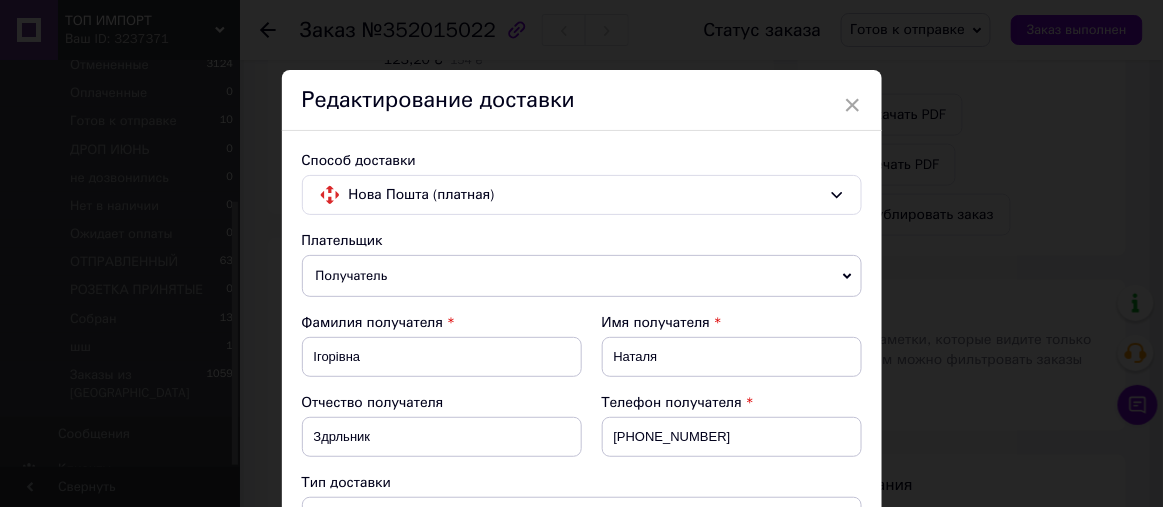 scroll, scrollTop: 303, scrollLeft: 0, axis: vertical 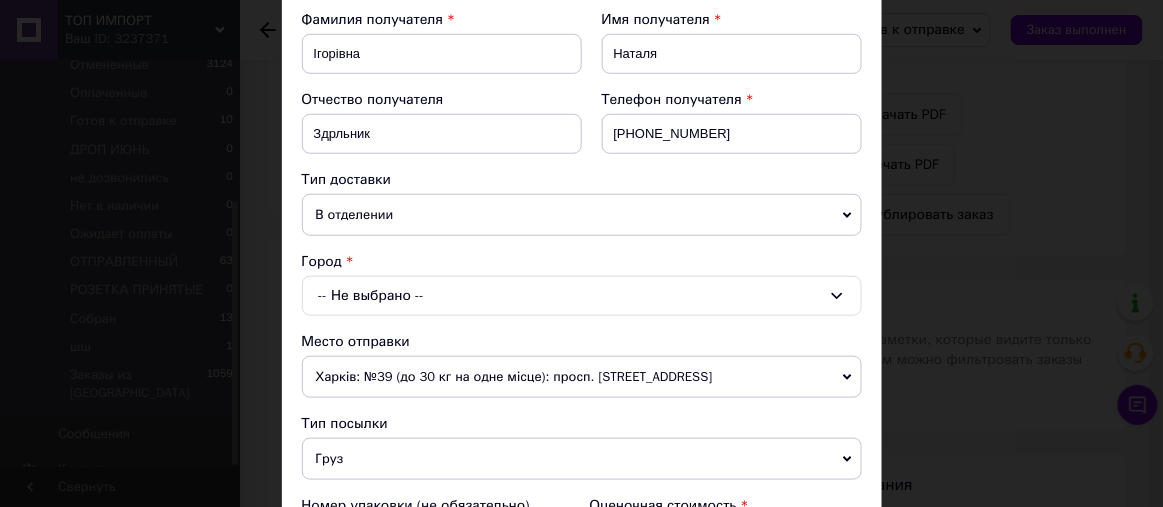 click on "-- Не выбрано --" at bounding box center [582, 296] 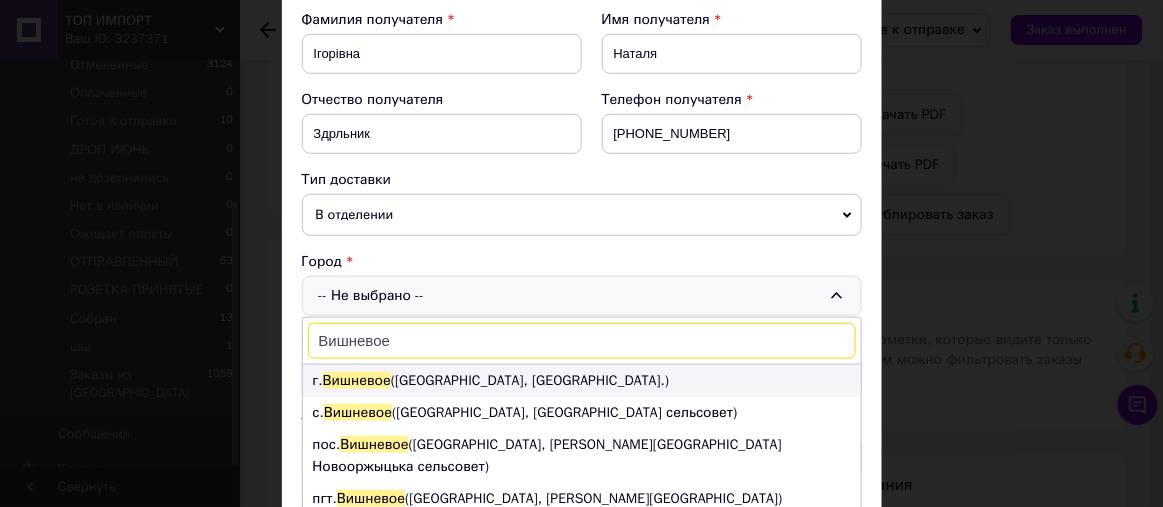 type on "Вишневое" 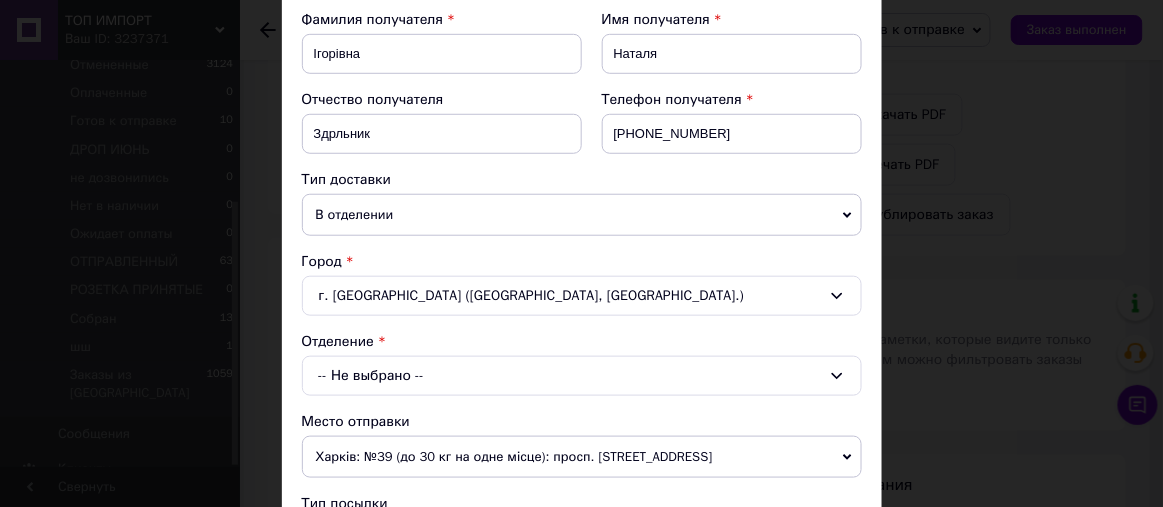 click on "-- Не выбрано --" at bounding box center (582, 376) 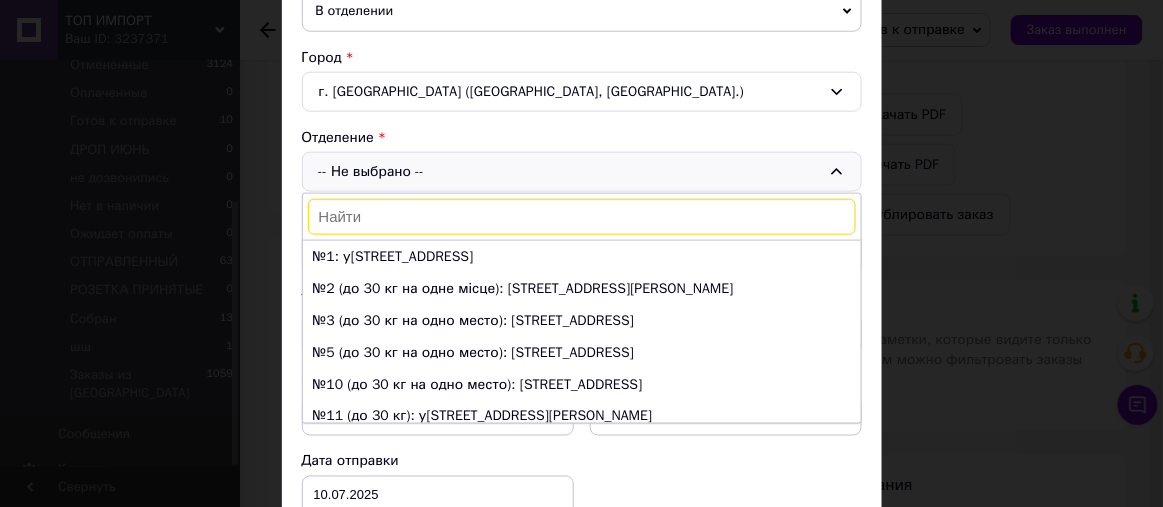 scroll, scrollTop: 606, scrollLeft: 0, axis: vertical 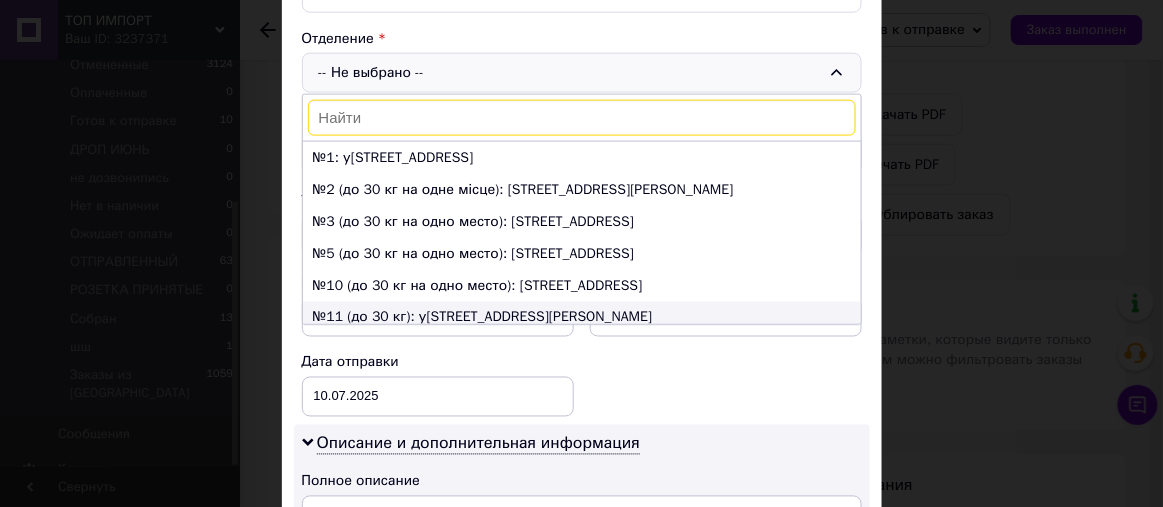 click on "№11 (до 30 кг): у[STREET_ADDRESS][PERSON_NAME]" at bounding box center [582, 318] 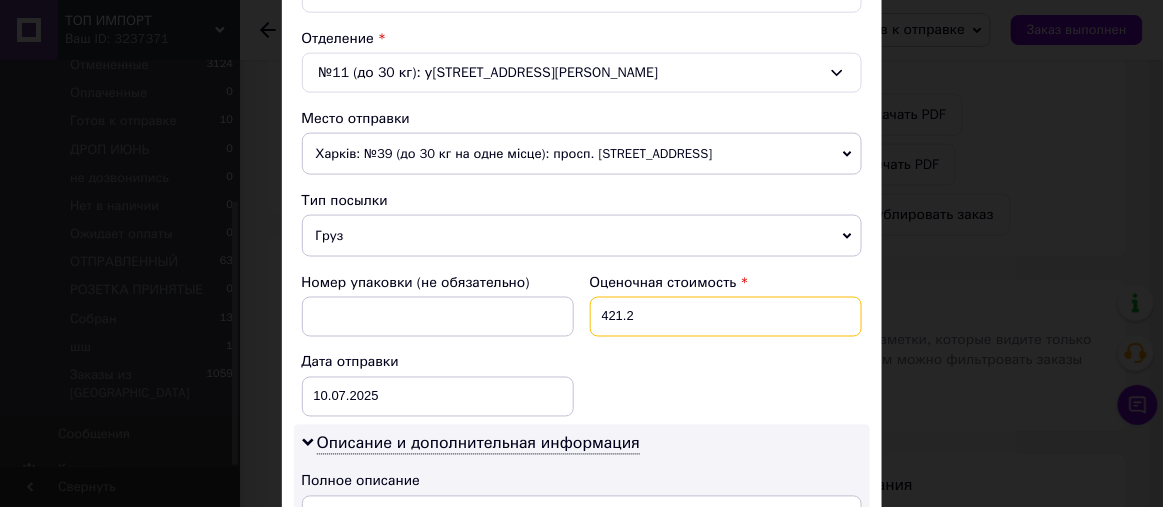 click on "421.2" at bounding box center (726, 317) 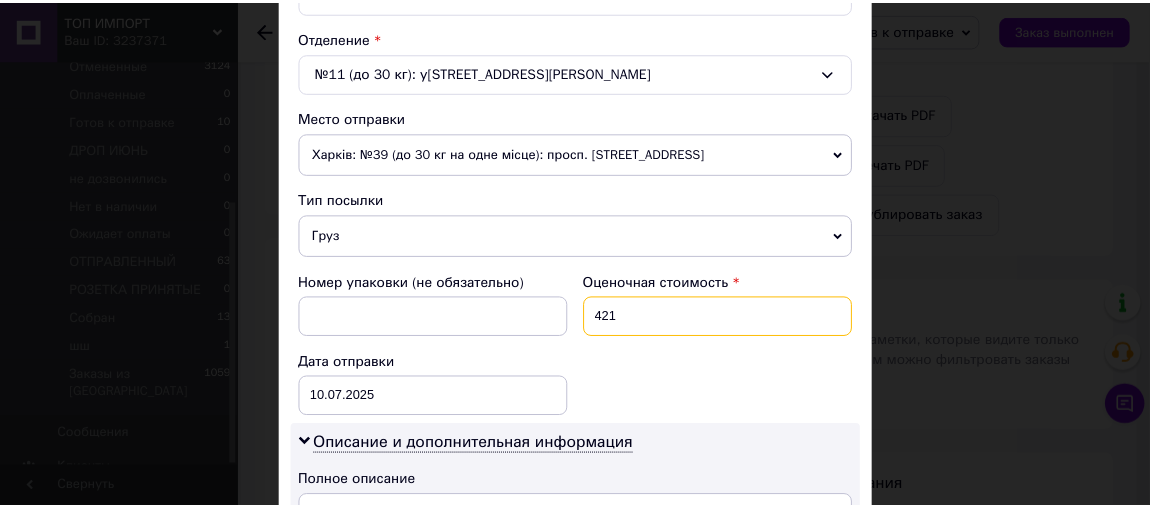 scroll, scrollTop: 1060, scrollLeft: 0, axis: vertical 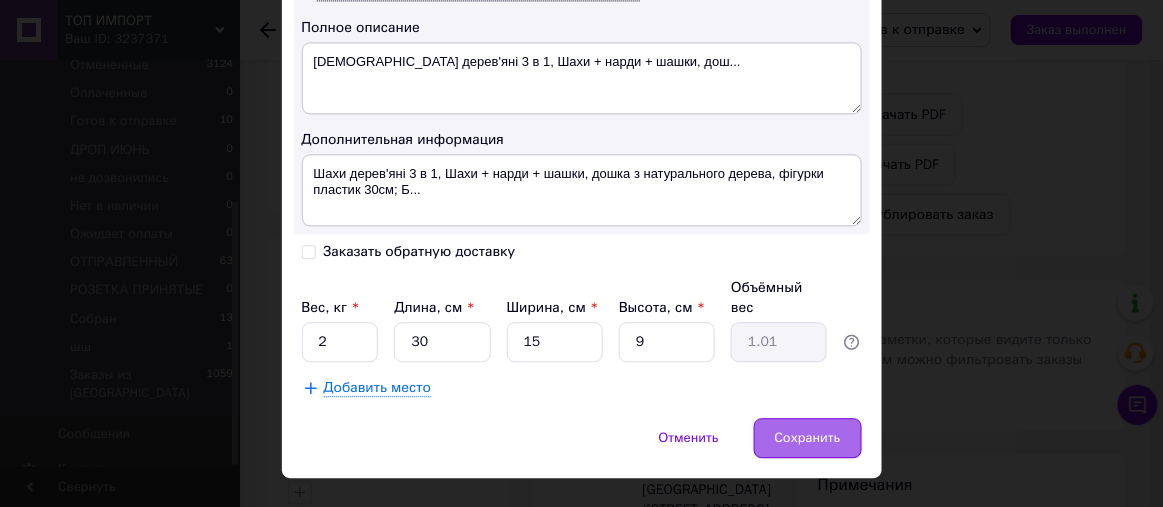 type on "421" 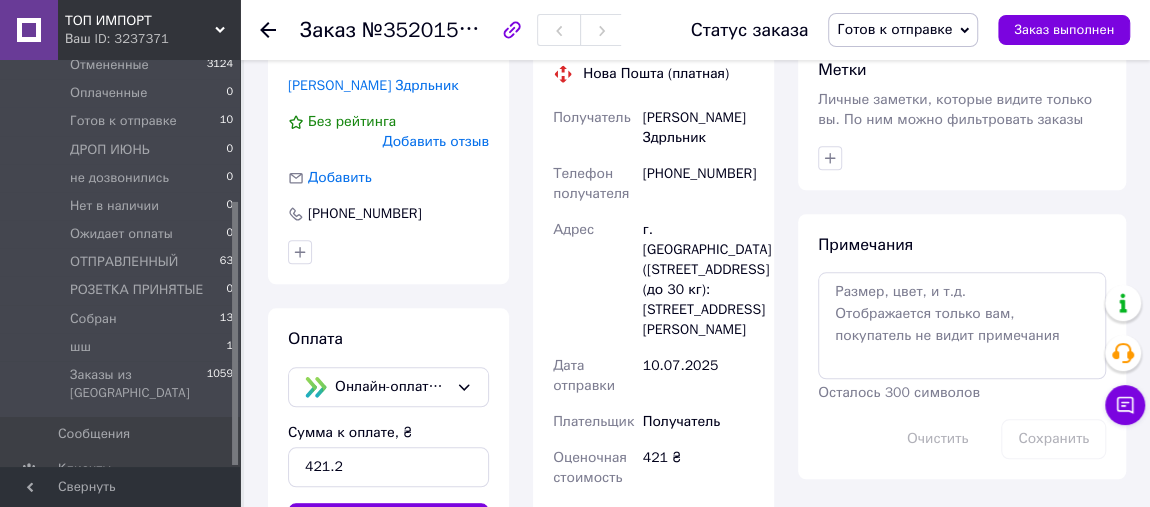 scroll, scrollTop: 912, scrollLeft: 0, axis: vertical 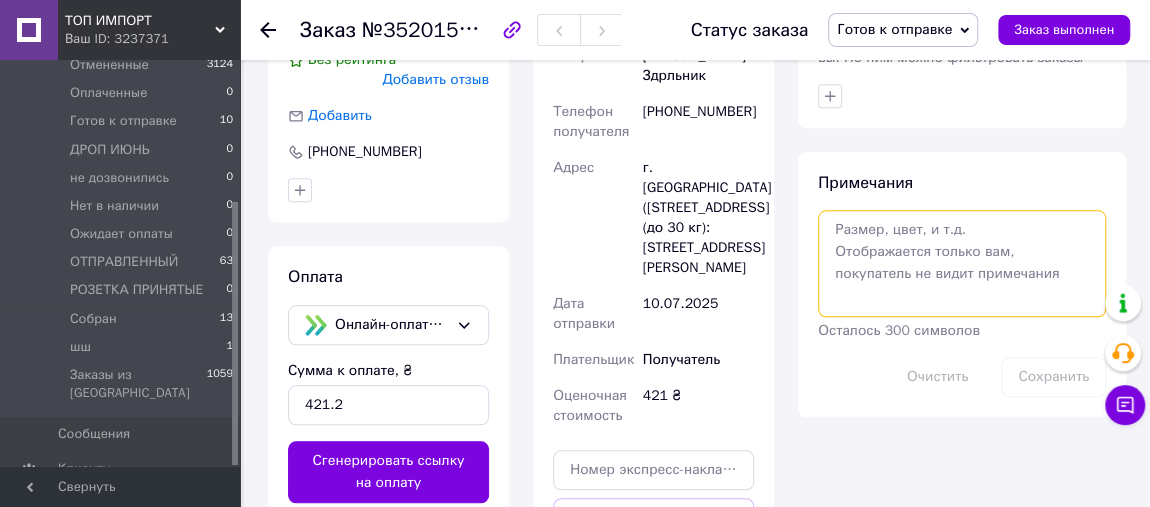 click at bounding box center (962, 263) 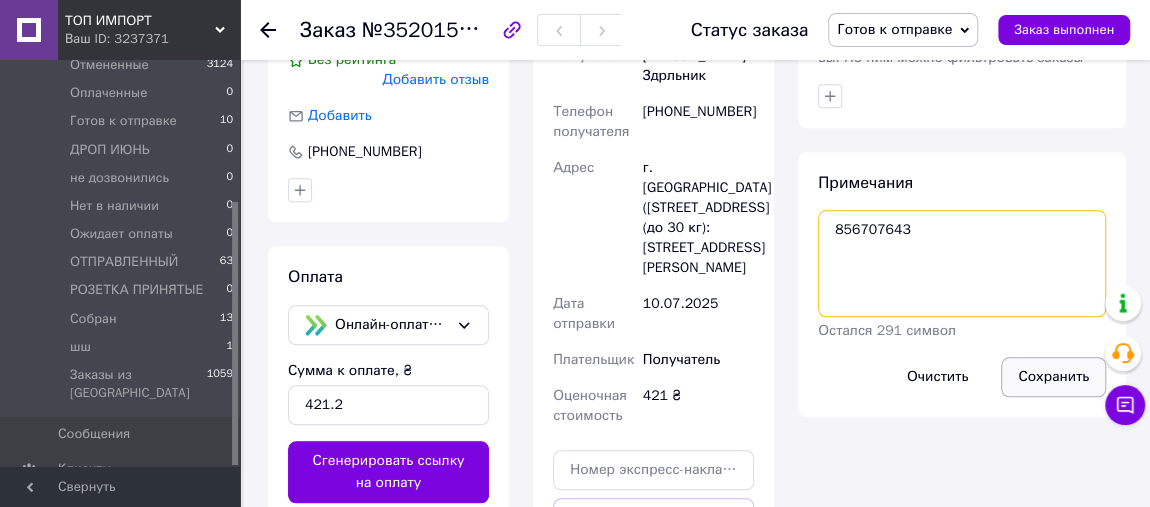 type on "856707643" 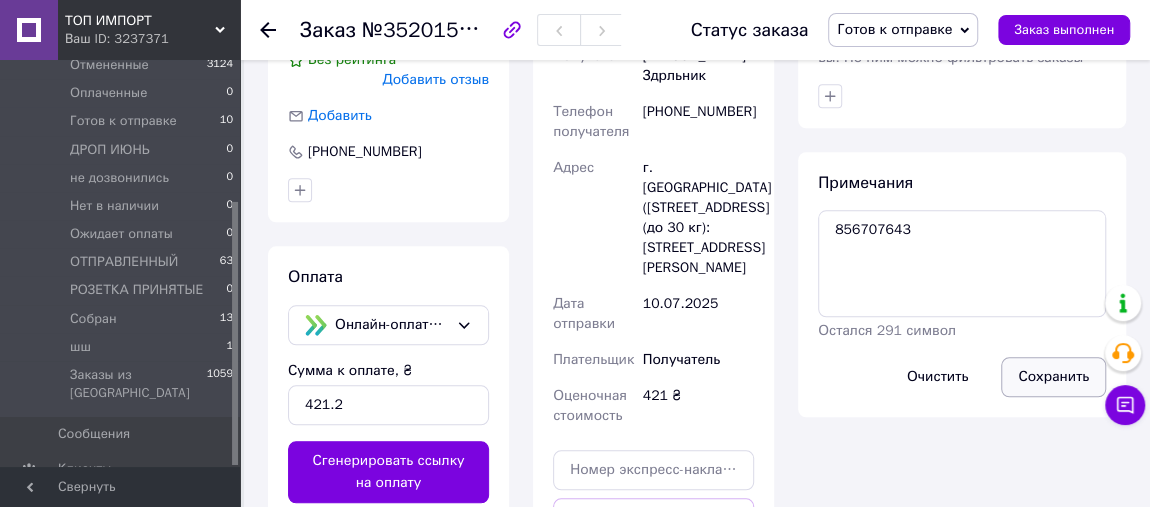 click on "Сохранить" at bounding box center (1053, 377) 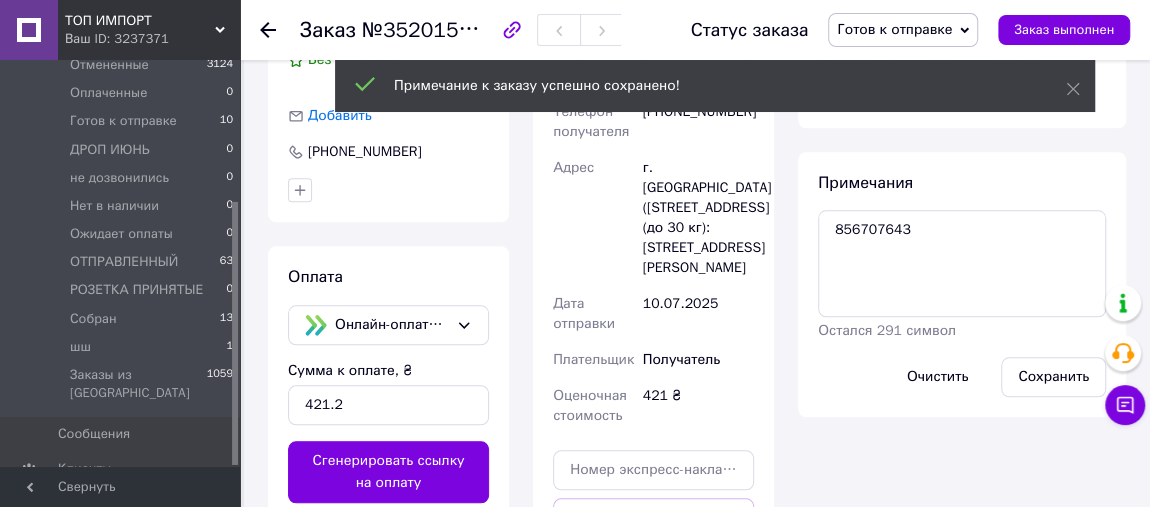 click 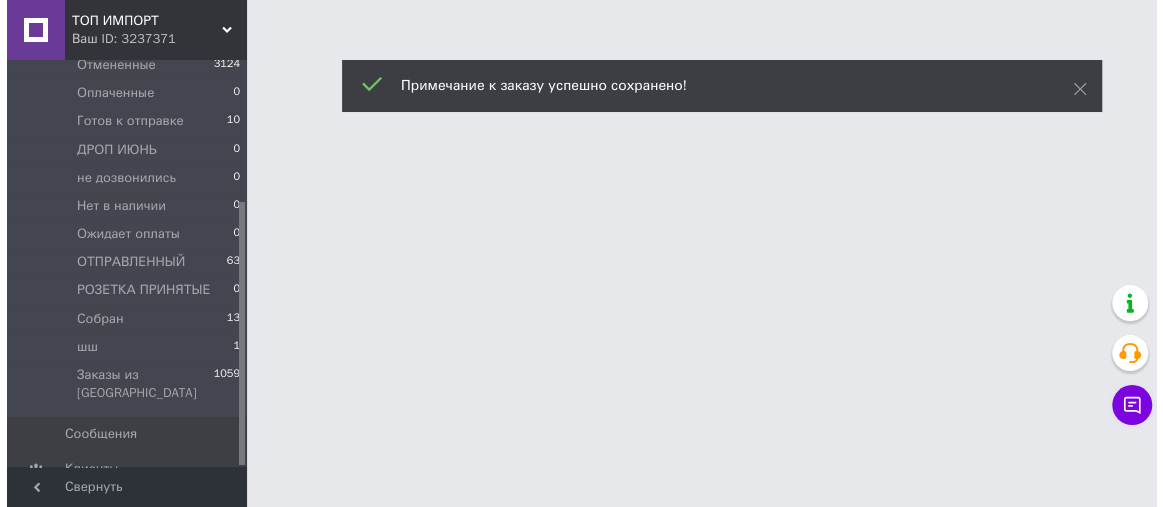scroll, scrollTop: 0, scrollLeft: 0, axis: both 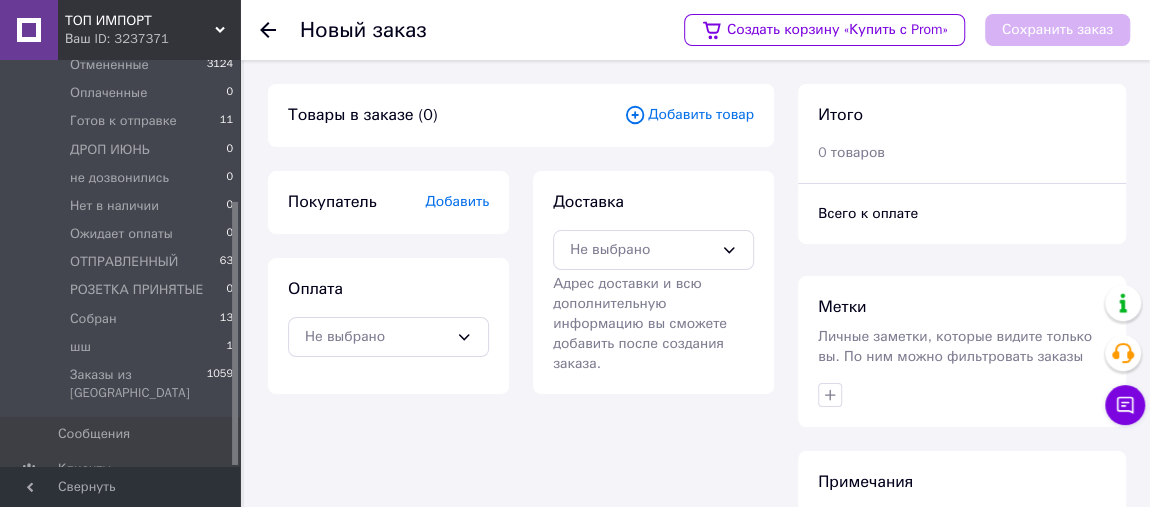 click on "Добавить товар" at bounding box center (689, 115) 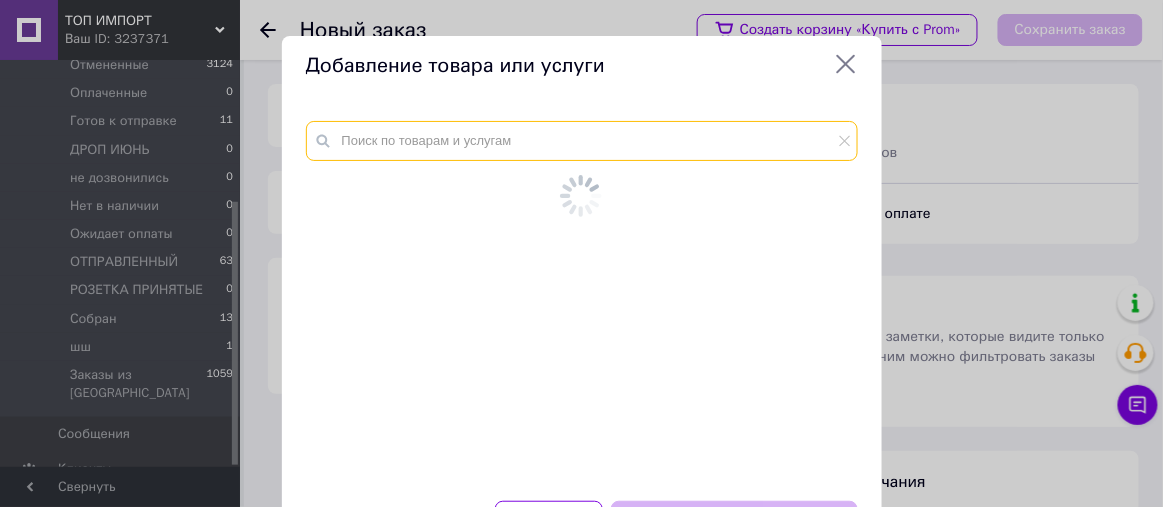 click at bounding box center (582, 141) 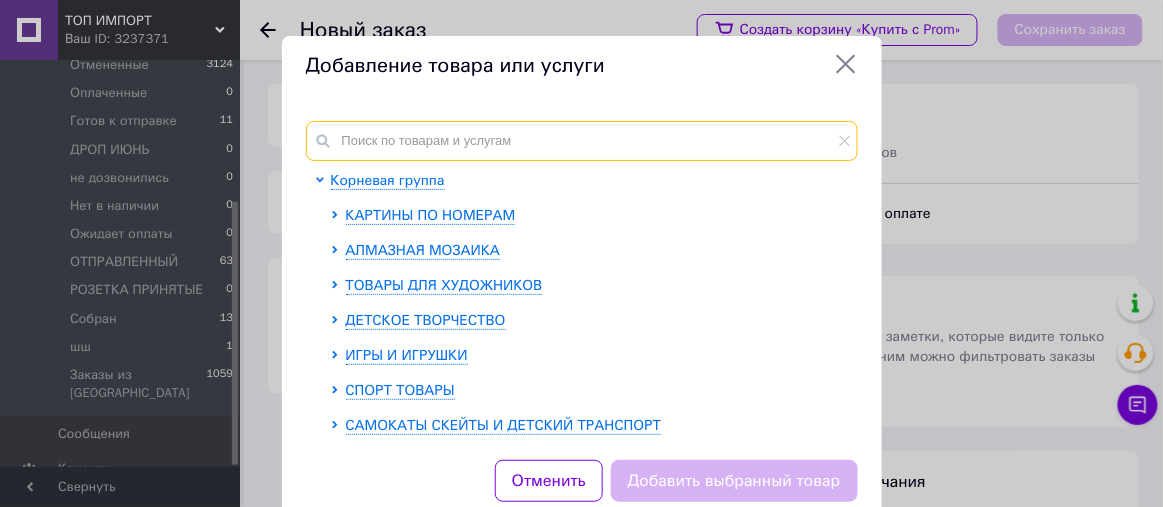 paste on "Шахматы деревянные 3 в 1, Шахматы + нарды + шашки, доска из натурального дерева, фигурки пластик 30с" 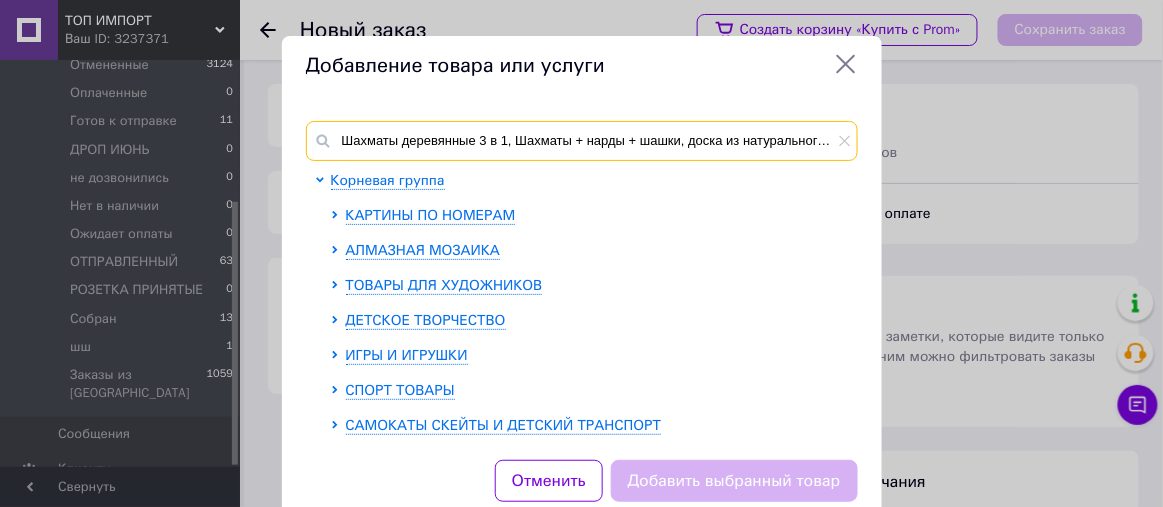 scroll, scrollTop: 0, scrollLeft: 170, axis: horizontal 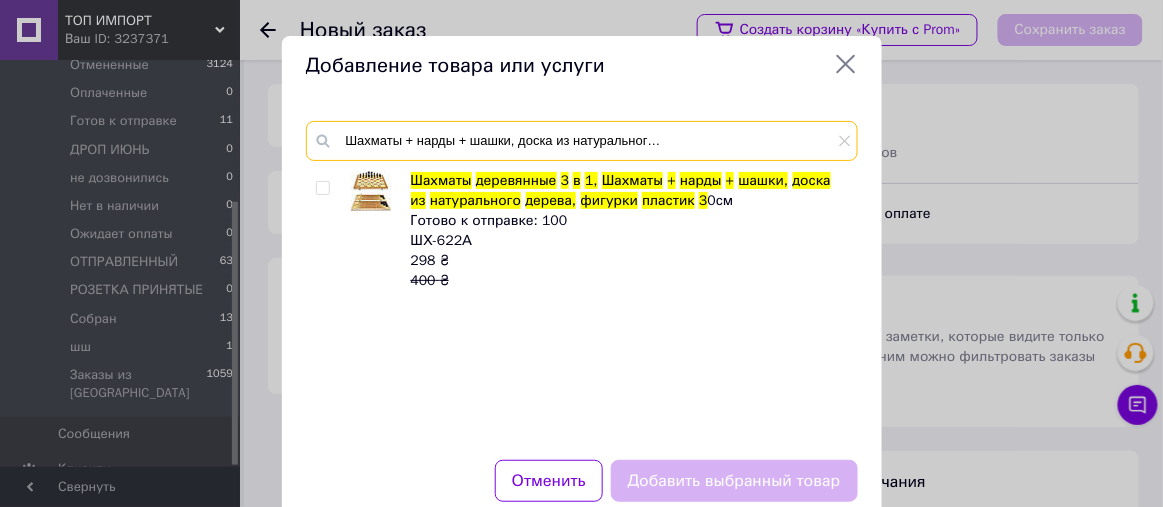 type on "Шахматы деревянные 3 в 1, Шахматы + нарды + шашки, доска из натурального дерева, фигурки пластик 30с" 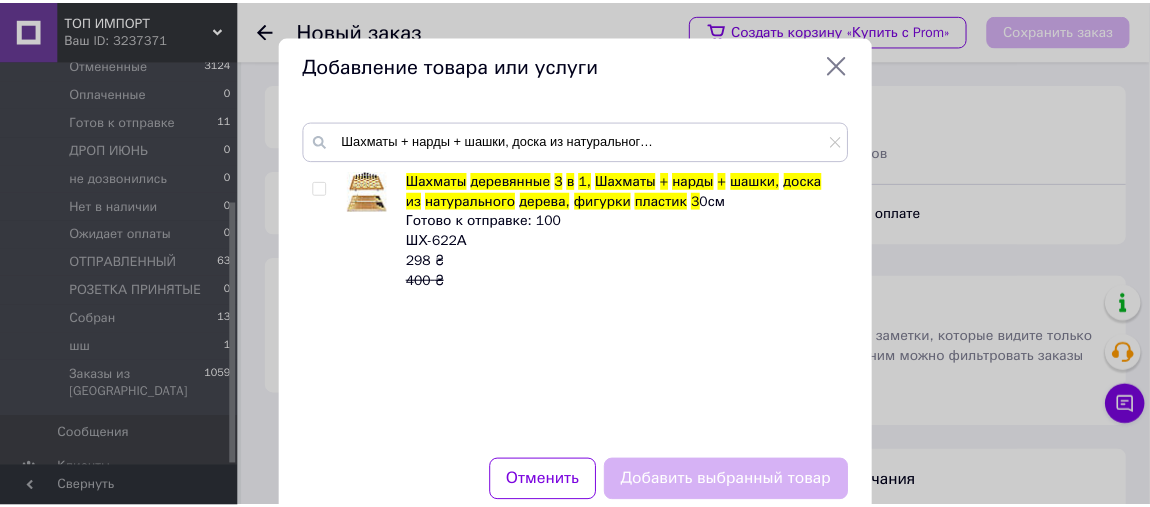 scroll, scrollTop: 0, scrollLeft: 0, axis: both 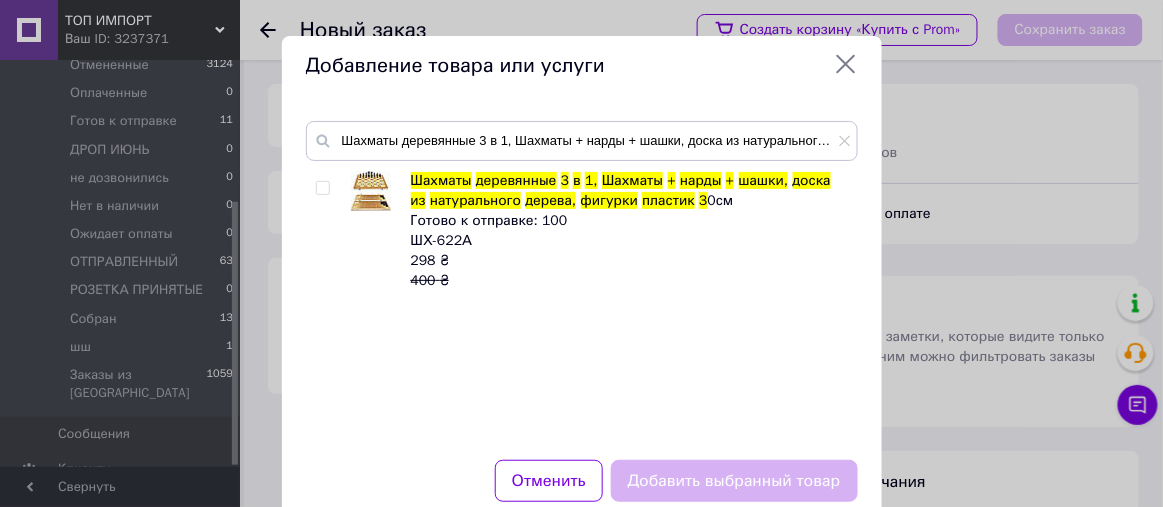 drag, startPoint x: 320, startPoint y: 183, endPoint x: 361, endPoint y: 230, distance: 62.369865 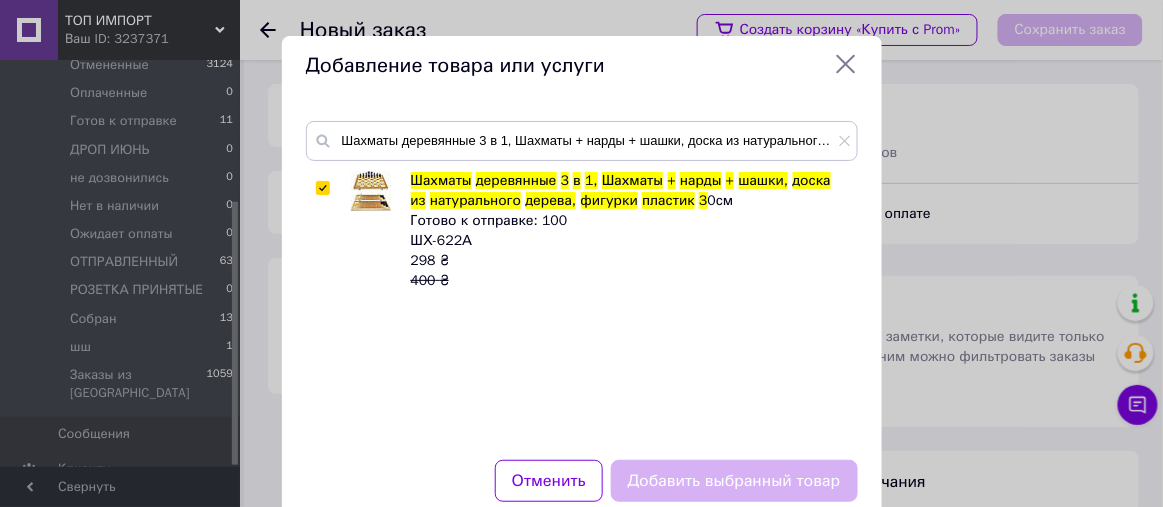 checkbox on "true" 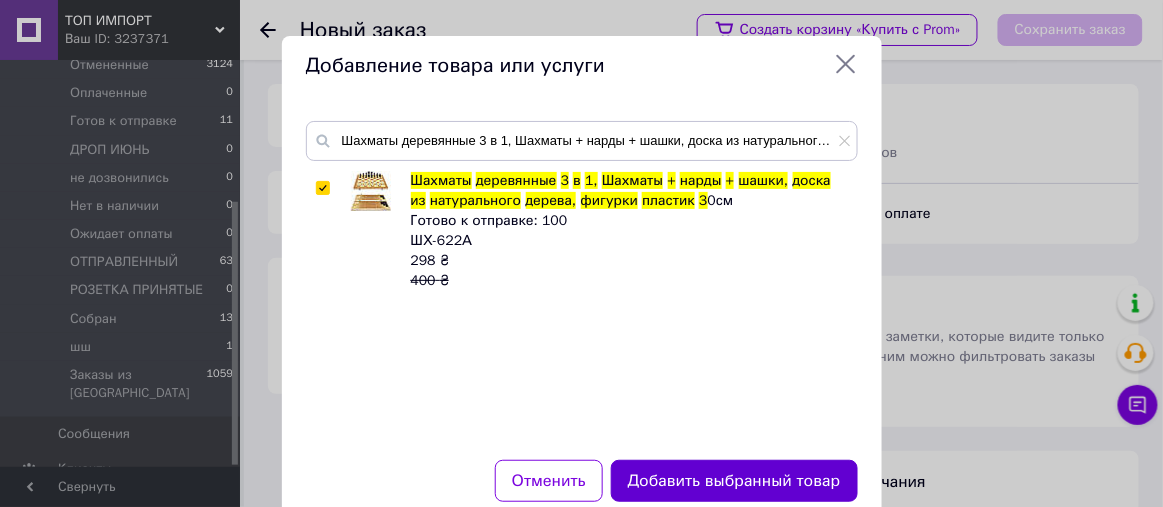 click on "Добавить выбранный товар" at bounding box center [734, 481] 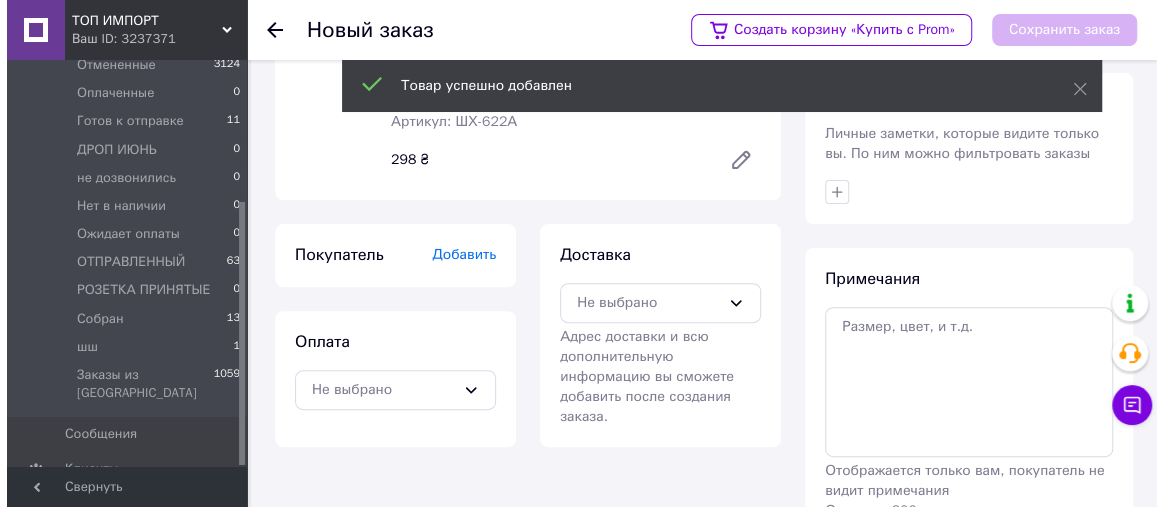 scroll, scrollTop: 303, scrollLeft: 0, axis: vertical 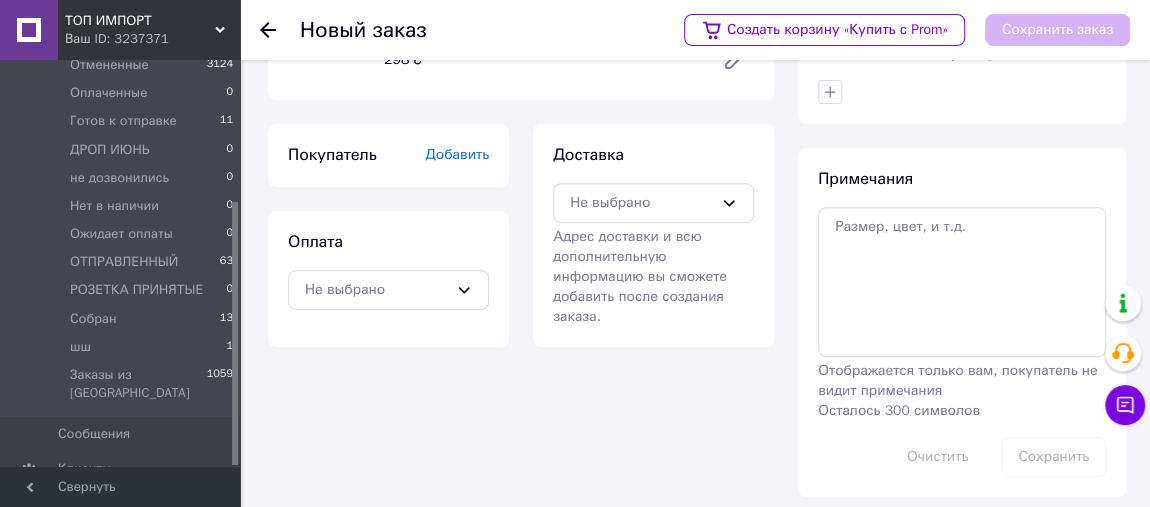 click on "Добавить" at bounding box center (457, 154) 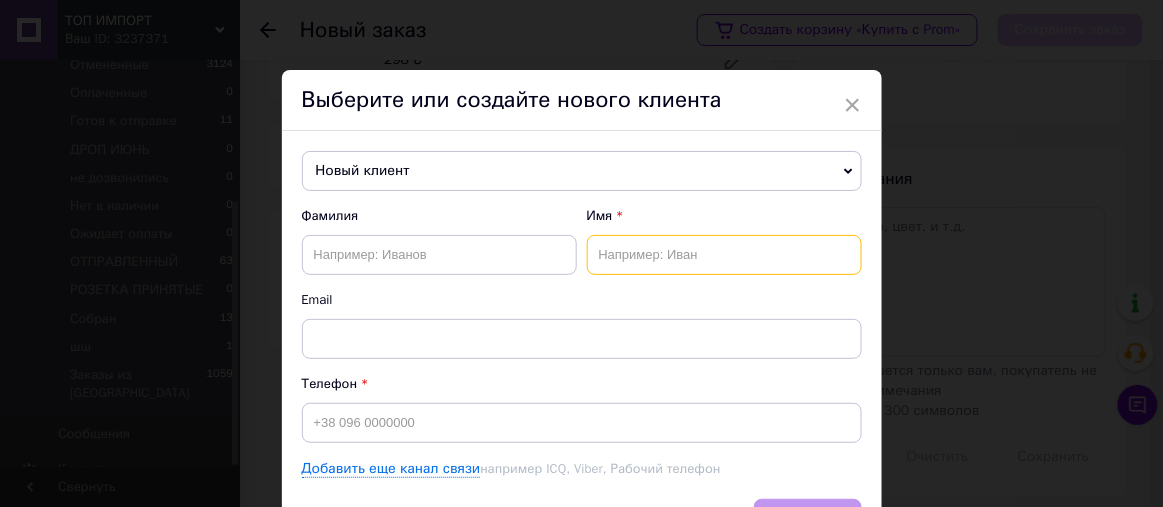 click at bounding box center [724, 255] 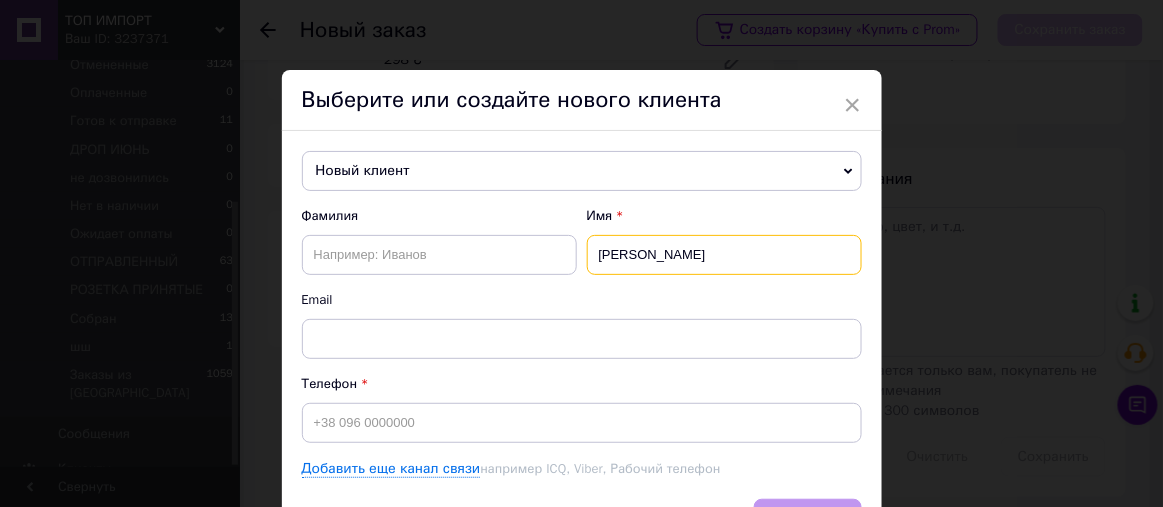 type on "[PERSON_NAME]" 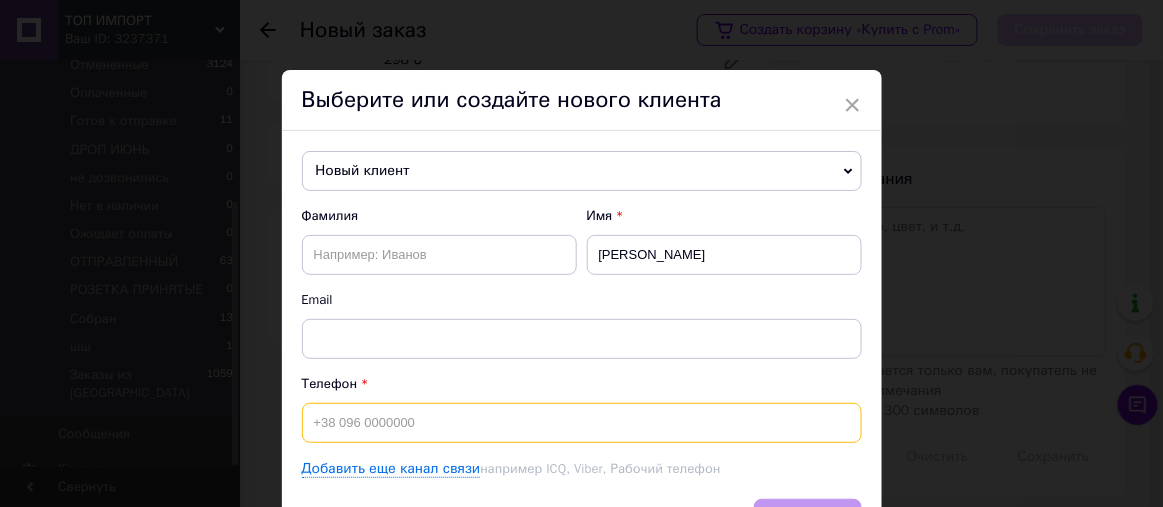click at bounding box center [582, 423] 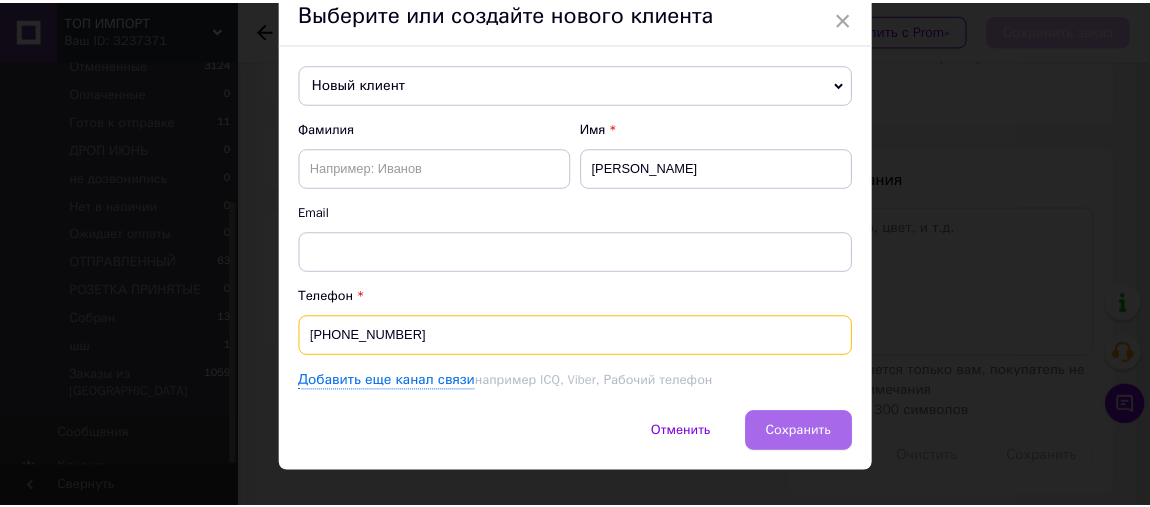 scroll, scrollTop: 116, scrollLeft: 0, axis: vertical 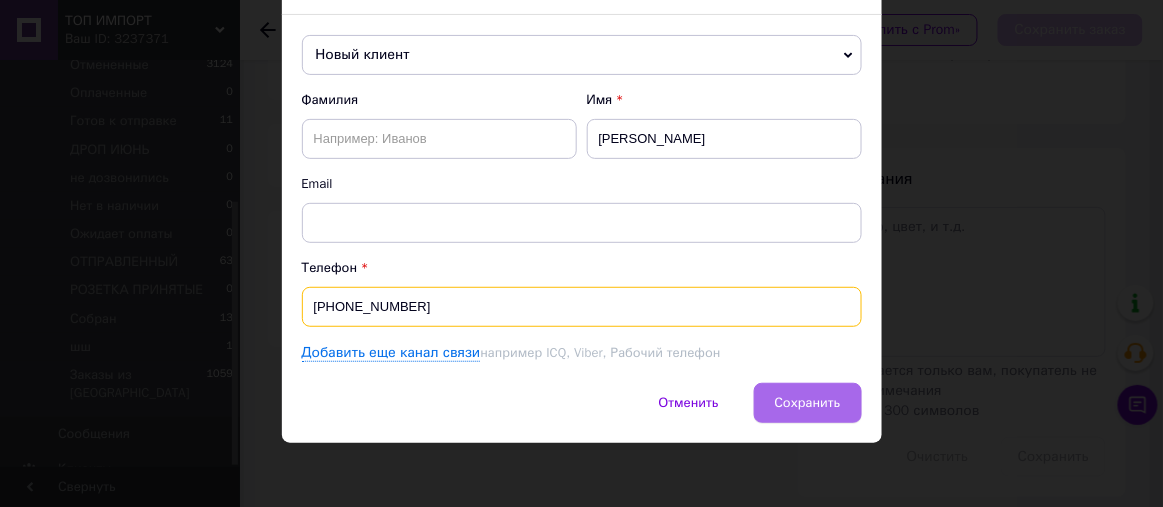 type on "[PHONE_NUMBER]" 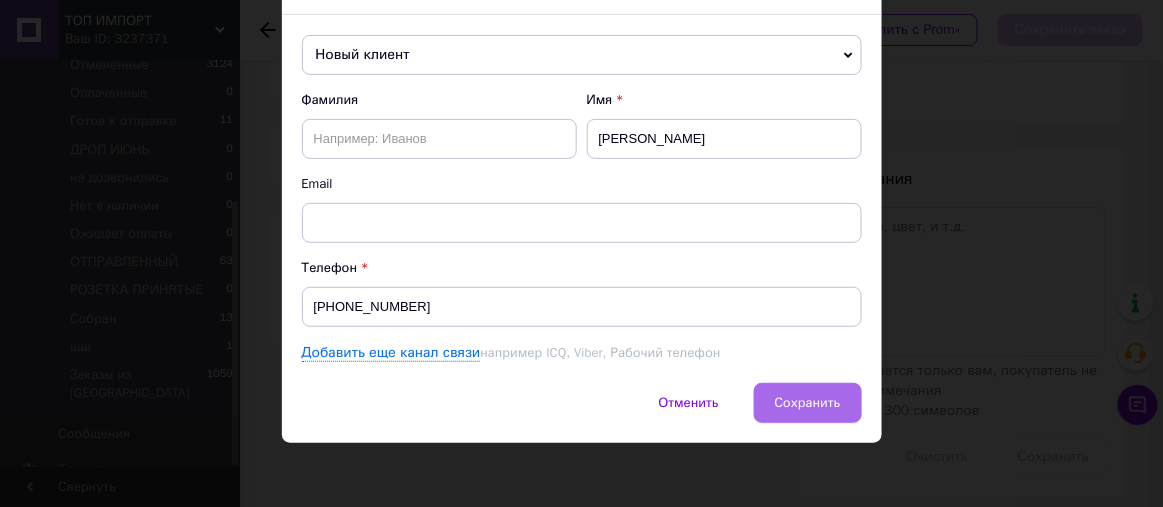 click on "Сохранить" at bounding box center (808, 402) 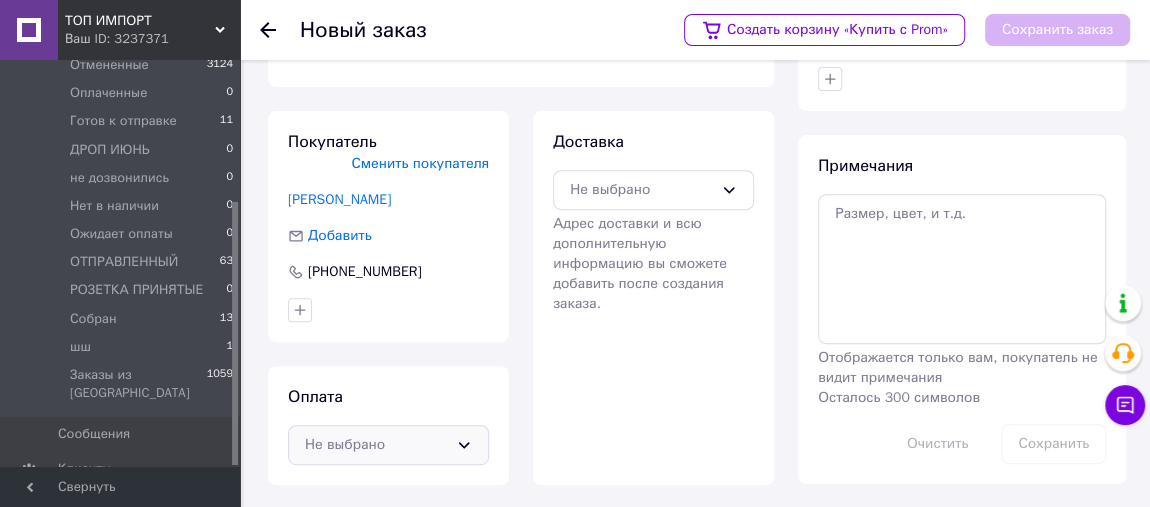 click on "Не выбрано" at bounding box center (376, 445) 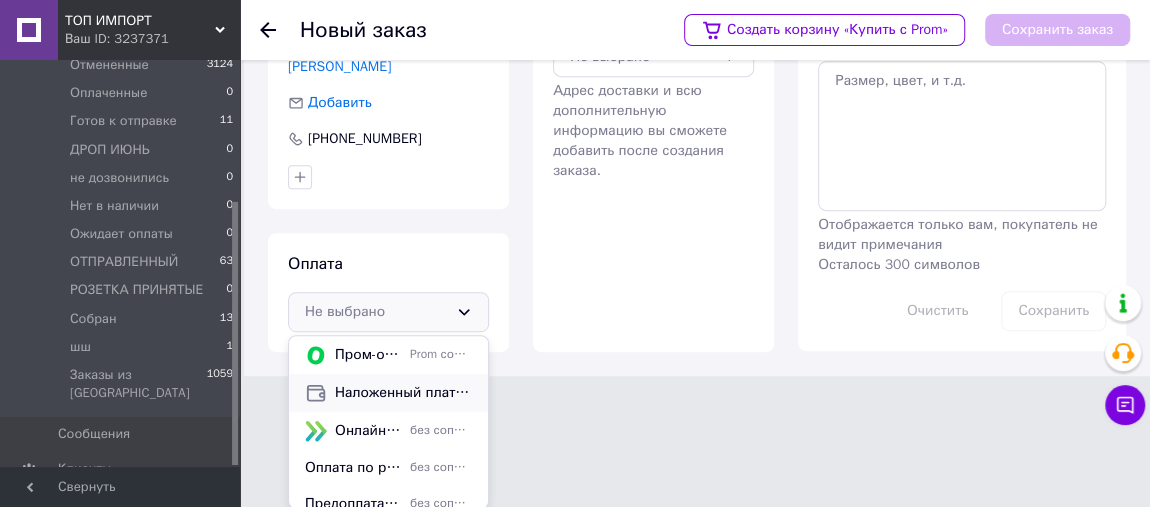 drag, startPoint x: 431, startPoint y: 389, endPoint x: 558, endPoint y: 254, distance: 185.34833 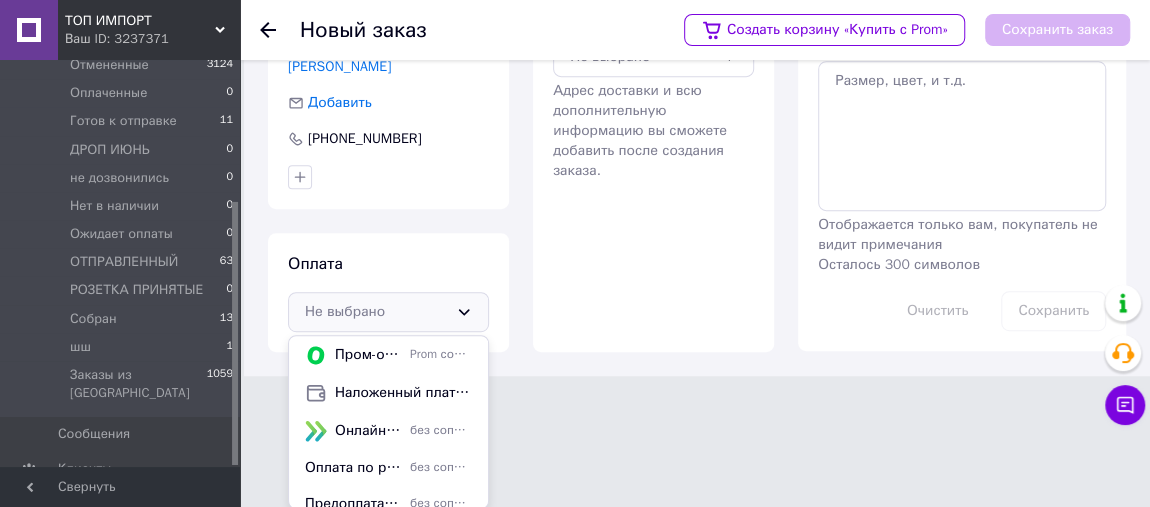 click on "Наложенный платеж" at bounding box center [403, 393] 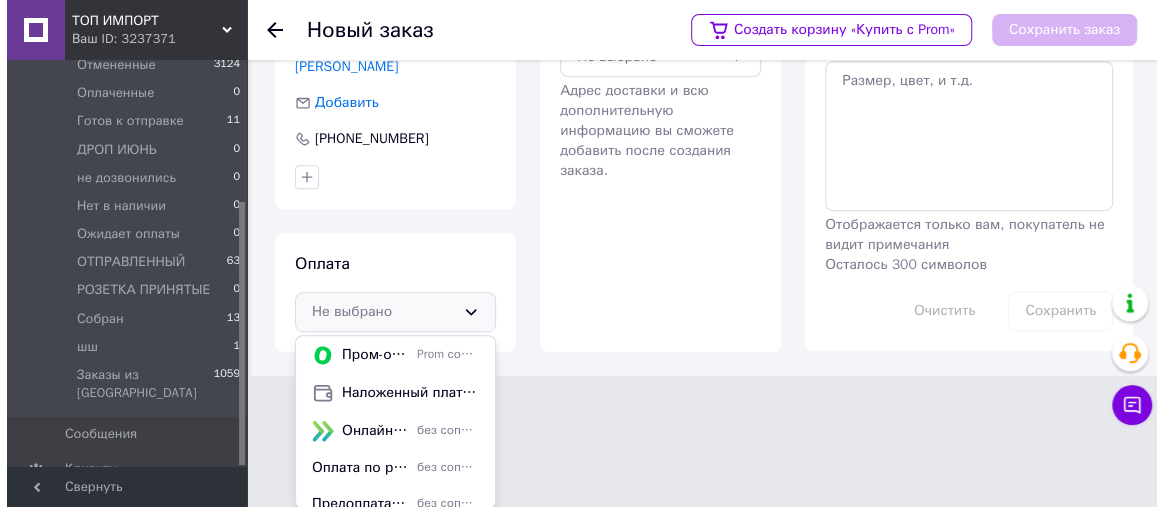 scroll, scrollTop: 316, scrollLeft: 0, axis: vertical 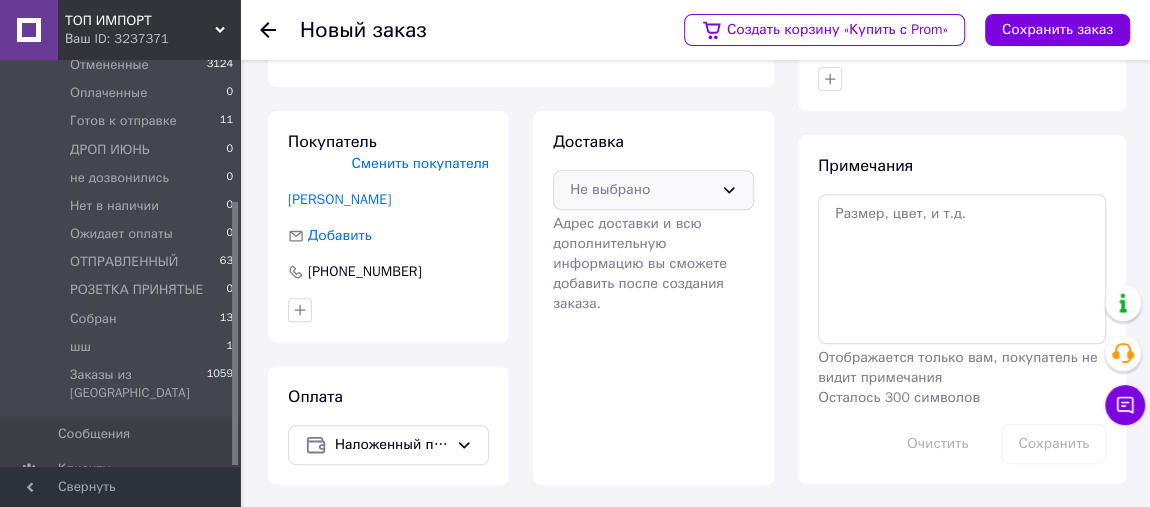 click on "Не выбрано" at bounding box center (641, 190) 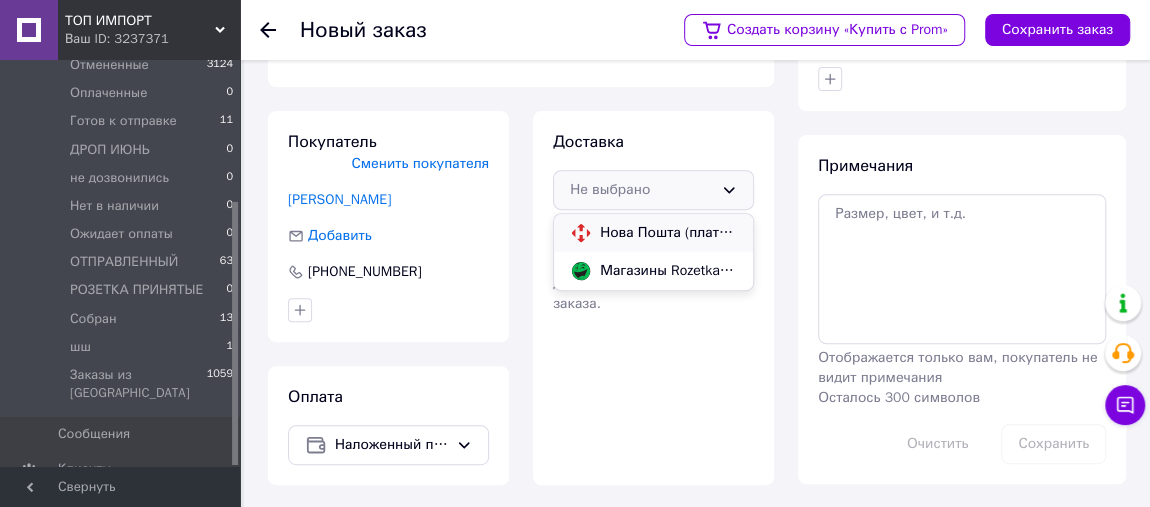 drag, startPoint x: 603, startPoint y: 234, endPoint x: 646, endPoint y: 209, distance: 49.73932 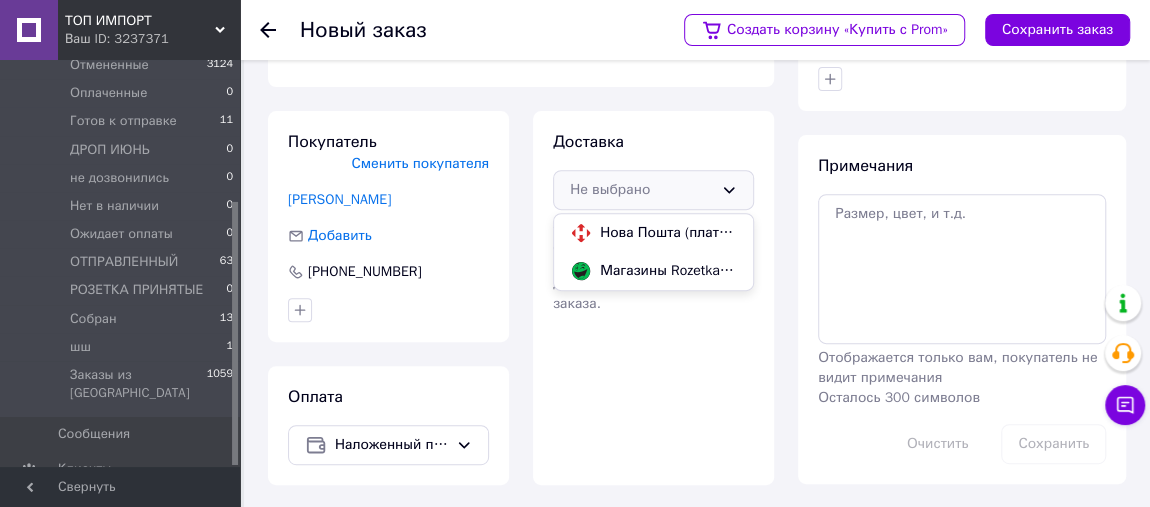 click on "Нова Пошта (платная)" at bounding box center [668, 233] 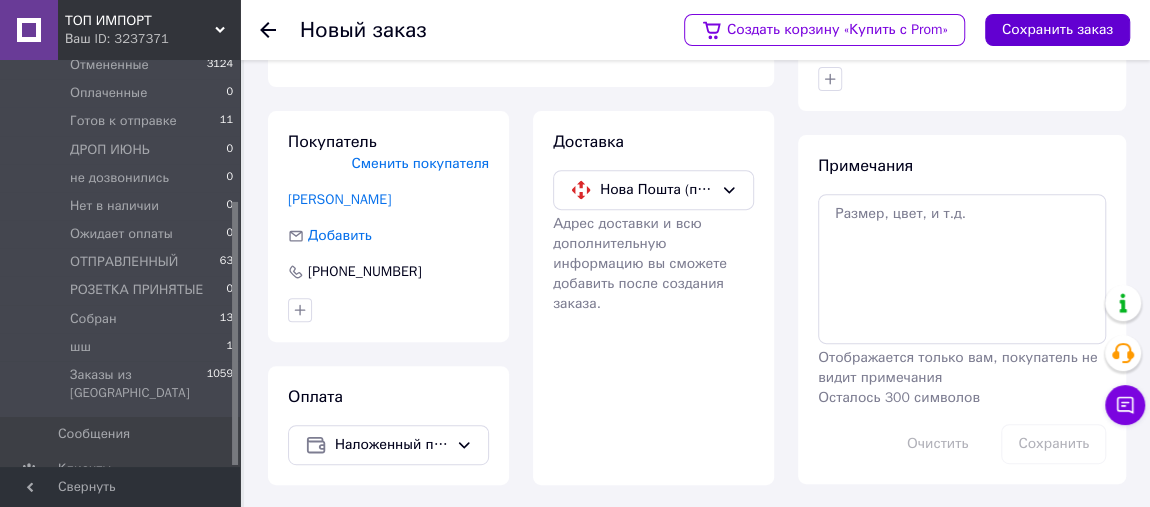 click on "Сохранить заказ" at bounding box center [1057, 30] 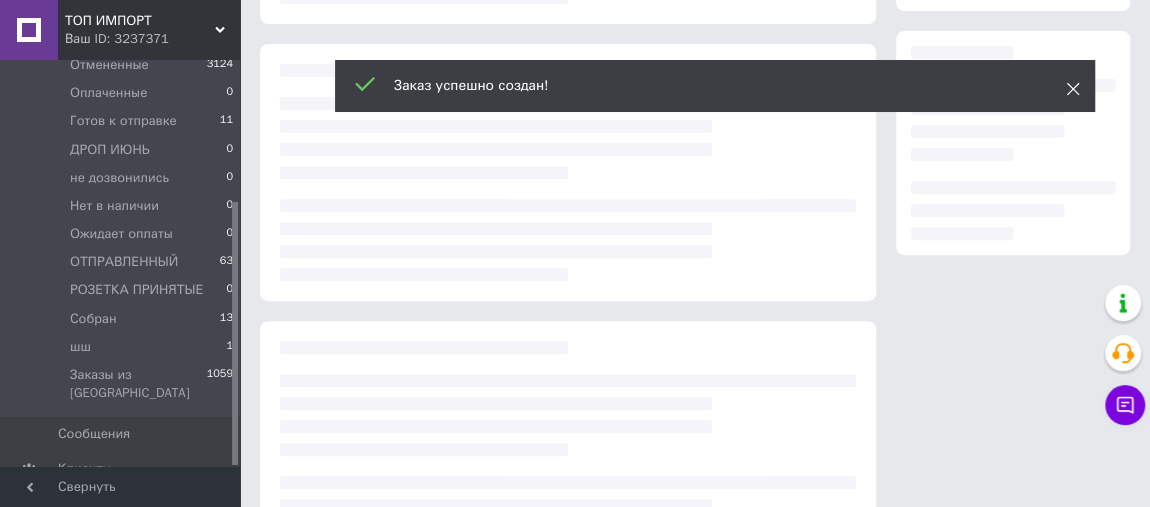 click 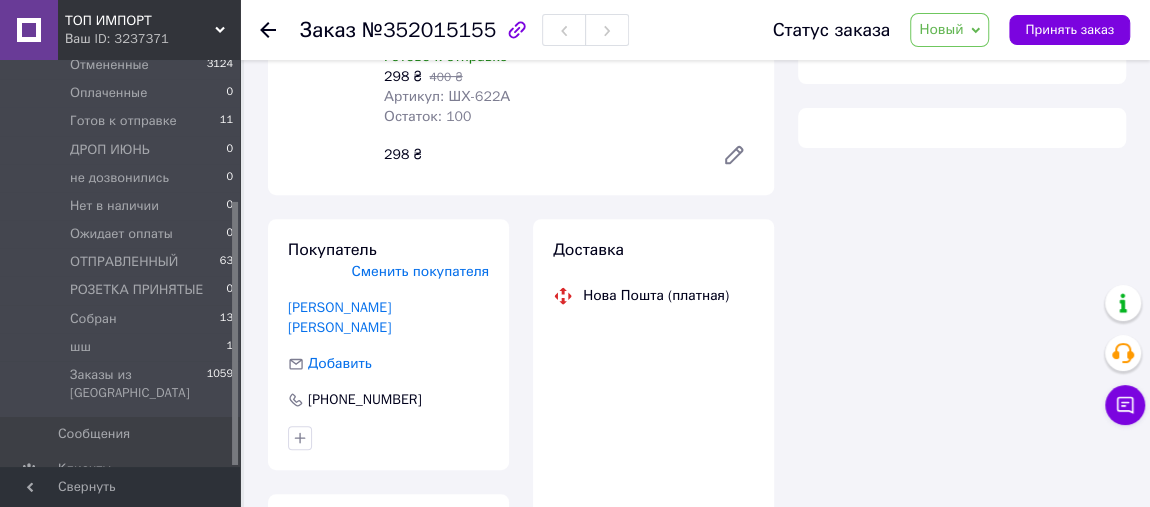 click on "Новый" at bounding box center (949, 30) 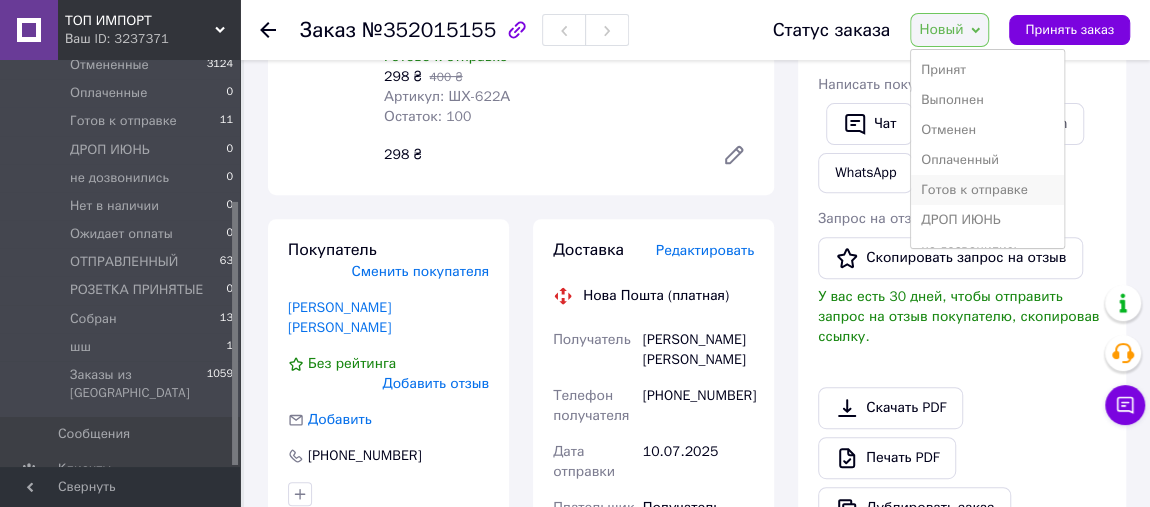 click on "Готов к отправке" at bounding box center (987, 190) 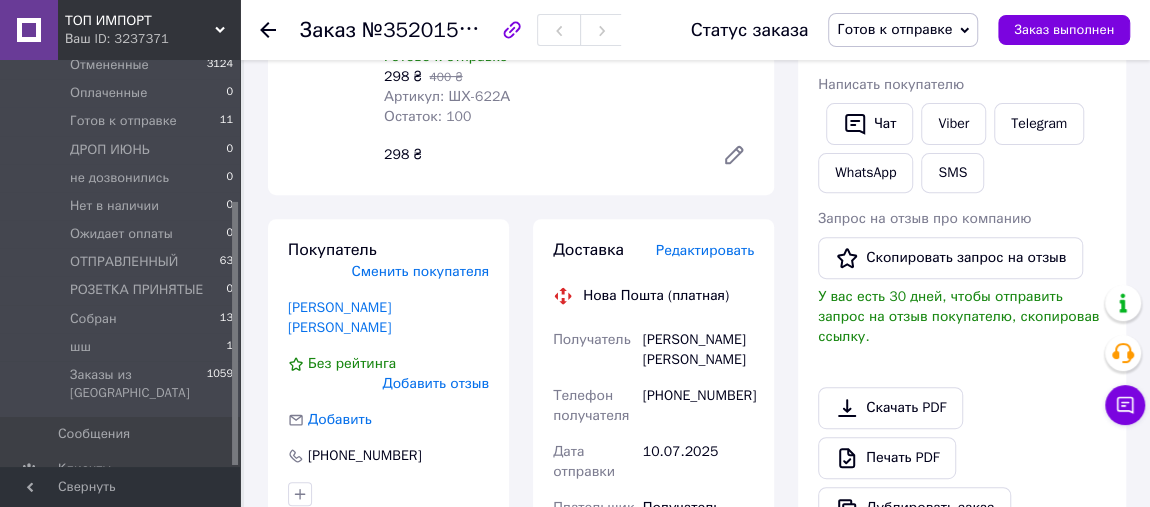 click on "Редактировать" at bounding box center (705, 250) 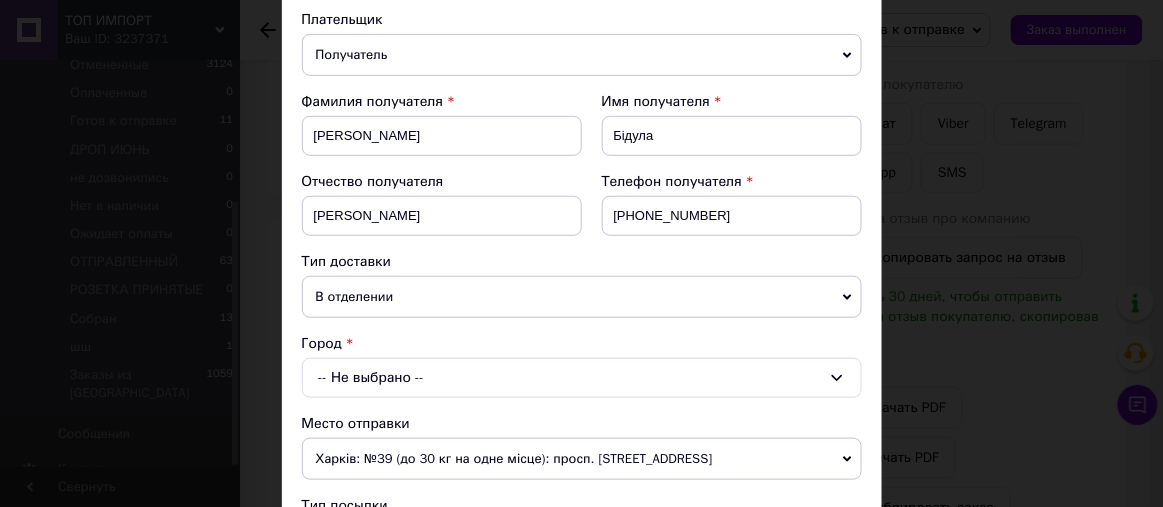 scroll, scrollTop: 303, scrollLeft: 0, axis: vertical 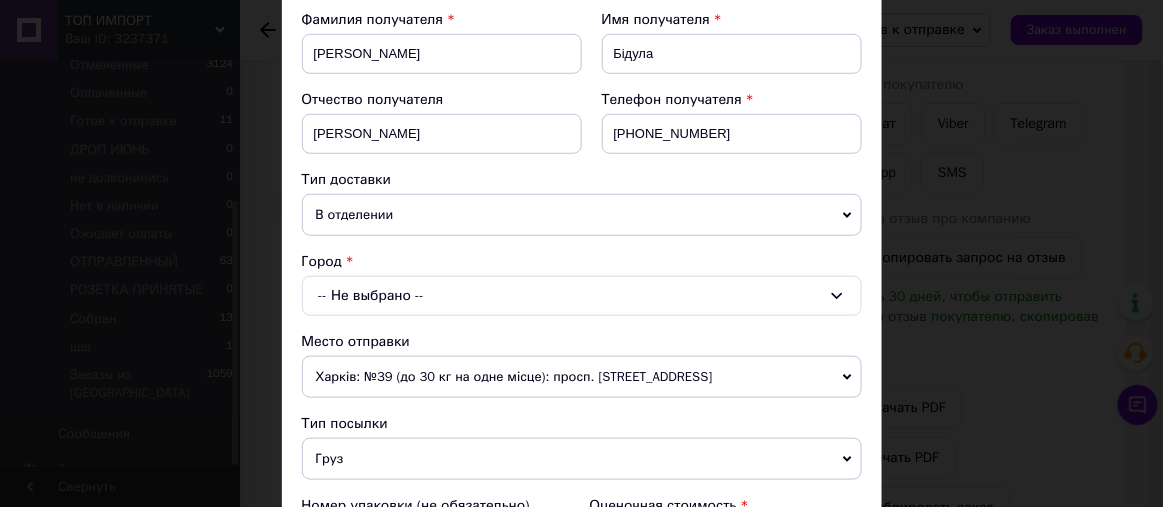click on "-- Не выбрано --" at bounding box center (582, 296) 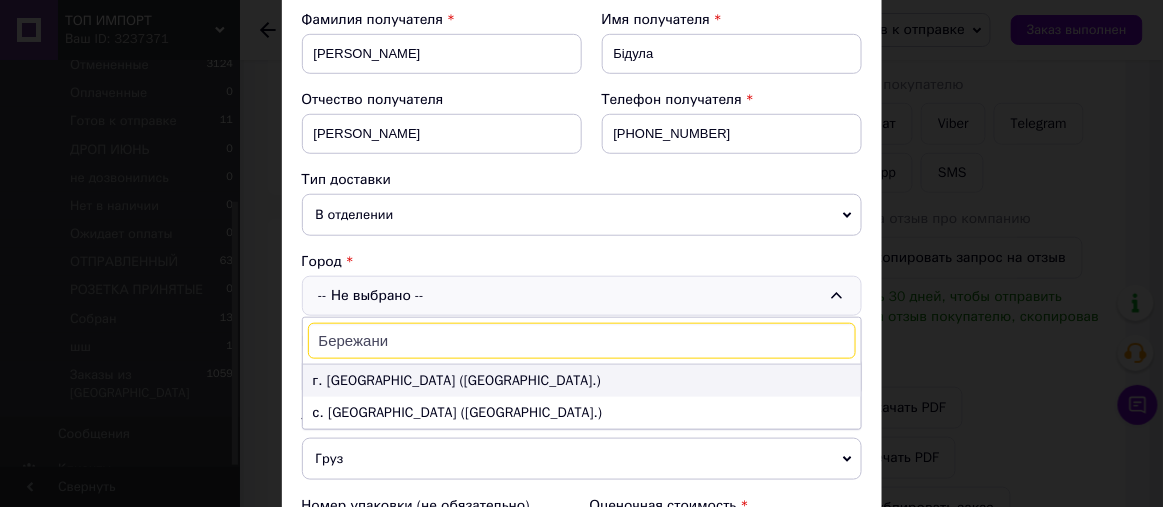 type on "Бережани" 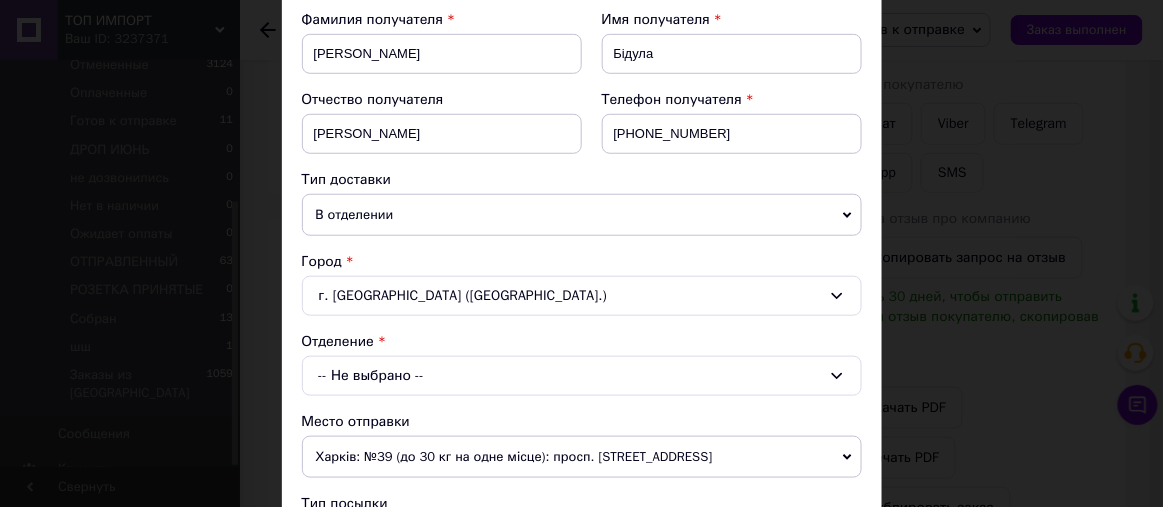 click on "-- Не выбрано --" at bounding box center (582, 376) 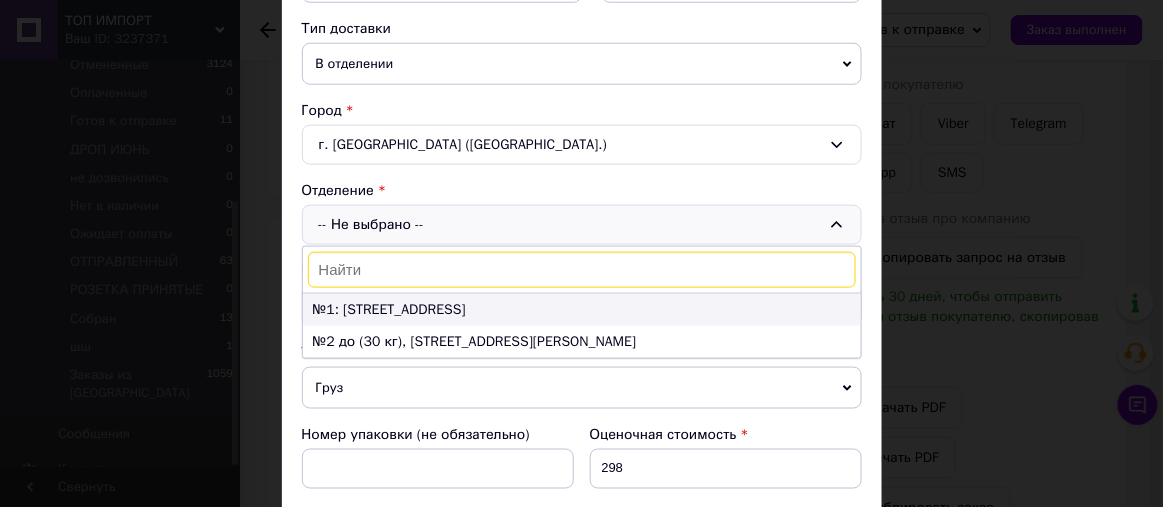 click on "№1: [STREET_ADDRESS]" at bounding box center (582, 310) 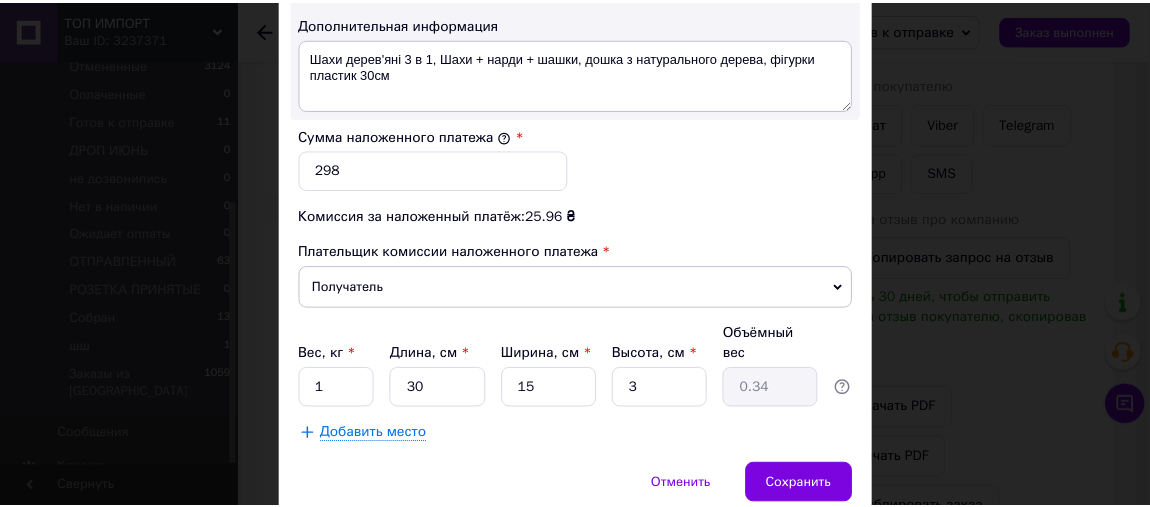 scroll, scrollTop: 1228, scrollLeft: 0, axis: vertical 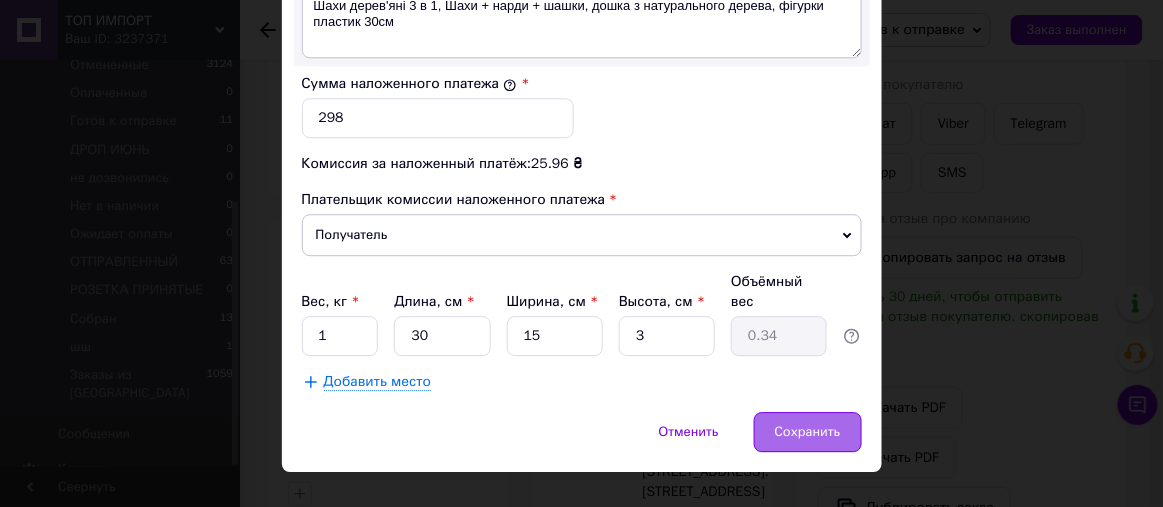 click on "Сохранить" at bounding box center [808, 432] 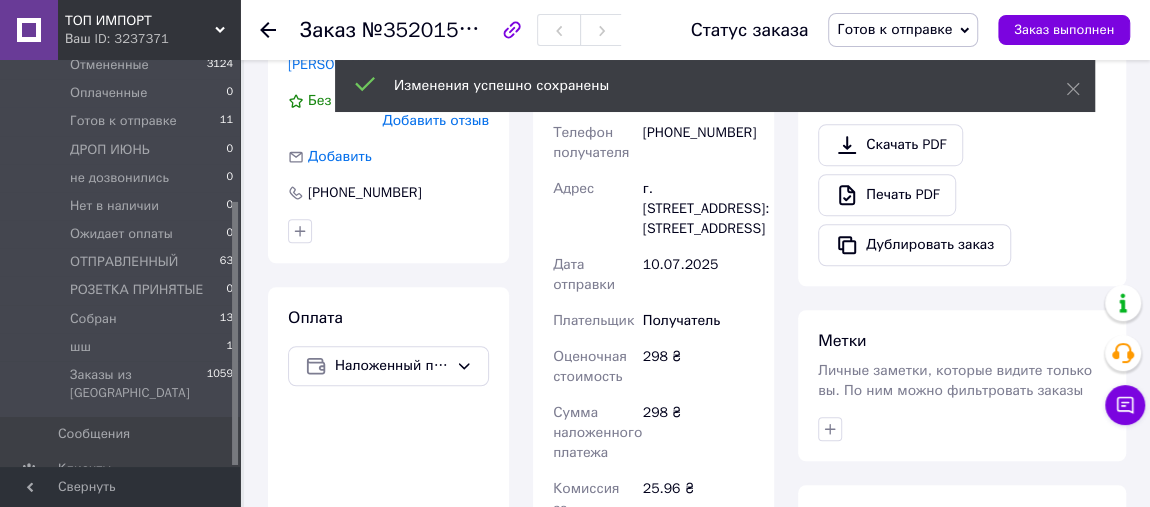 scroll, scrollTop: 771, scrollLeft: 0, axis: vertical 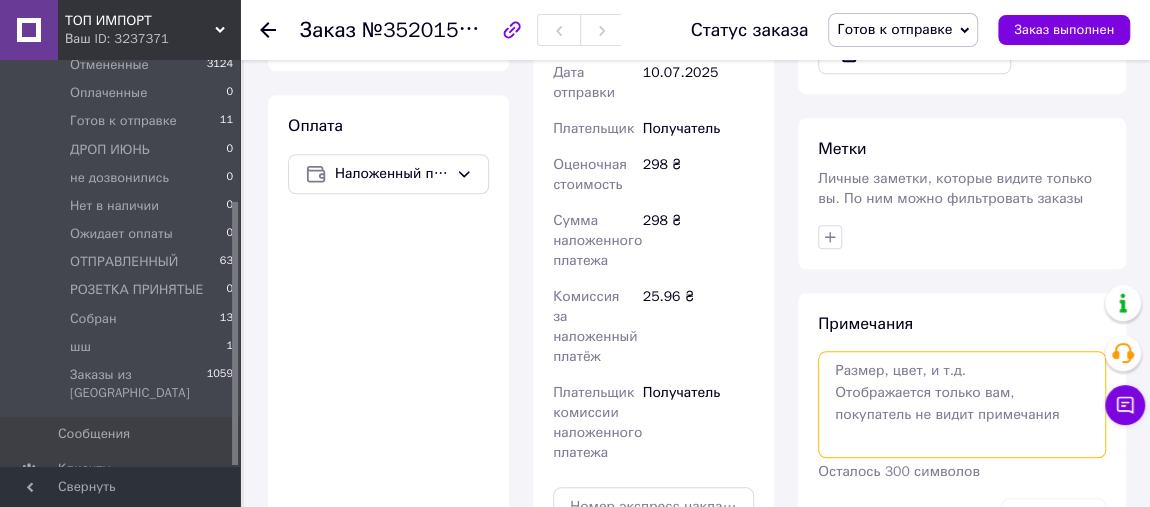 click at bounding box center (962, 404) 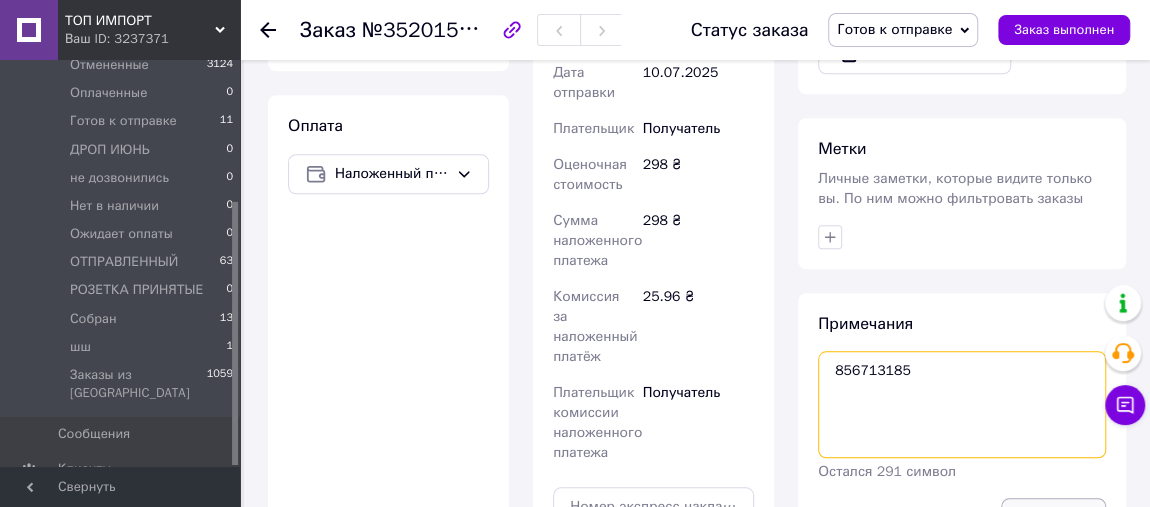 type on "856713185" 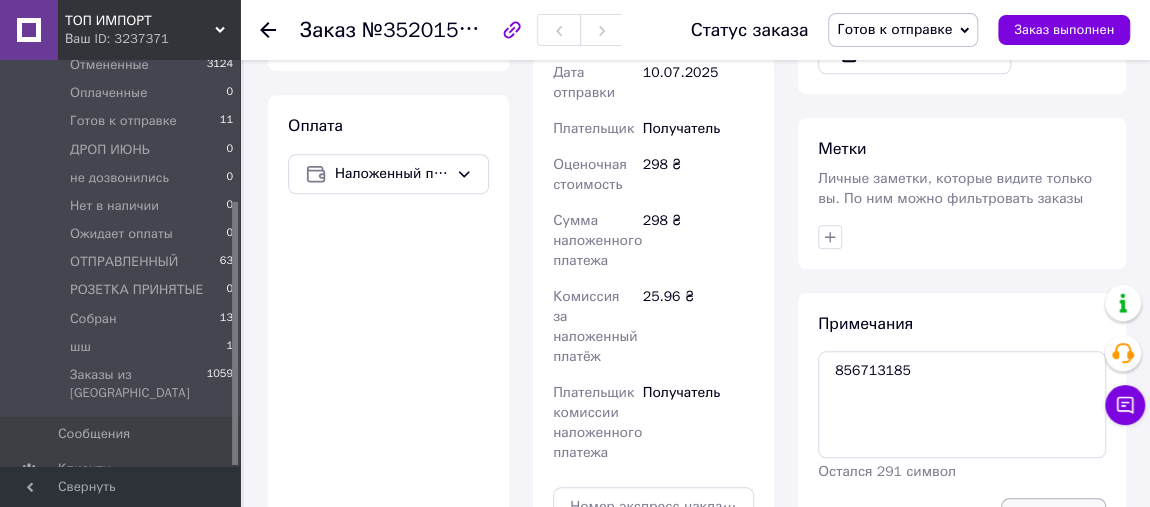 click on "Сохранить" at bounding box center [1053, 518] 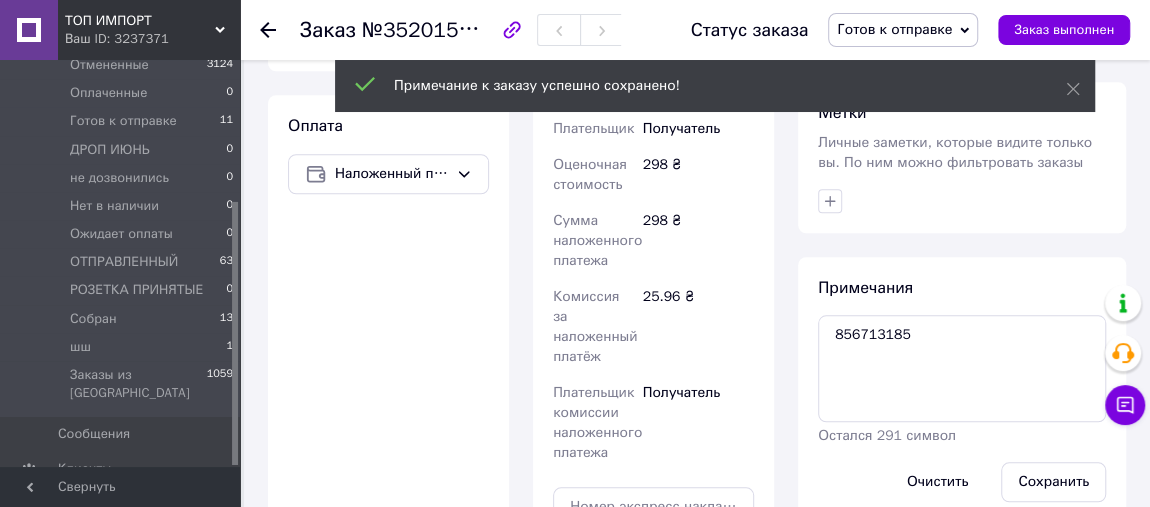 click 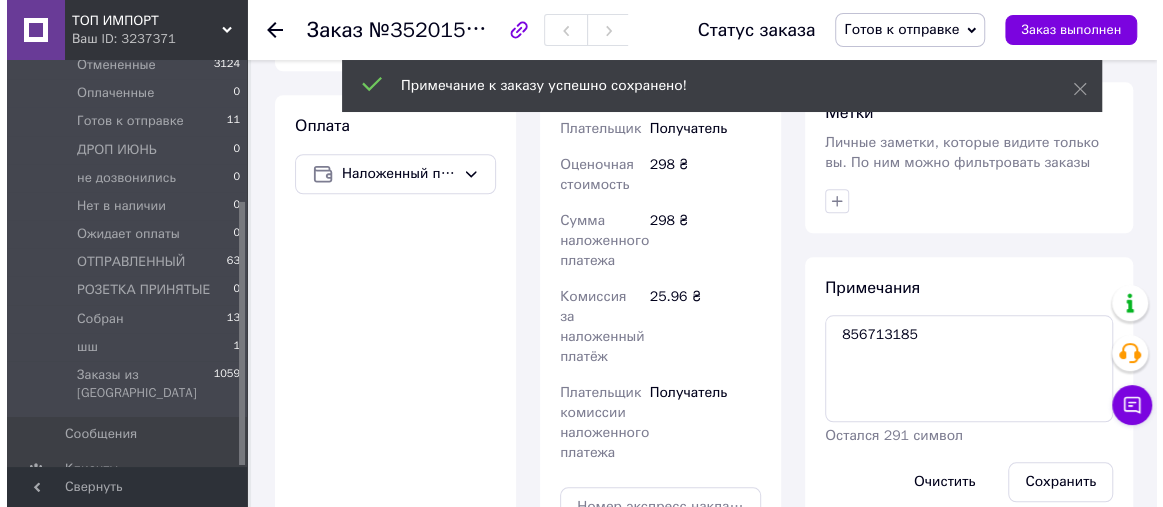 scroll, scrollTop: 0, scrollLeft: 0, axis: both 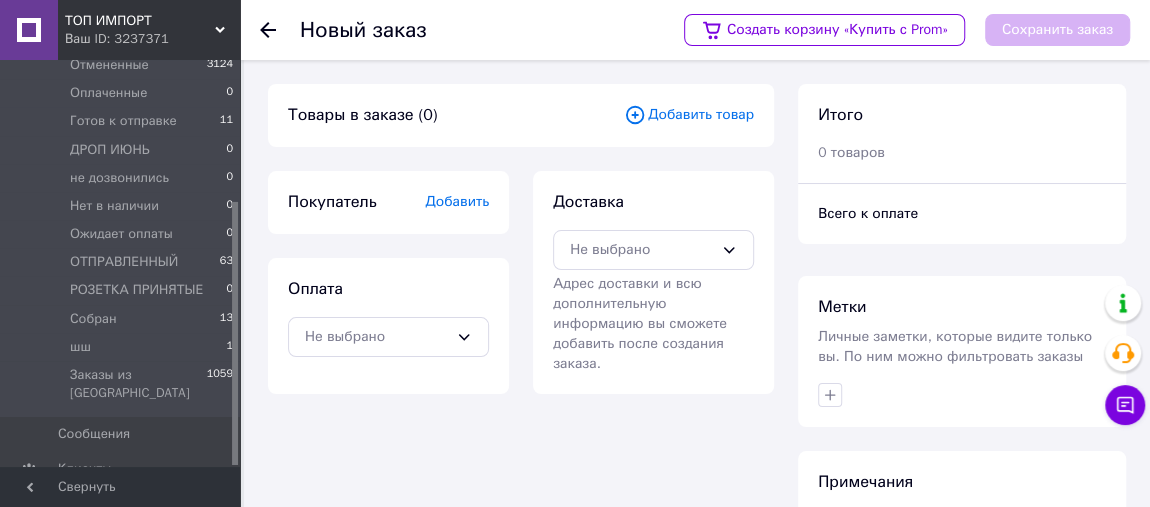 click on "Добавить товар" at bounding box center (689, 115) 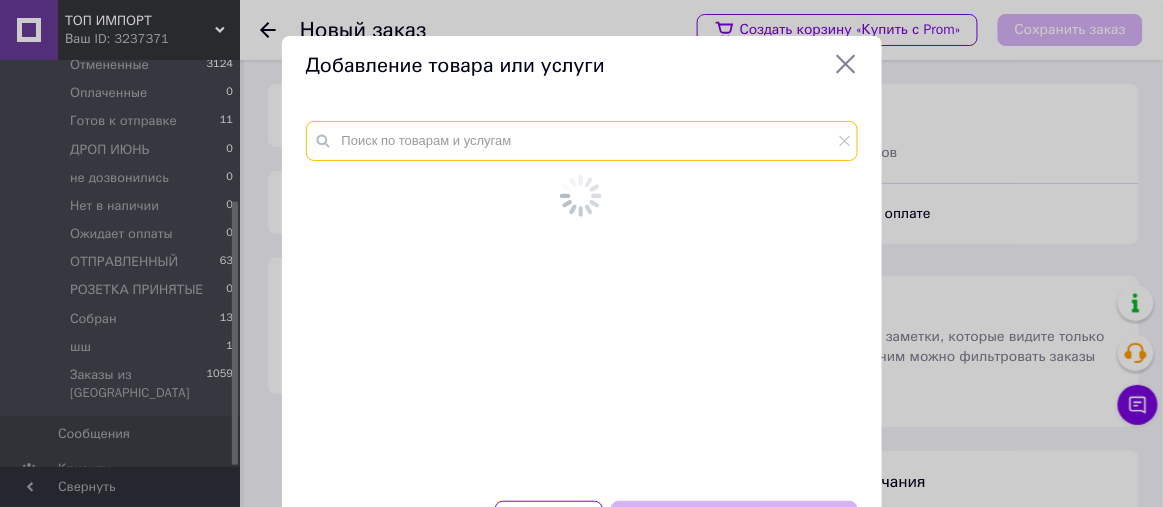 click at bounding box center (582, 141) 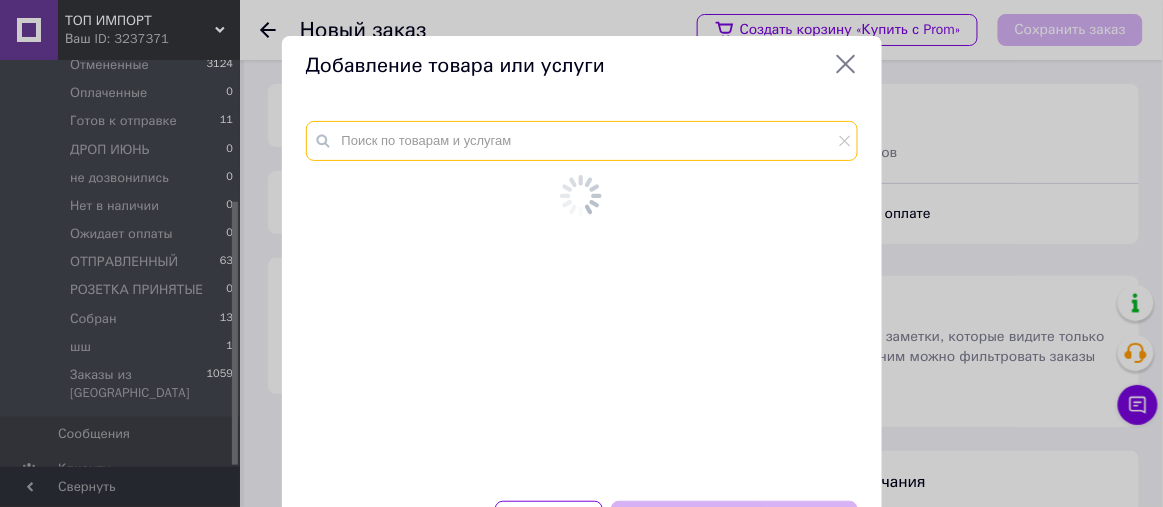 paste on "Шахматы деревянные 3 в 1, Шахматы + нарды + шашки, доска из натурального дерева, фигурки пластик 30с" 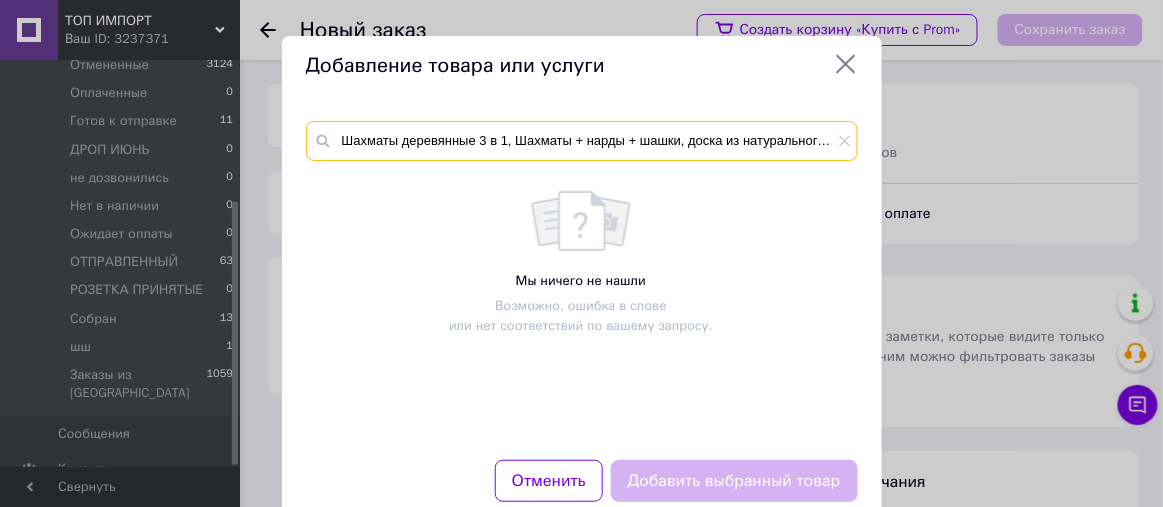 scroll, scrollTop: 0, scrollLeft: 170, axis: horizontal 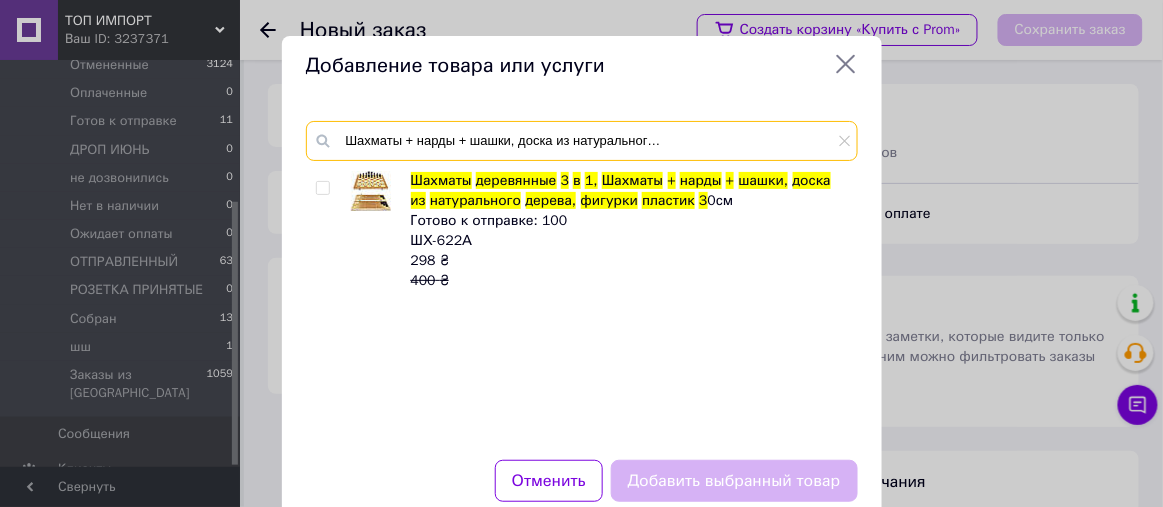 type on "Шахматы деревянные 3 в 1, Шахматы + нарды + шашки, доска из натурального дерева, фигурки пластик 30с" 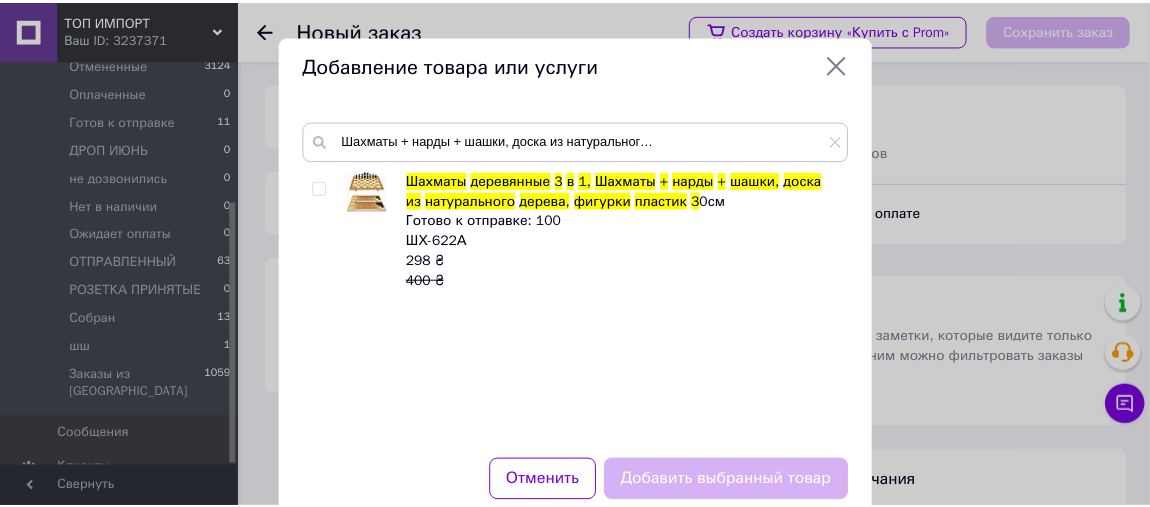 scroll, scrollTop: 0, scrollLeft: 0, axis: both 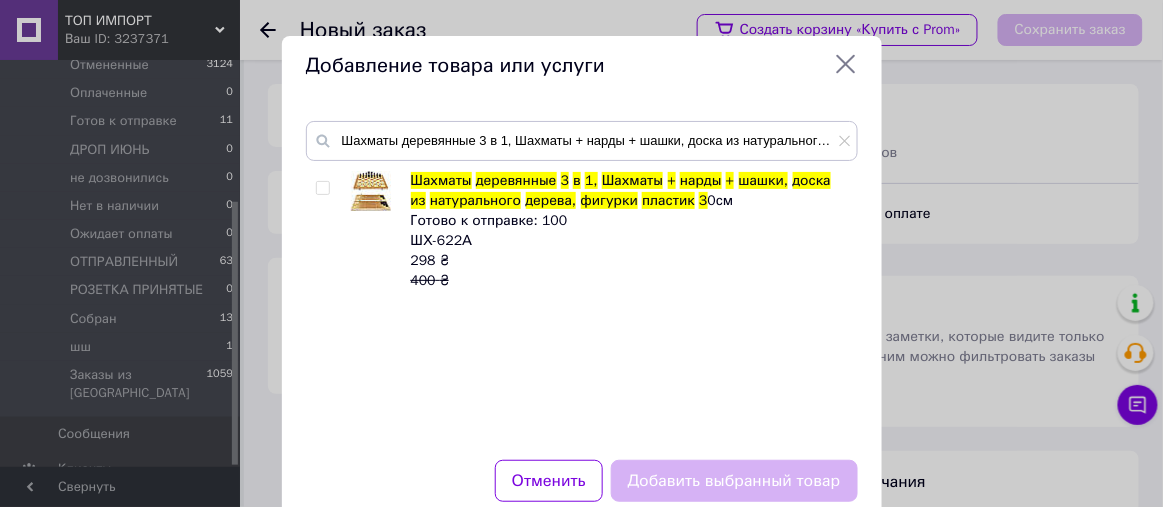 click at bounding box center [322, 188] 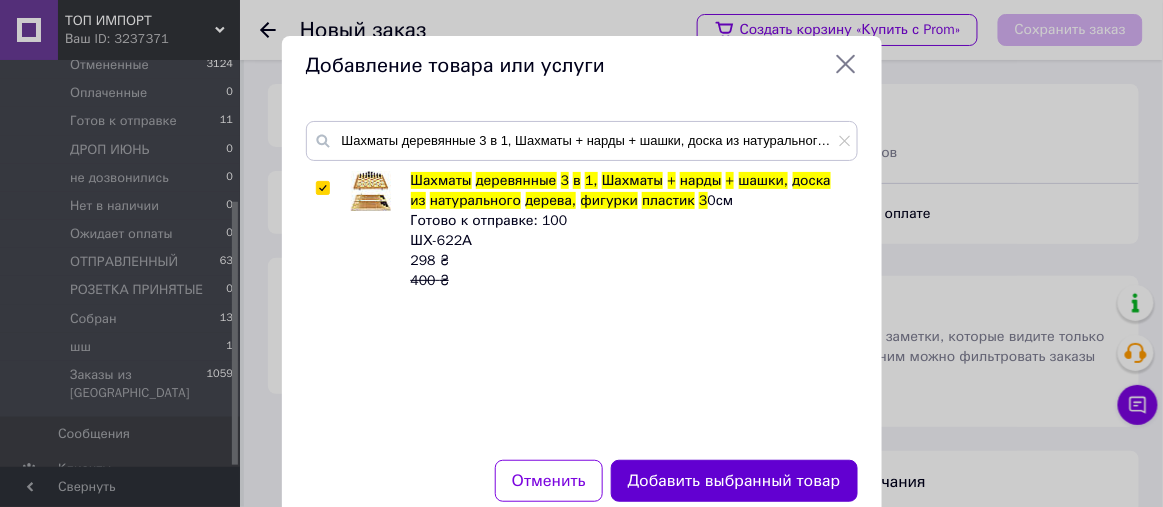 click on "Добавить выбранный товар" at bounding box center [734, 481] 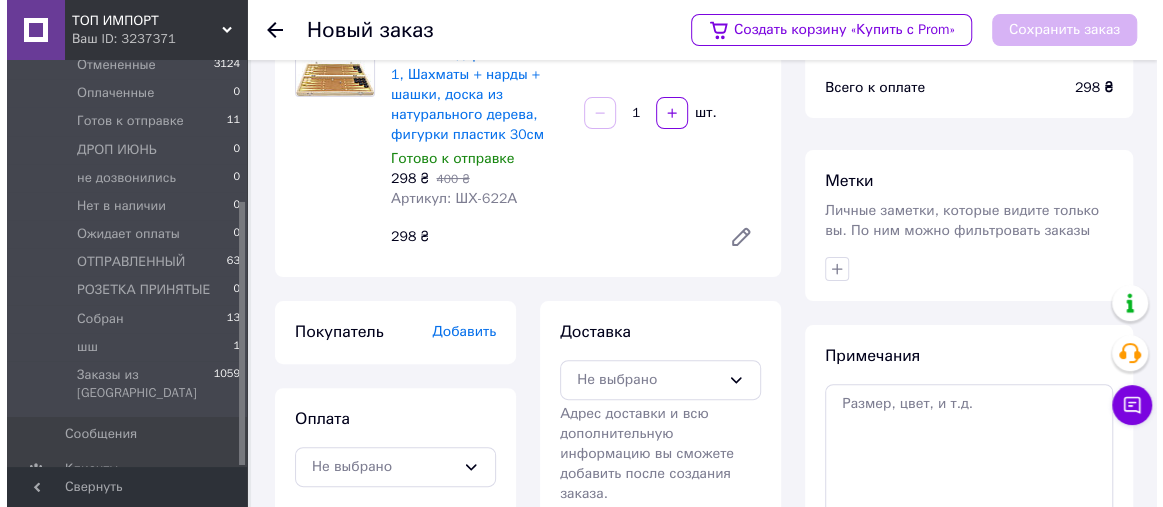 scroll, scrollTop: 151, scrollLeft: 0, axis: vertical 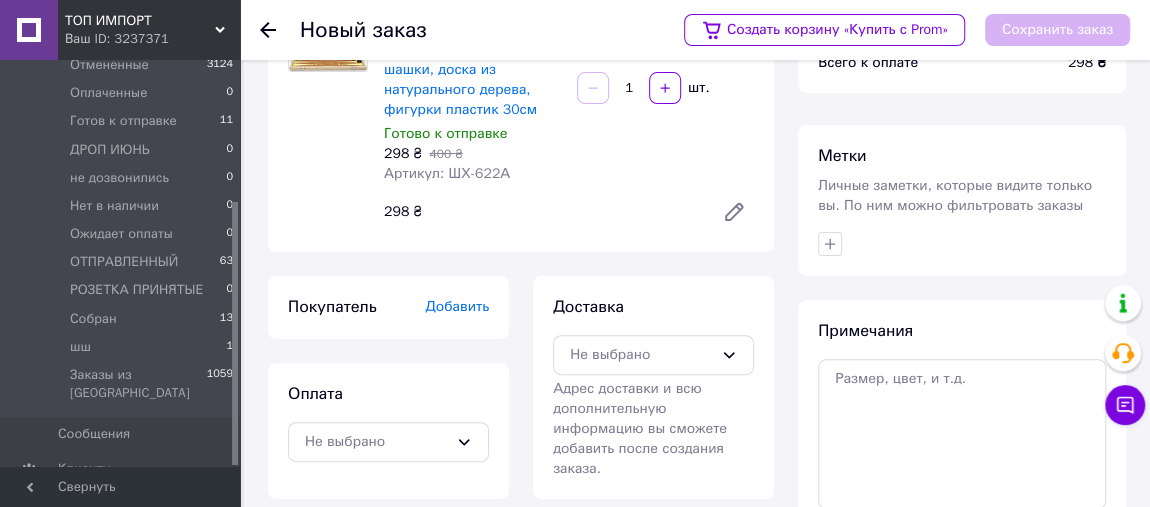 click on "Добавить" at bounding box center [457, 306] 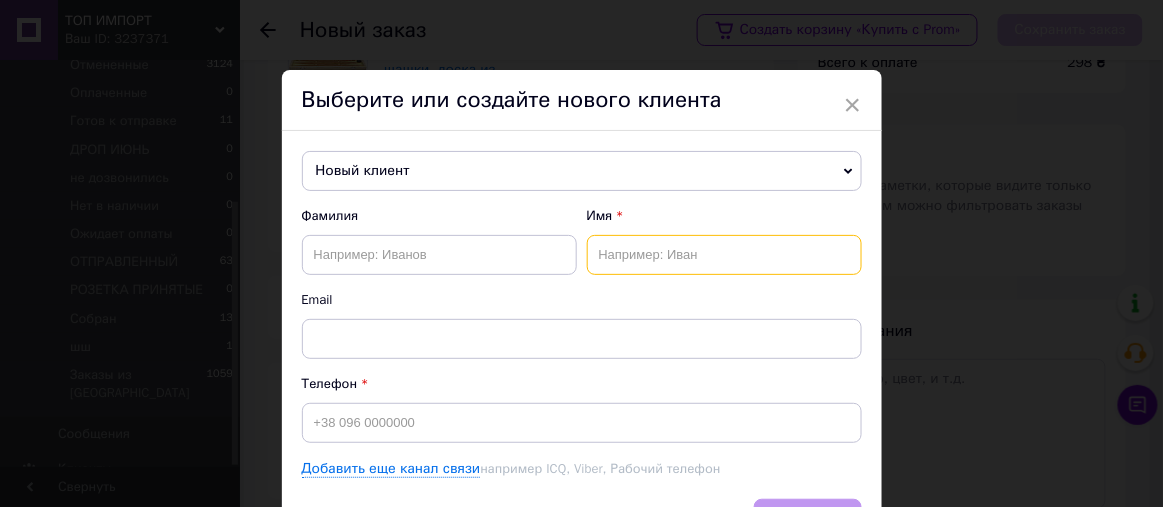 click at bounding box center [724, 255] 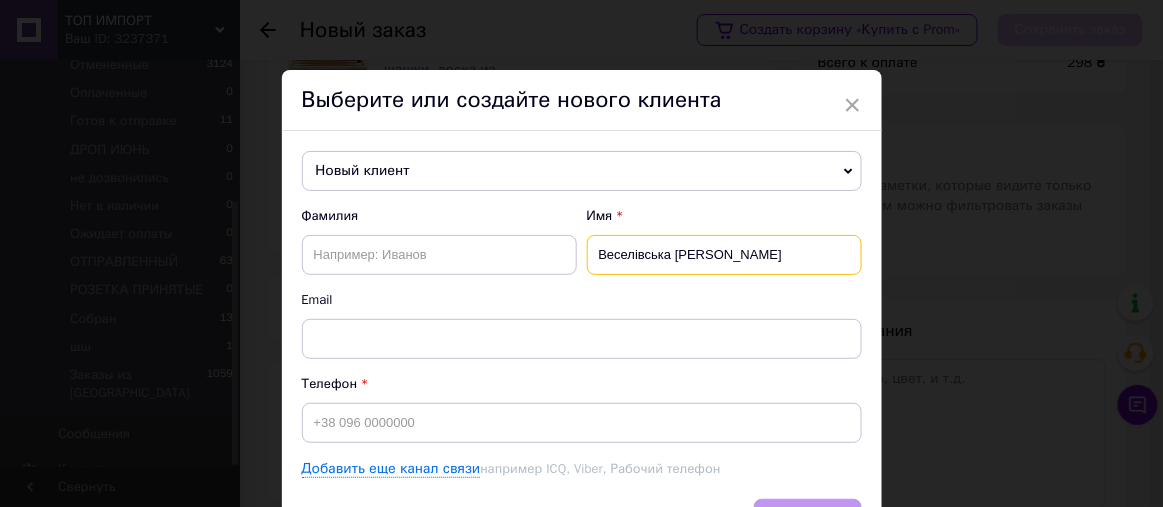 type on "Веселівська [PERSON_NAME]" 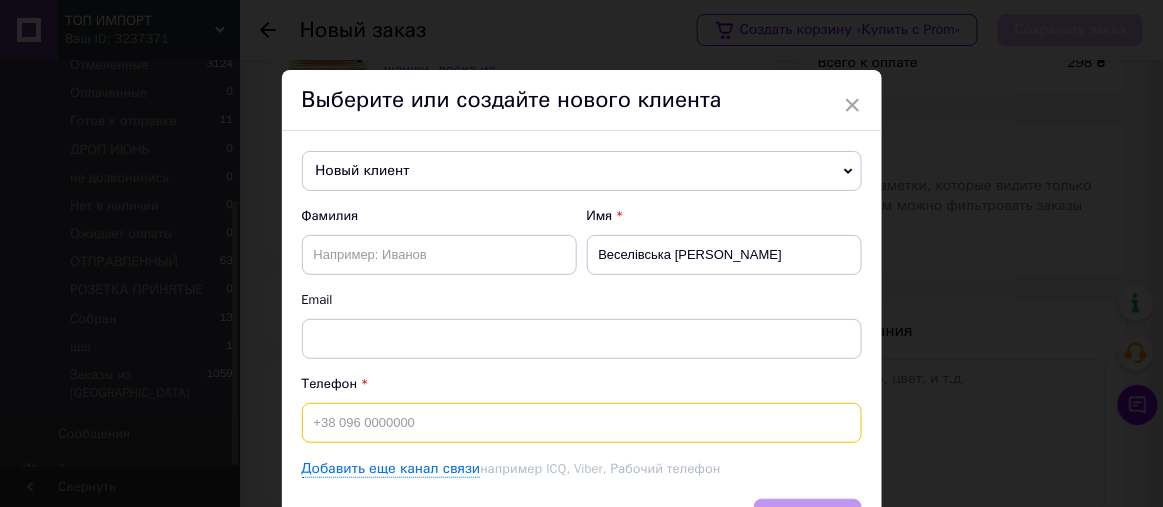 click at bounding box center (582, 423) 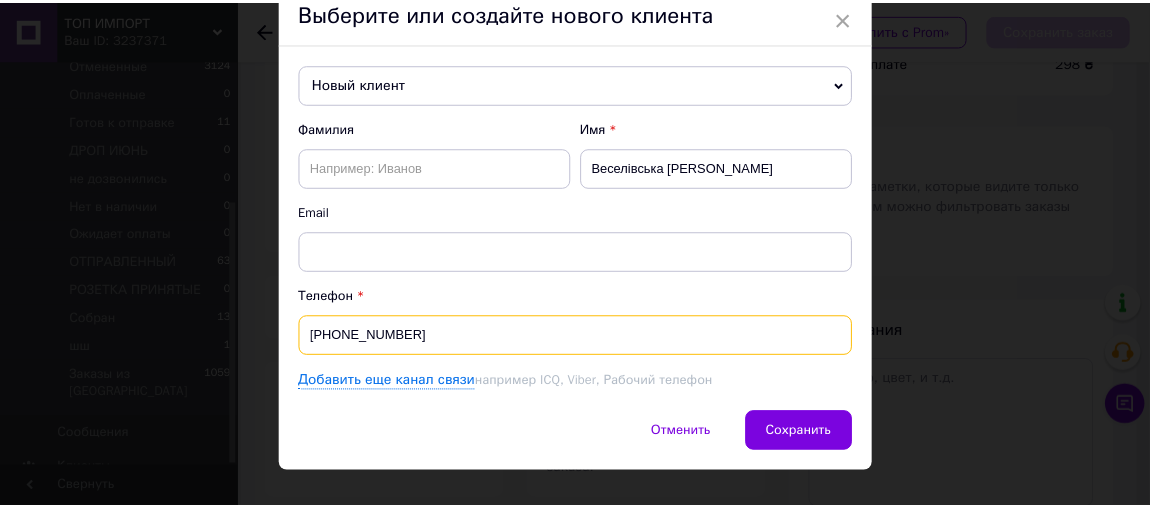 scroll, scrollTop: 116, scrollLeft: 0, axis: vertical 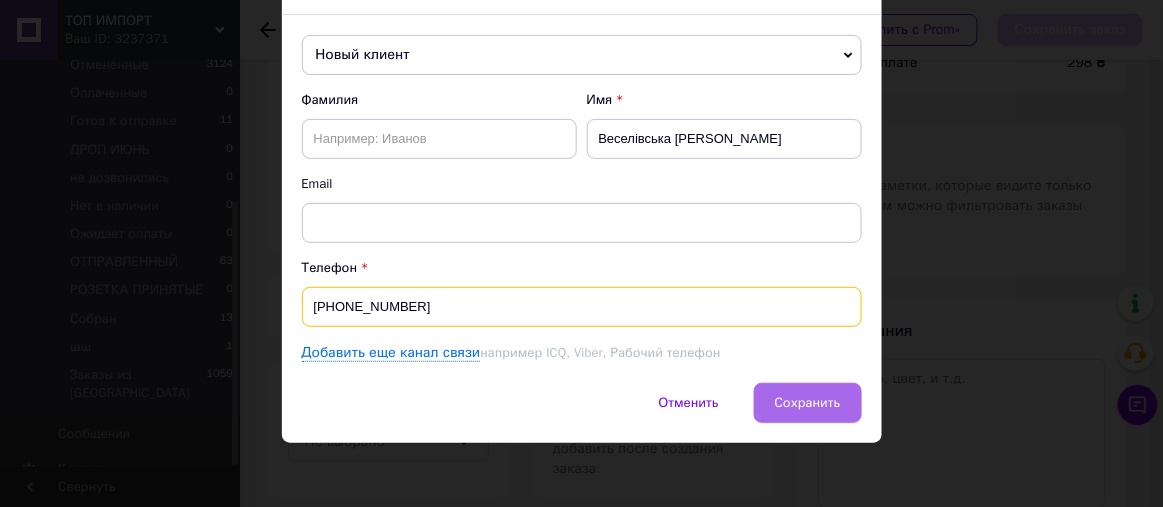 type on "[PHONE_NUMBER]" 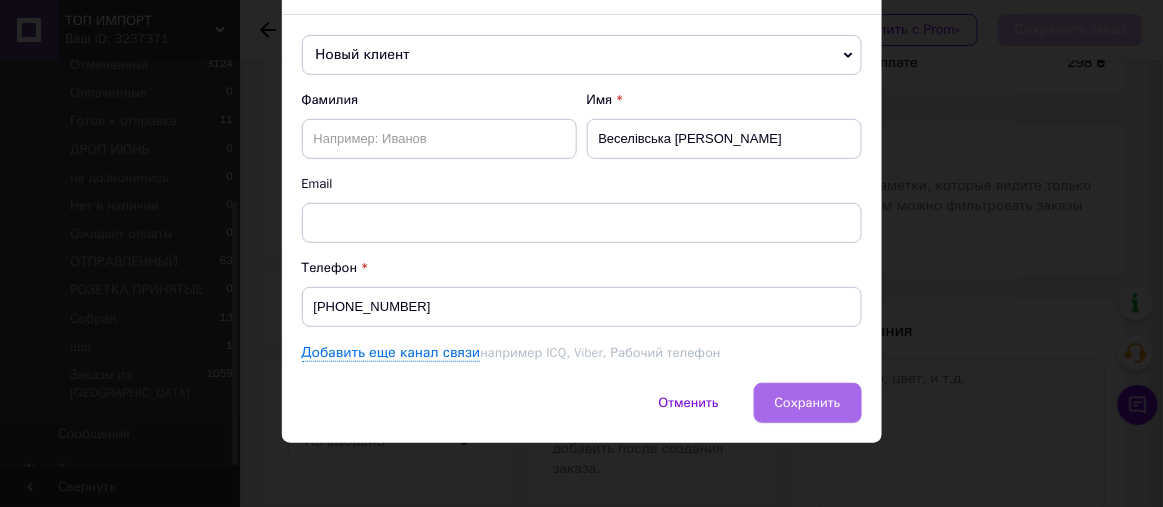 click on "Сохранить" at bounding box center [808, 402] 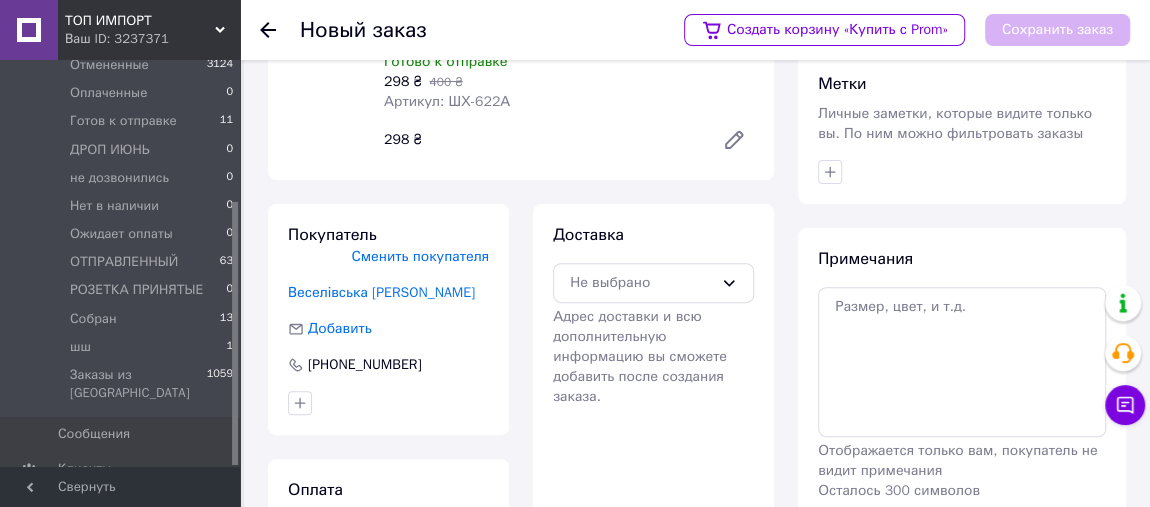 scroll, scrollTop: 316, scrollLeft: 0, axis: vertical 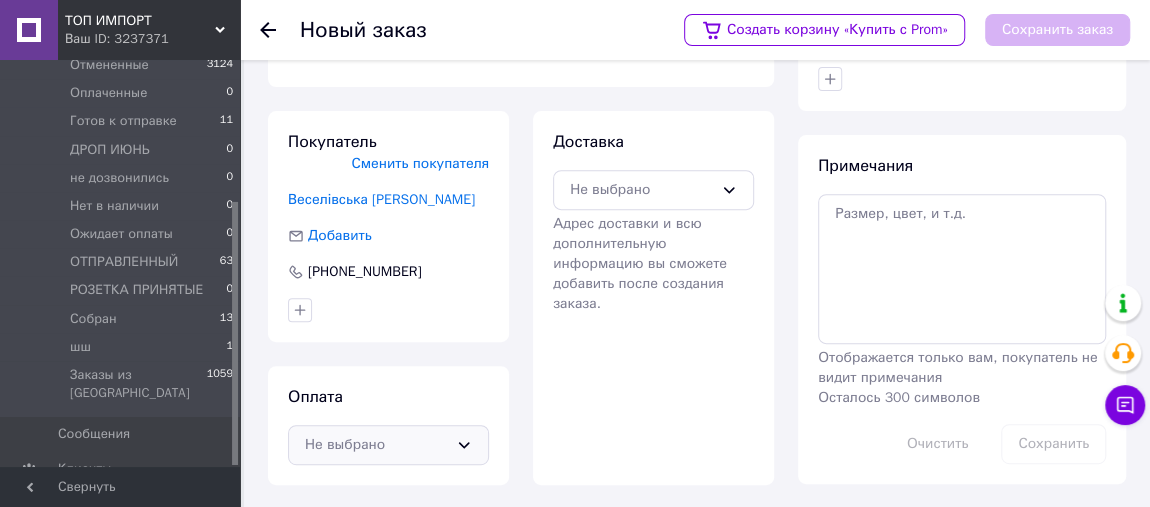 click on "Не выбрано" at bounding box center [388, 445] 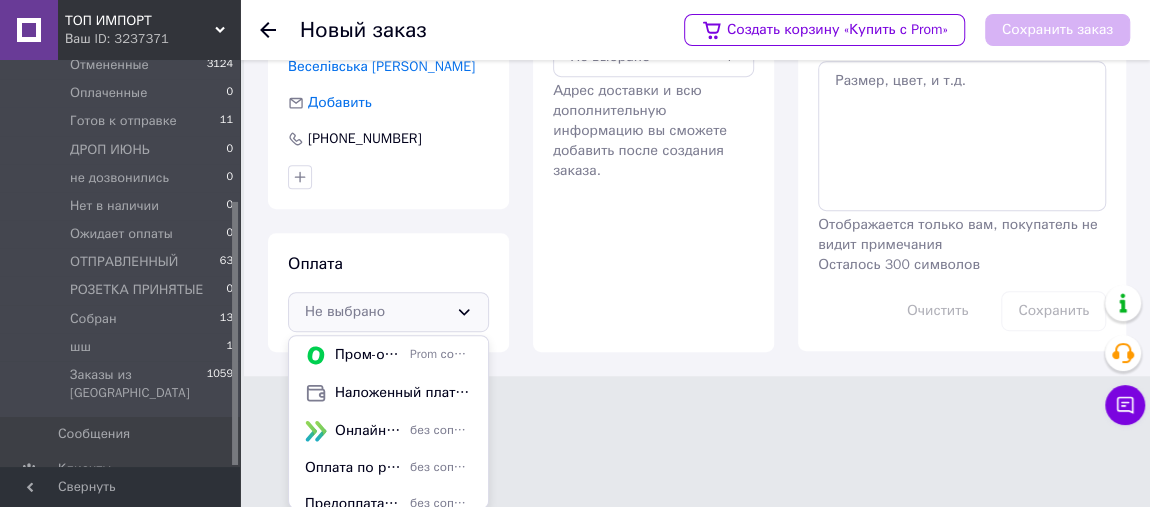 drag, startPoint x: 374, startPoint y: 429, endPoint x: 565, endPoint y: 259, distance: 255.69708 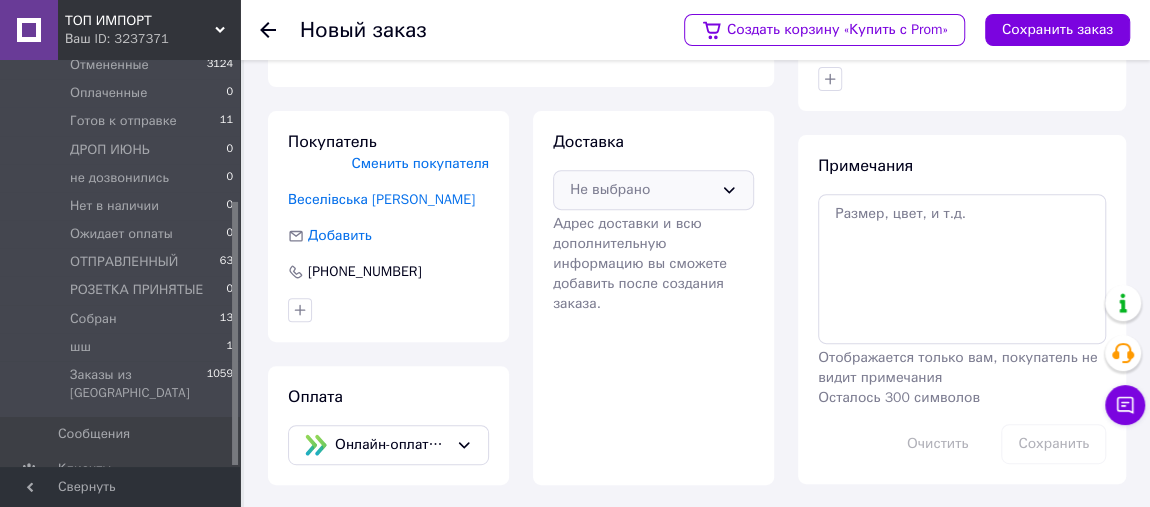 click on "Не выбрано" at bounding box center (641, 190) 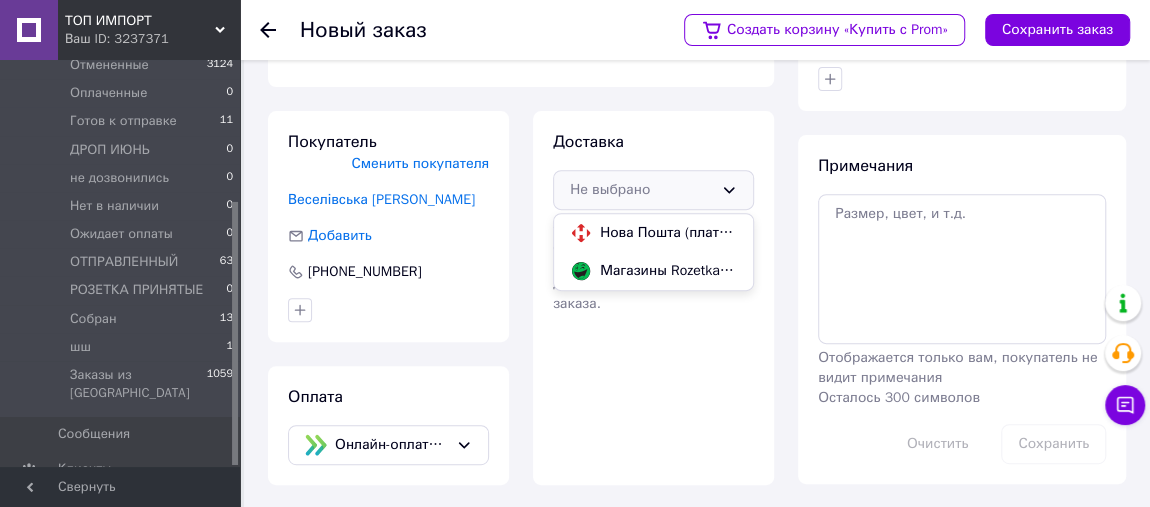 click on "Нова Пошта (платная)" at bounding box center (668, 233) 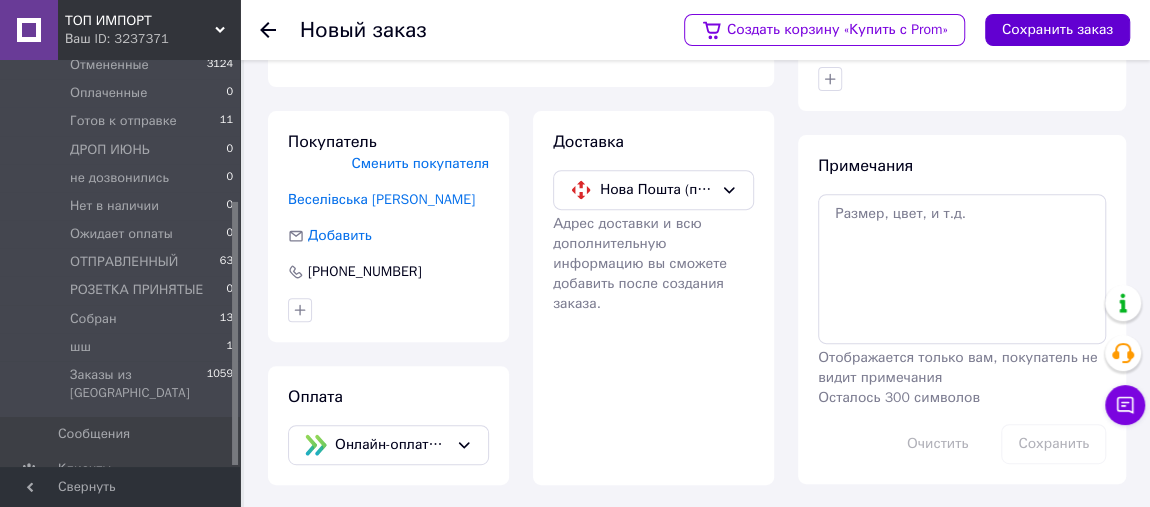 click on "Сохранить заказ" at bounding box center [1057, 30] 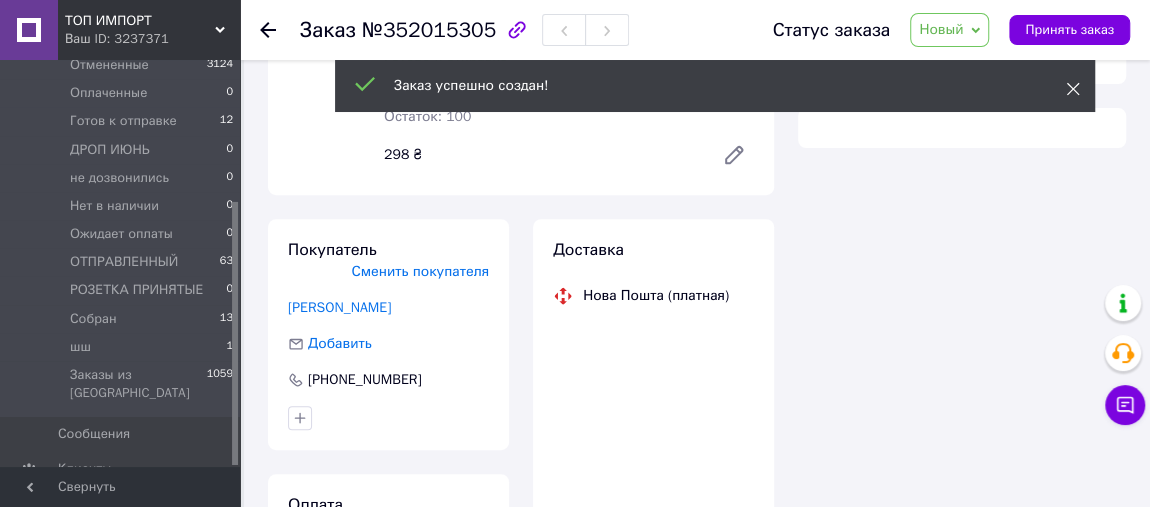 click 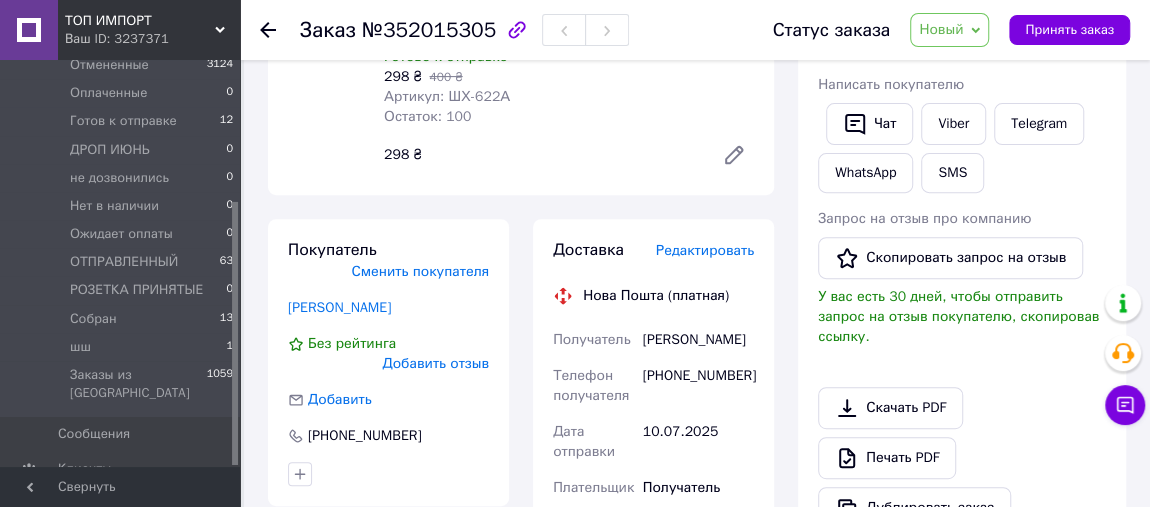 click 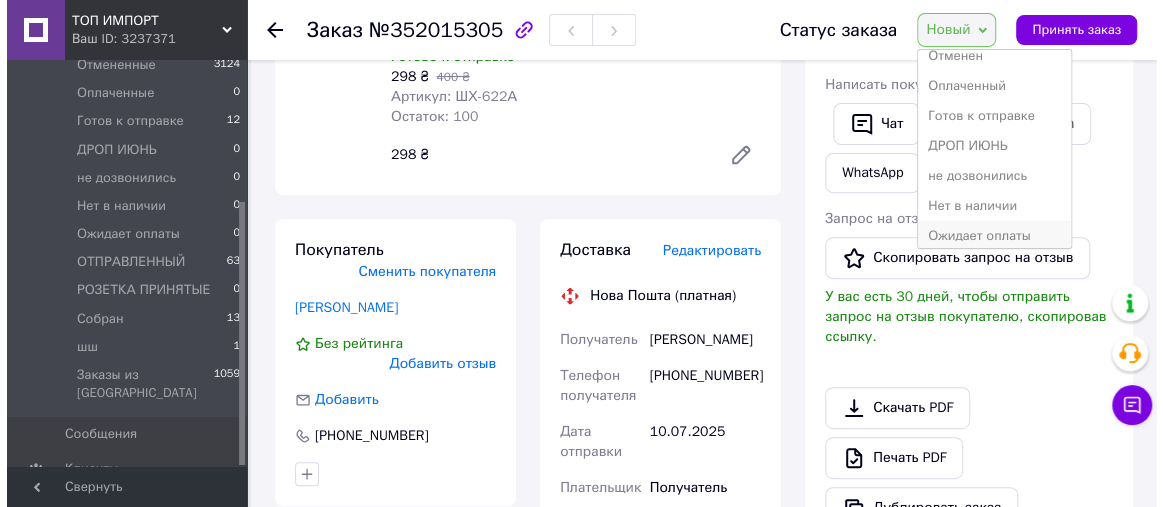 scroll, scrollTop: 49, scrollLeft: 0, axis: vertical 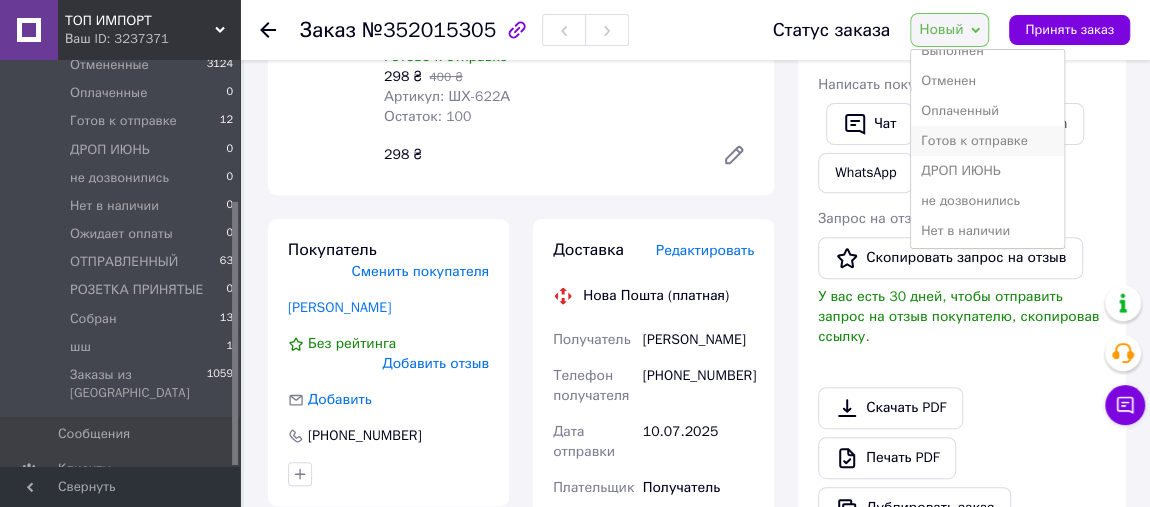 click on "Готов к отправке" at bounding box center (987, 141) 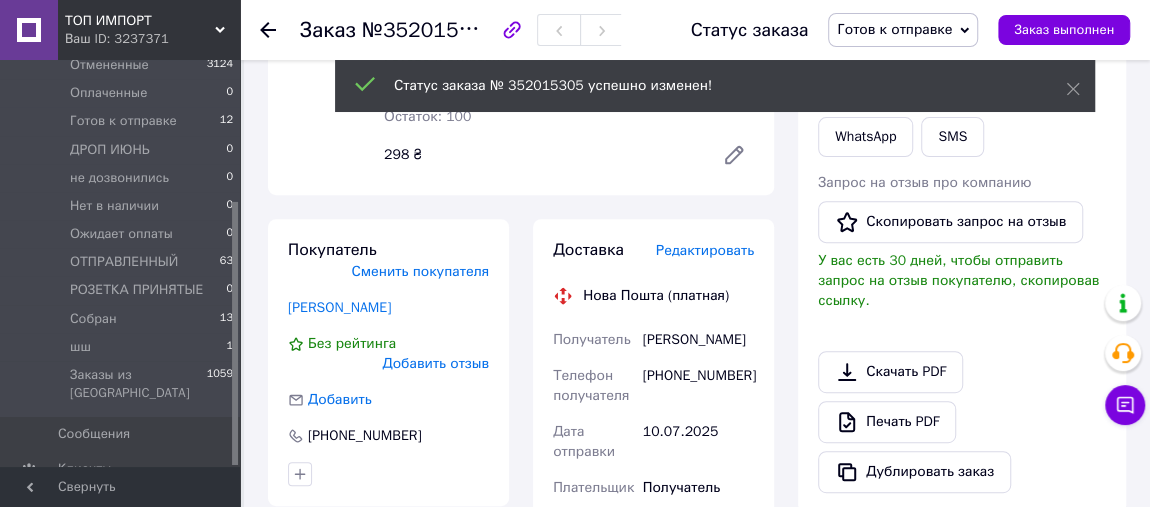 click on "Редактировать" at bounding box center (705, 250) 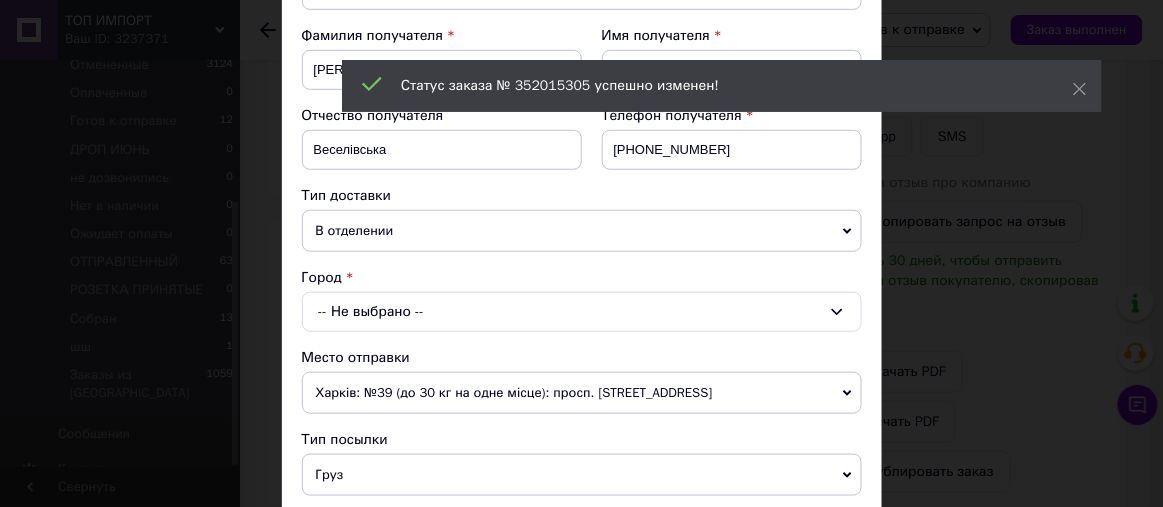scroll, scrollTop: 303, scrollLeft: 0, axis: vertical 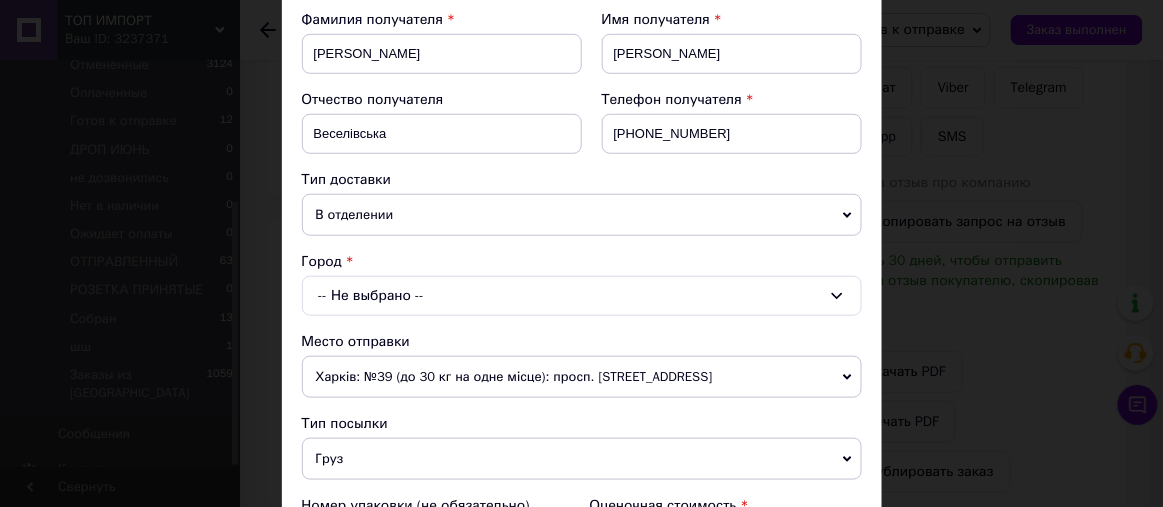 drag, startPoint x: 353, startPoint y: 211, endPoint x: 365, endPoint y: 257, distance: 47.539455 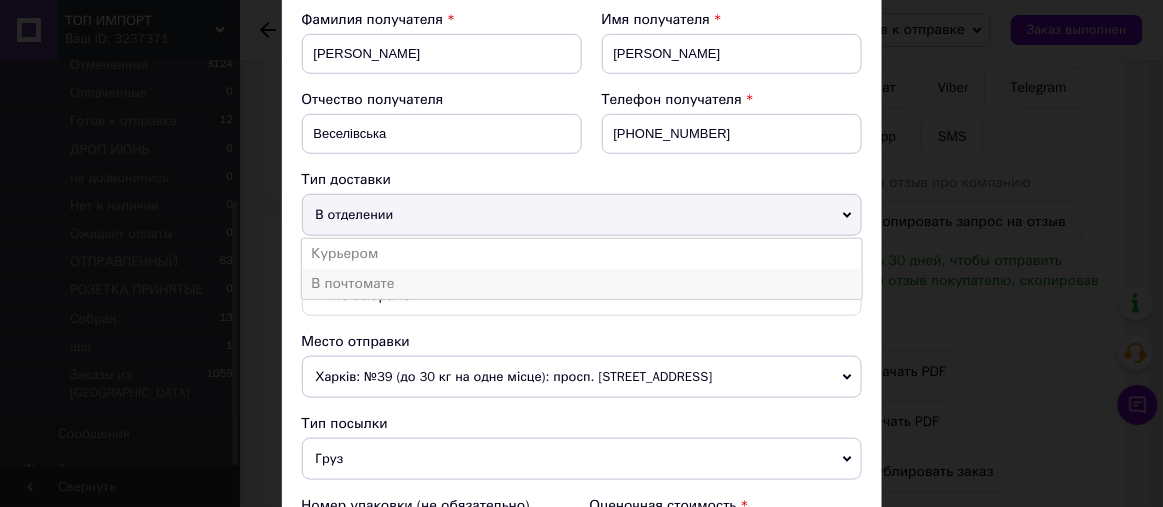 click on "В почтомате" at bounding box center (582, 284) 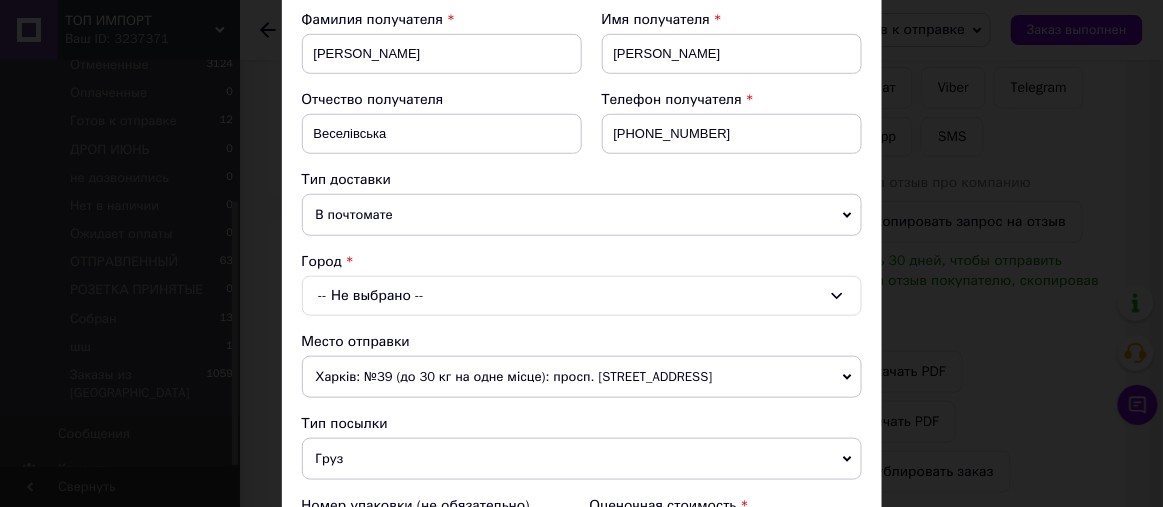 click on "-- Не выбрано --" at bounding box center (582, 296) 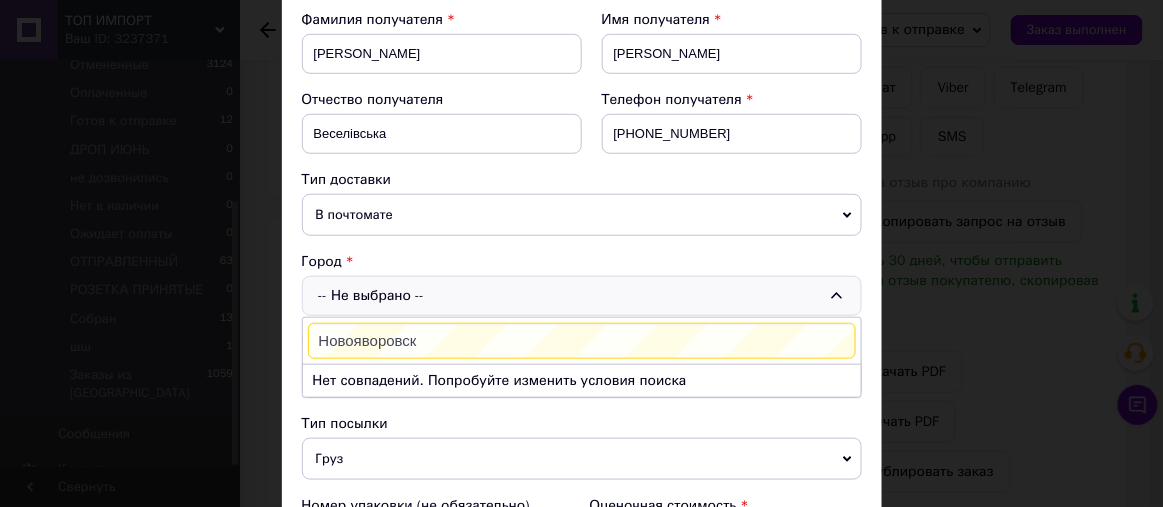 type on "Новояворовск" 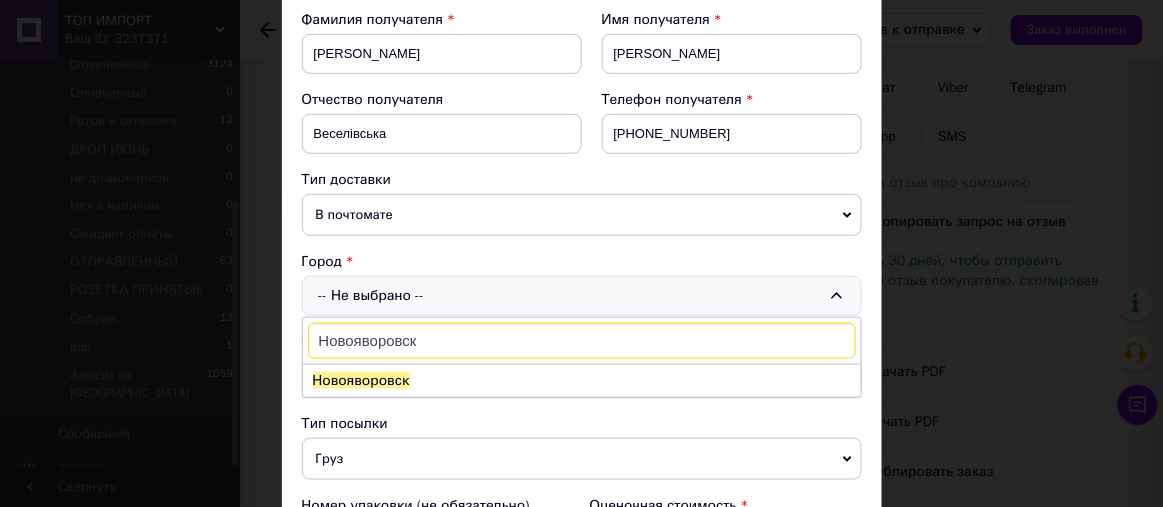 click on "Новояворовск" at bounding box center [582, 381] 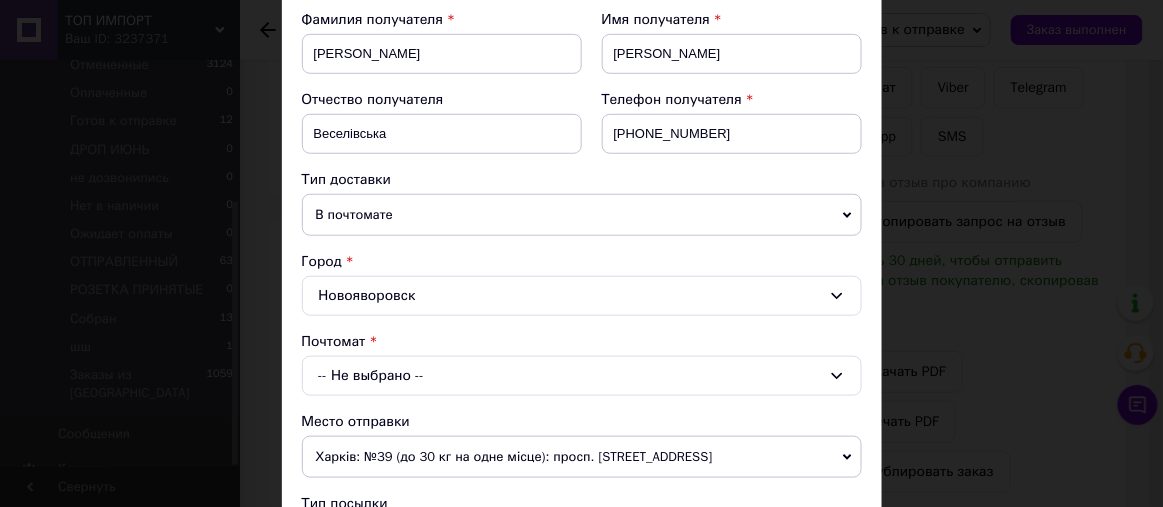 click on "-- Не выбрано --" at bounding box center (582, 376) 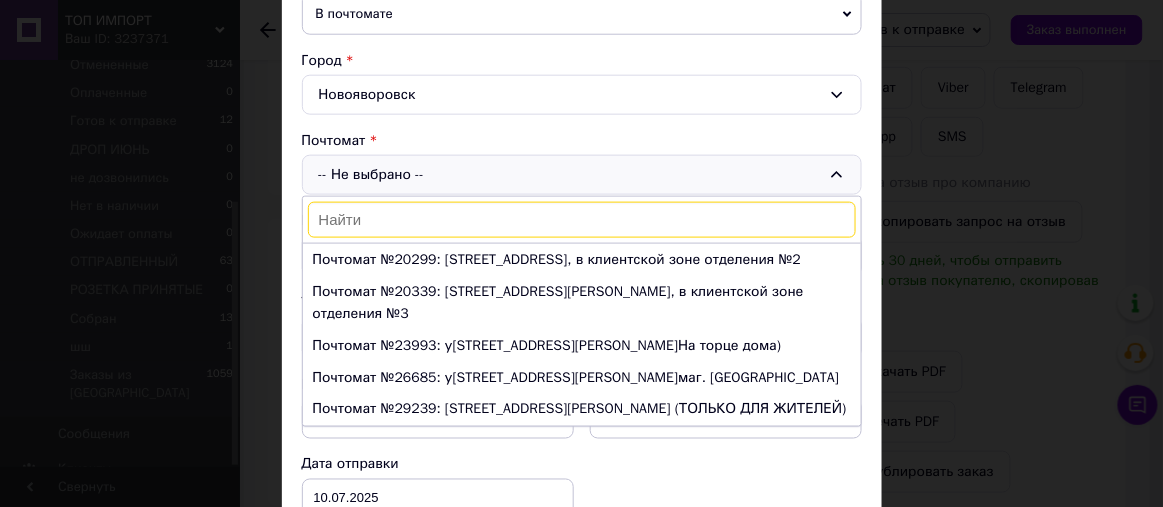 scroll, scrollTop: 303, scrollLeft: 0, axis: vertical 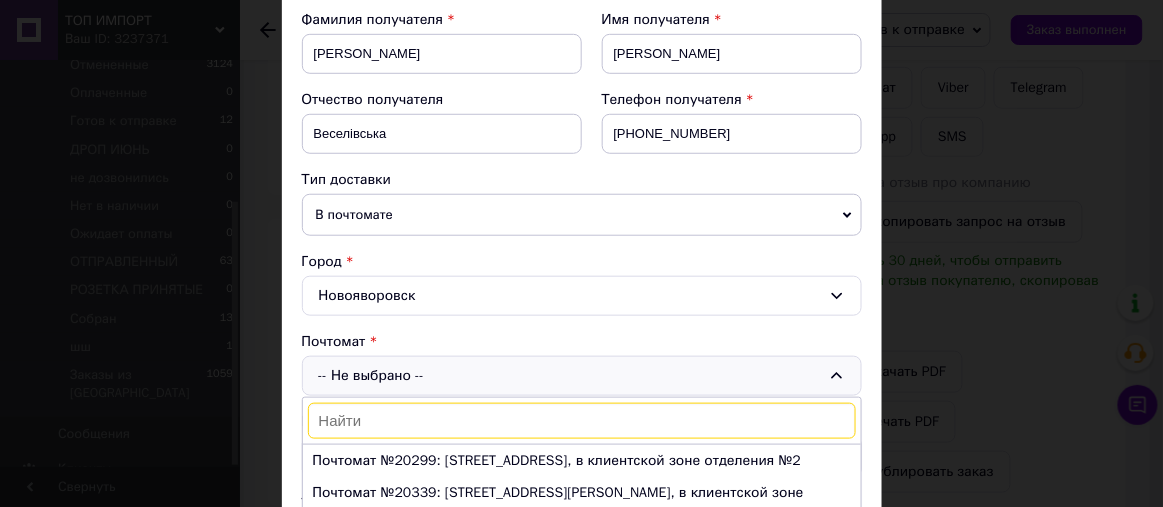 paste on "33189" 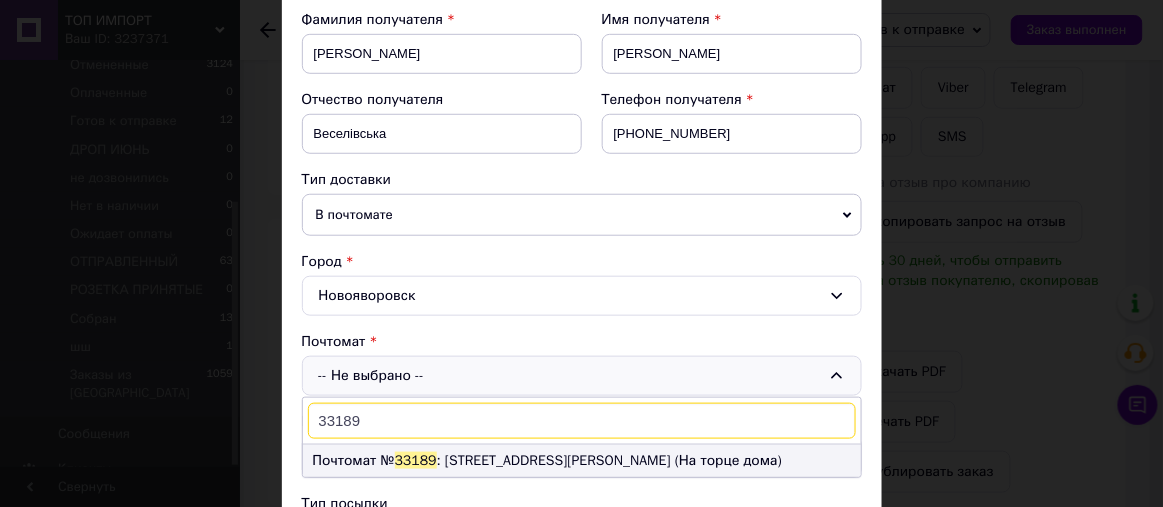 type on "33189" 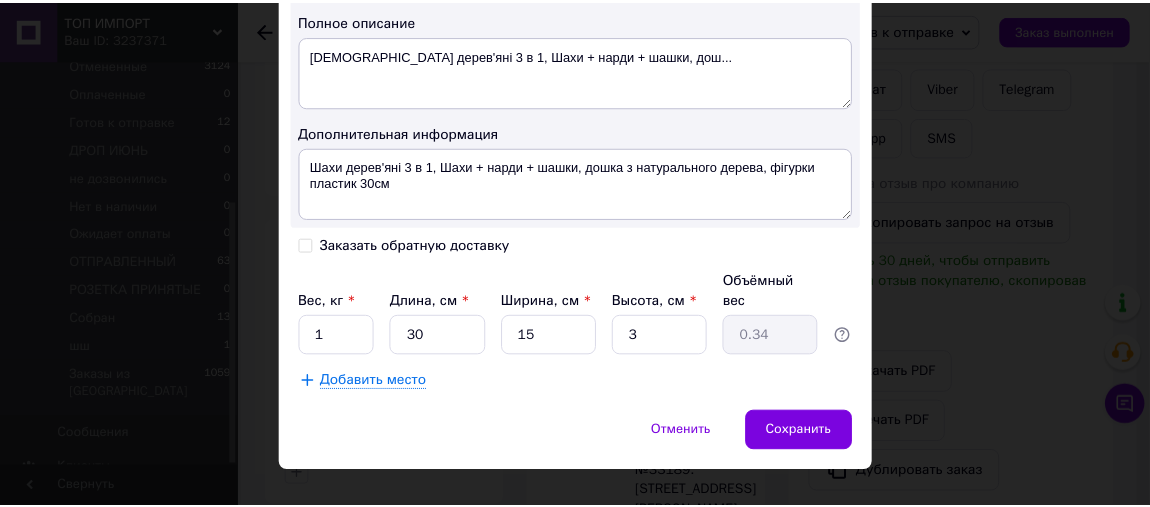 scroll, scrollTop: 1068, scrollLeft: 0, axis: vertical 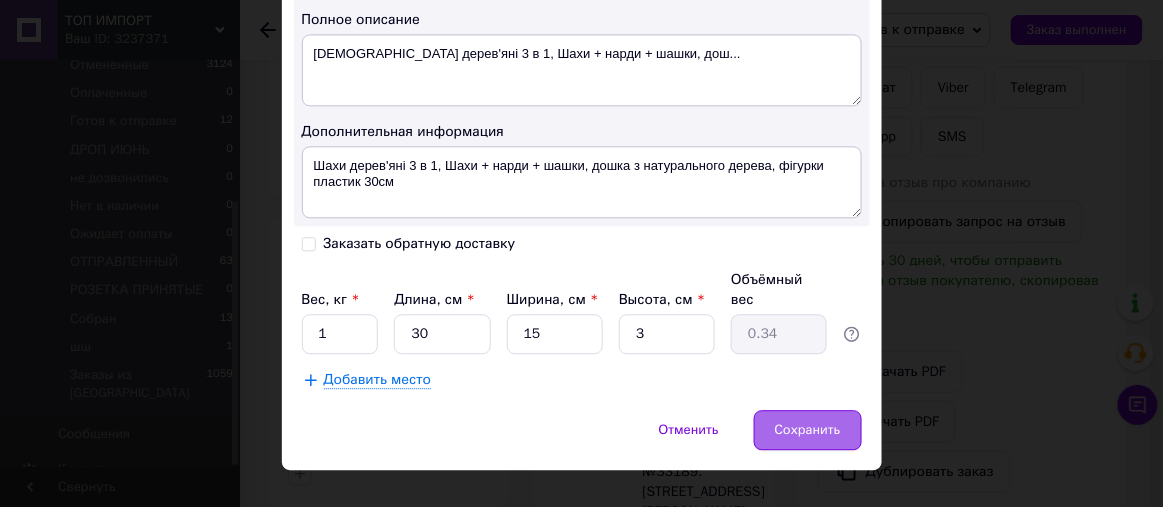 click on "Сохранить" at bounding box center (808, 430) 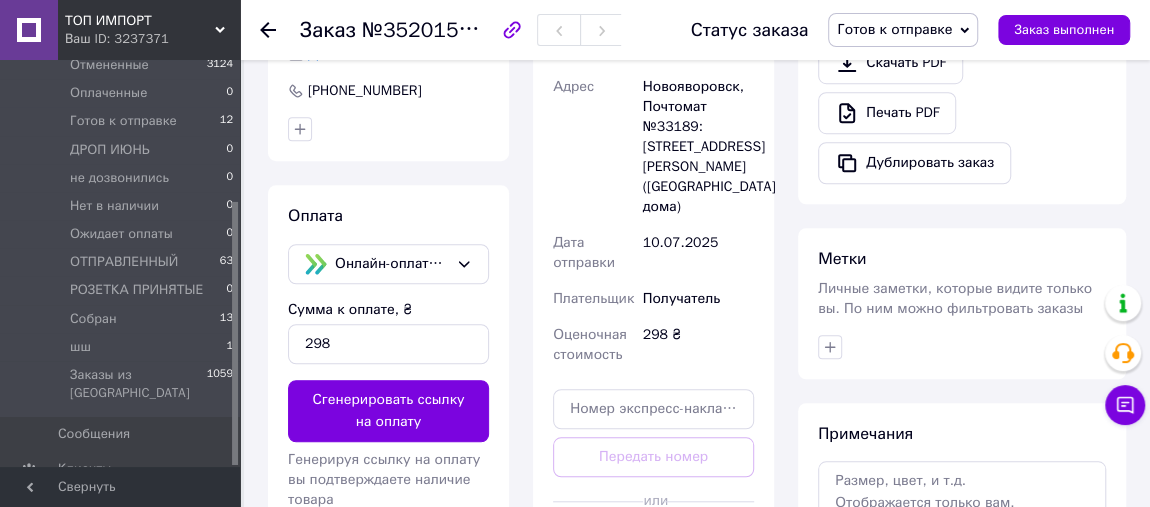 scroll, scrollTop: 771, scrollLeft: 0, axis: vertical 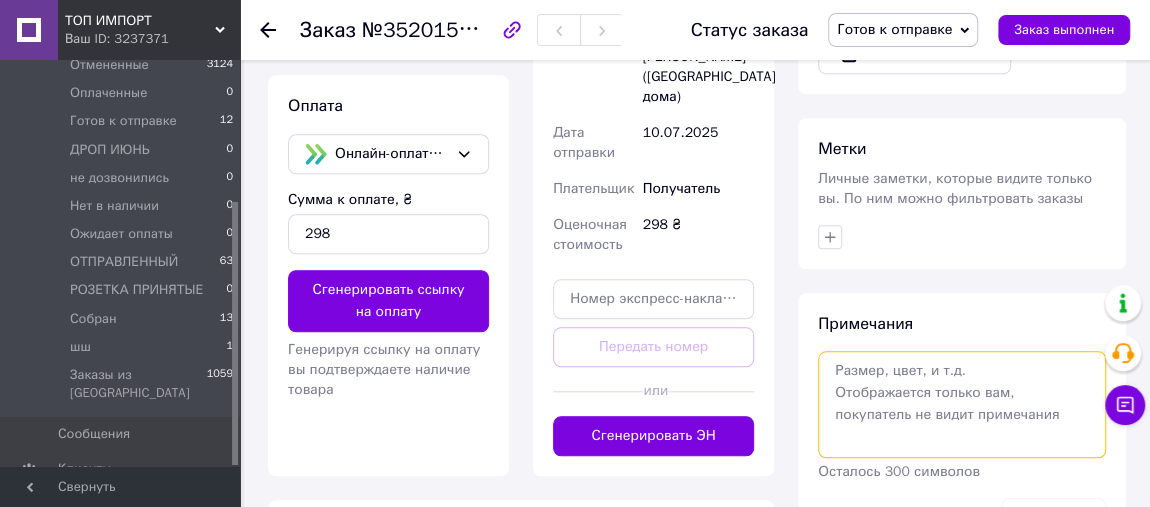 click at bounding box center (962, 404) 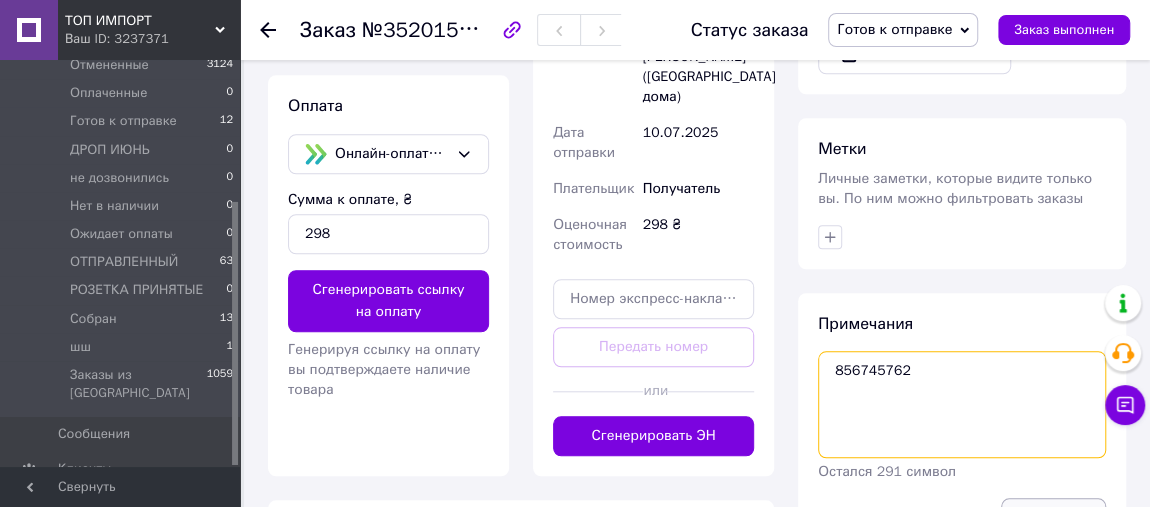 type on "856745762" 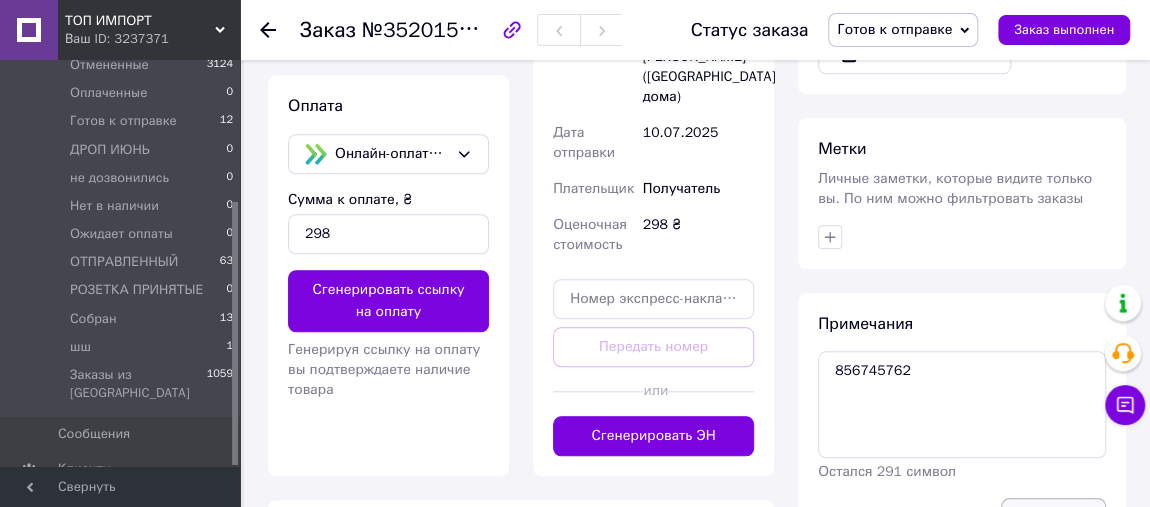 click on "Сохранить" at bounding box center [1053, 518] 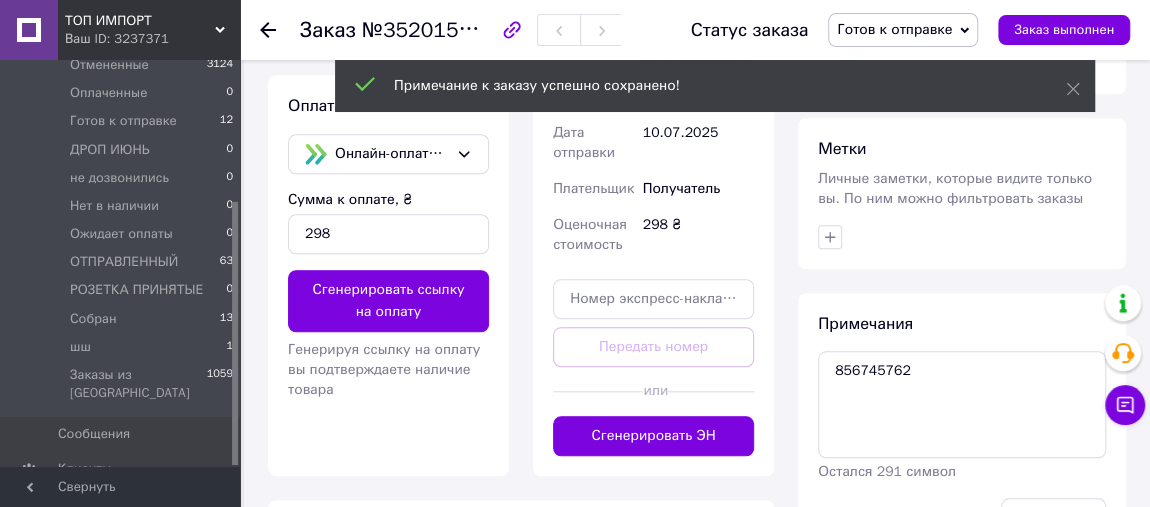click 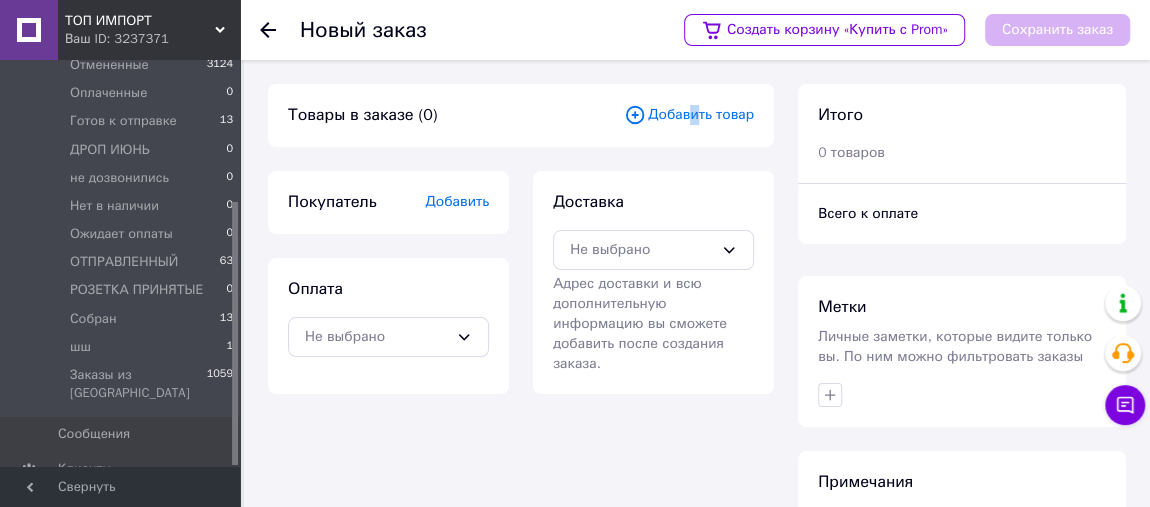 click on "Добавить товар" at bounding box center (689, 115) 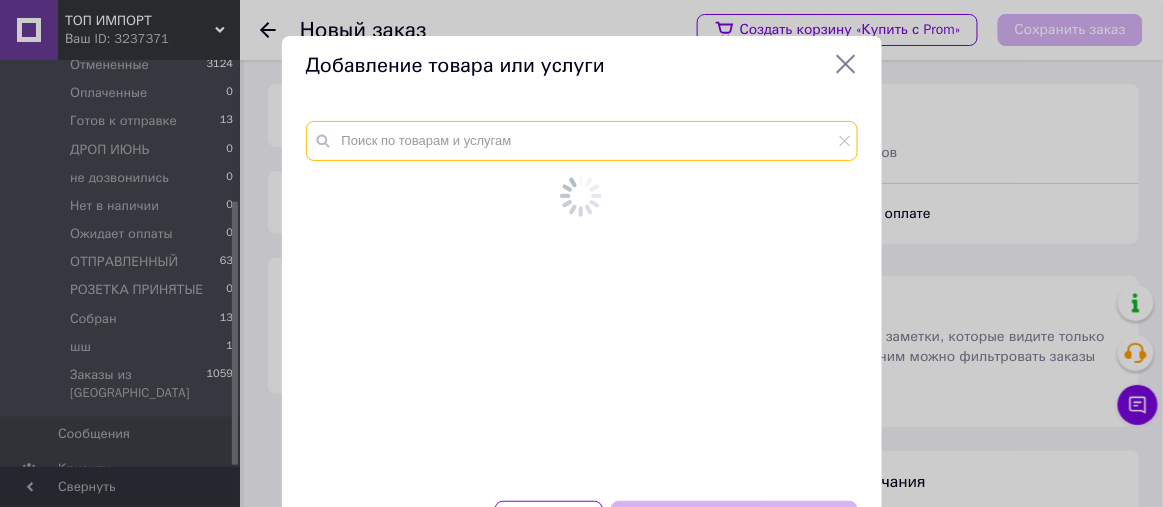 click at bounding box center [582, 141] 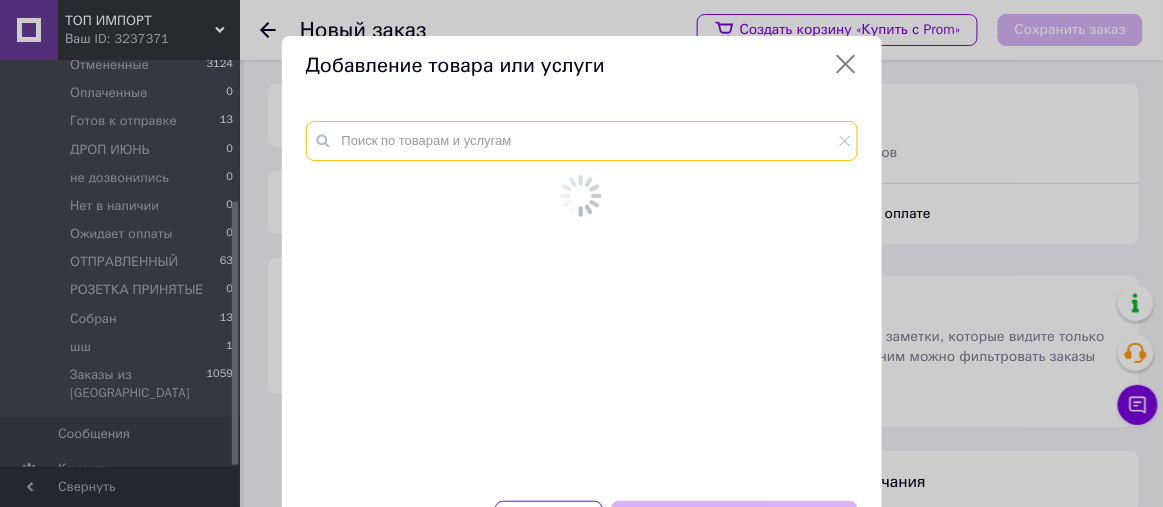 paste on "Пластилин моделин масса для лепки 36 цветов" 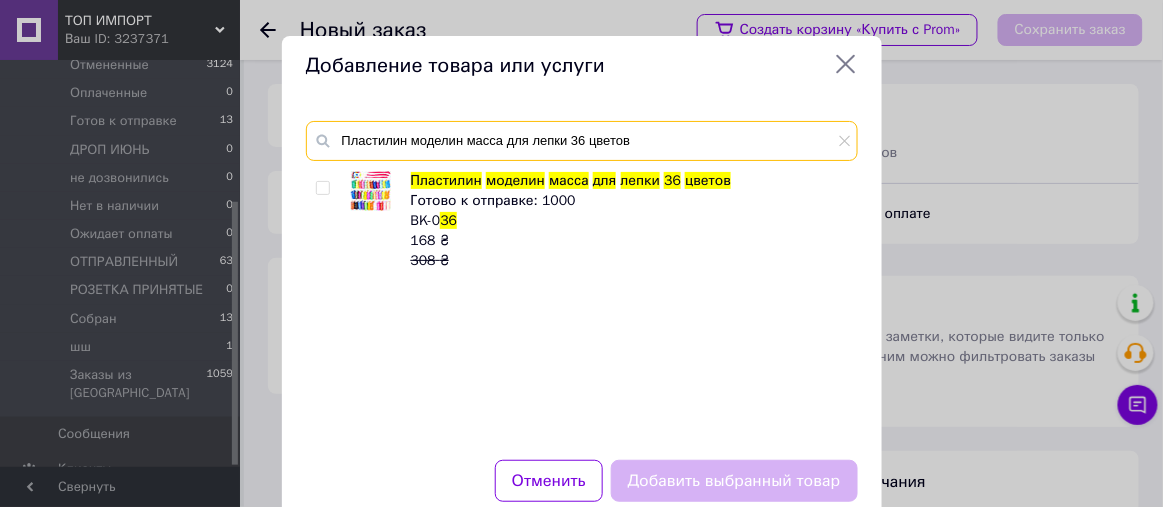 type on "Пластилин моделин масса для лепки 36 цветов" 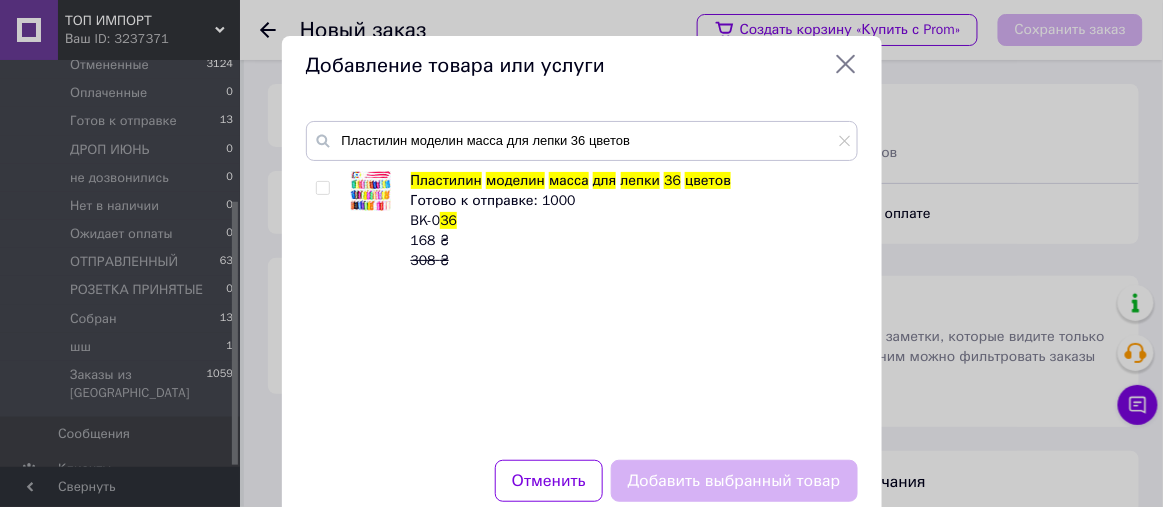click at bounding box center [322, 188] 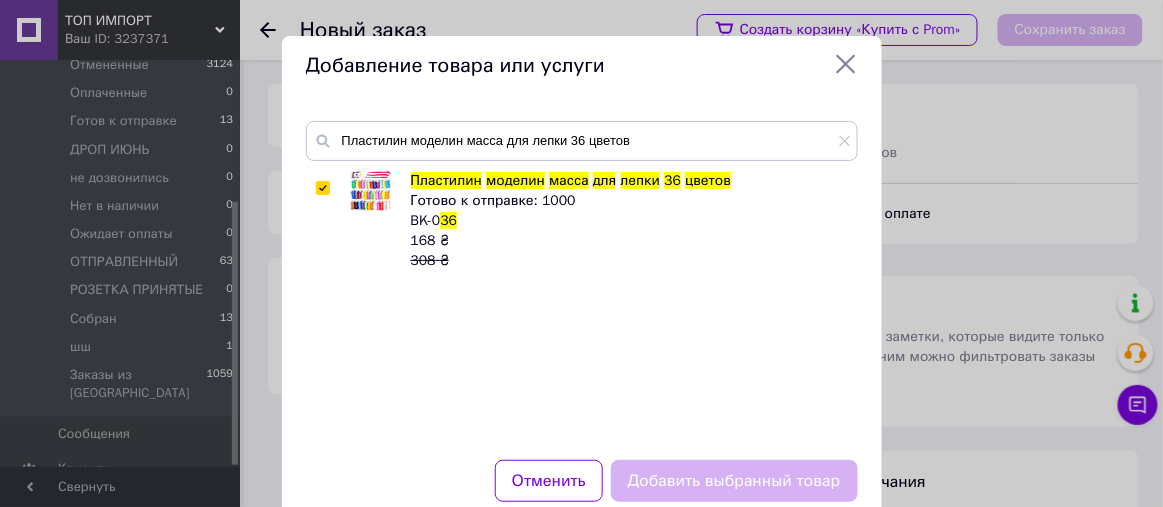 checkbox on "true" 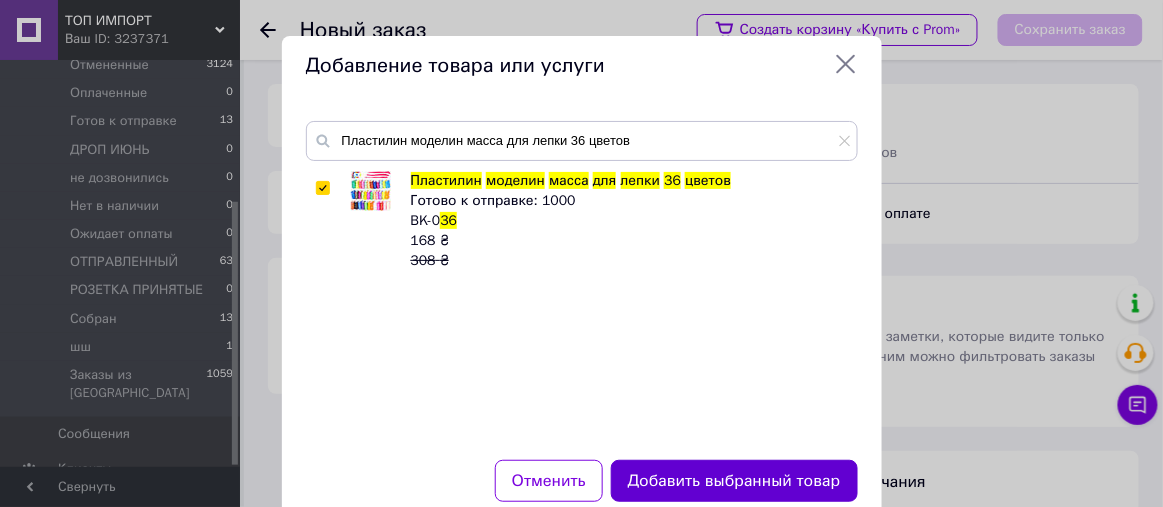 click on "Добавить выбранный товар" at bounding box center (734, 481) 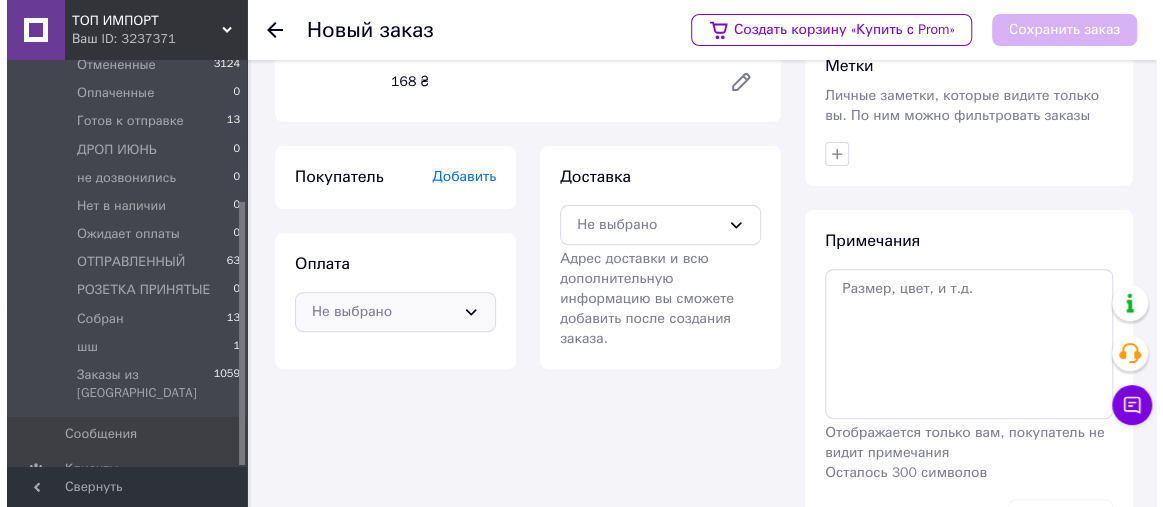 scroll, scrollTop: 303, scrollLeft: 0, axis: vertical 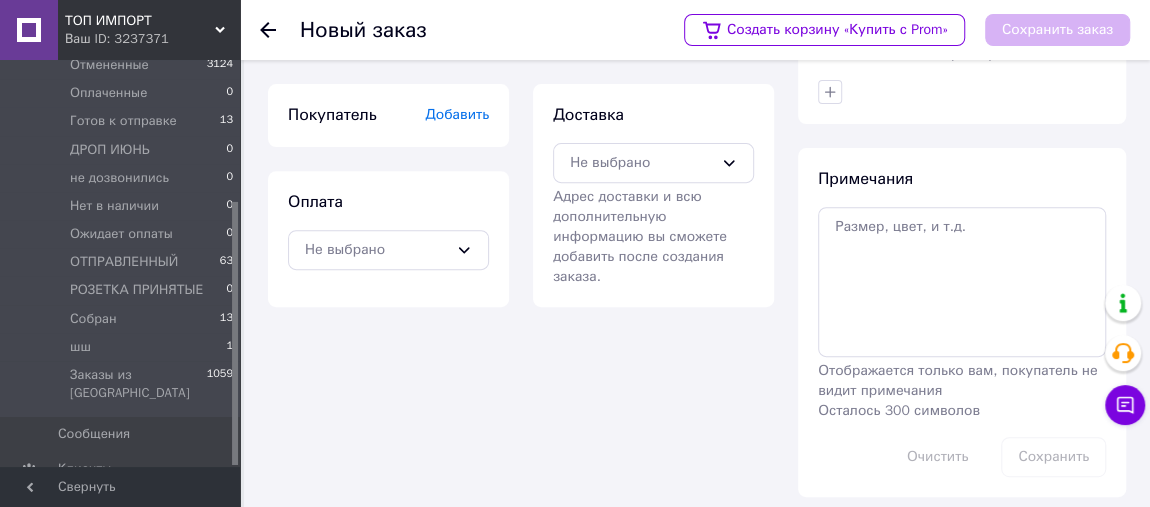 click on "Добавить" at bounding box center [457, 114] 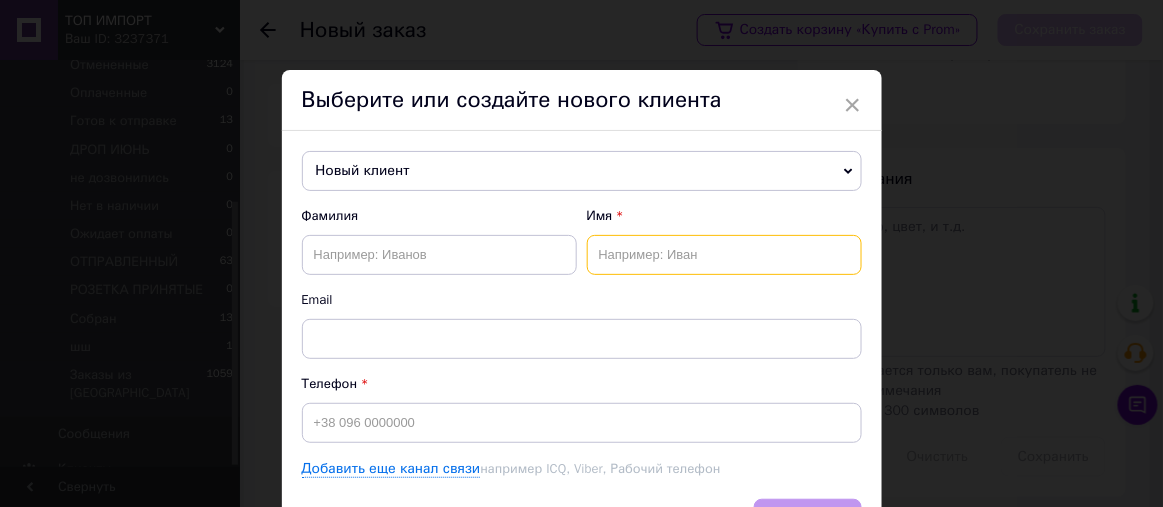click at bounding box center [724, 255] 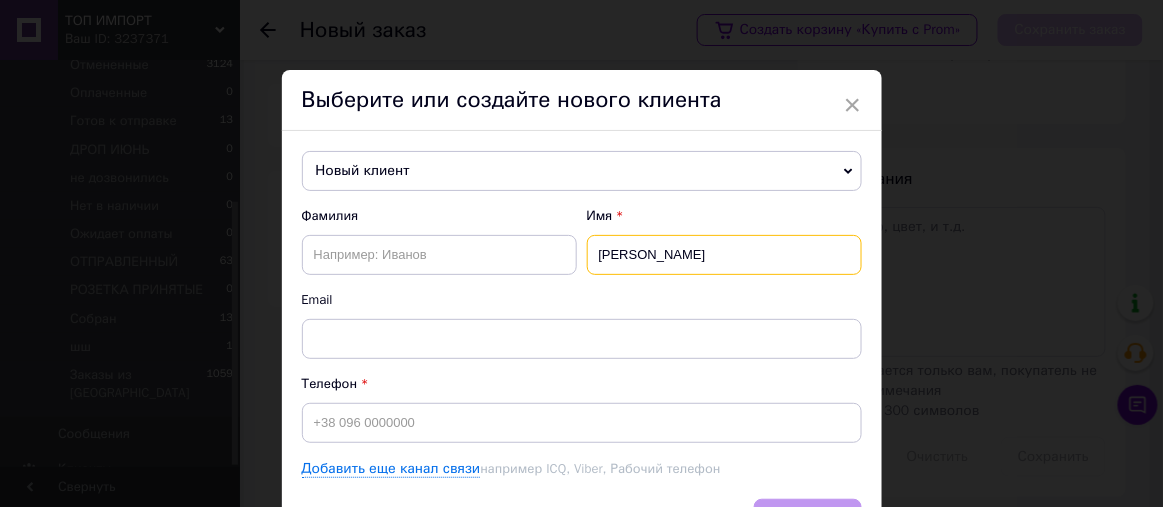 type on "[PERSON_NAME]" 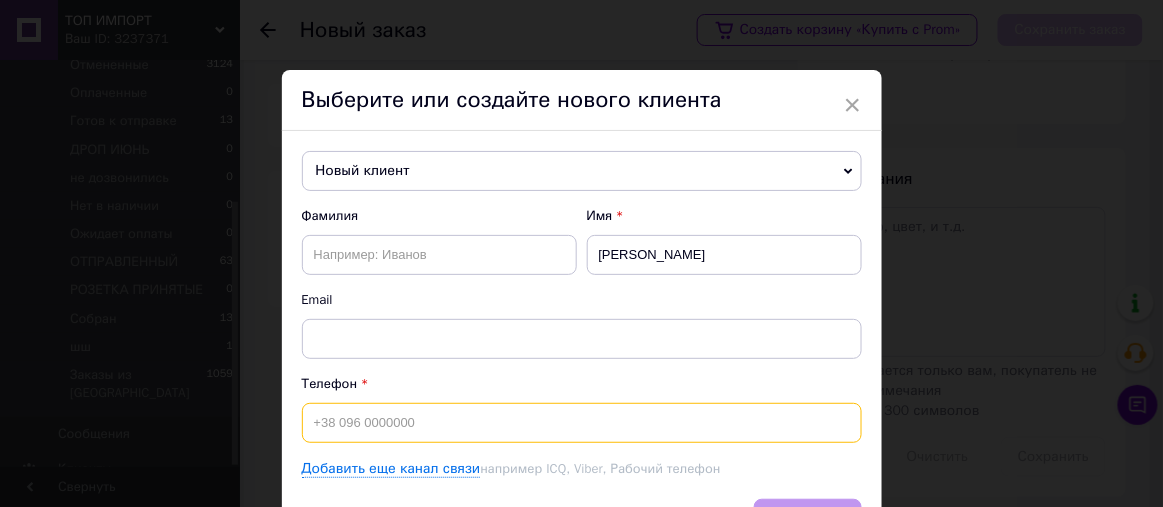 click at bounding box center [582, 423] 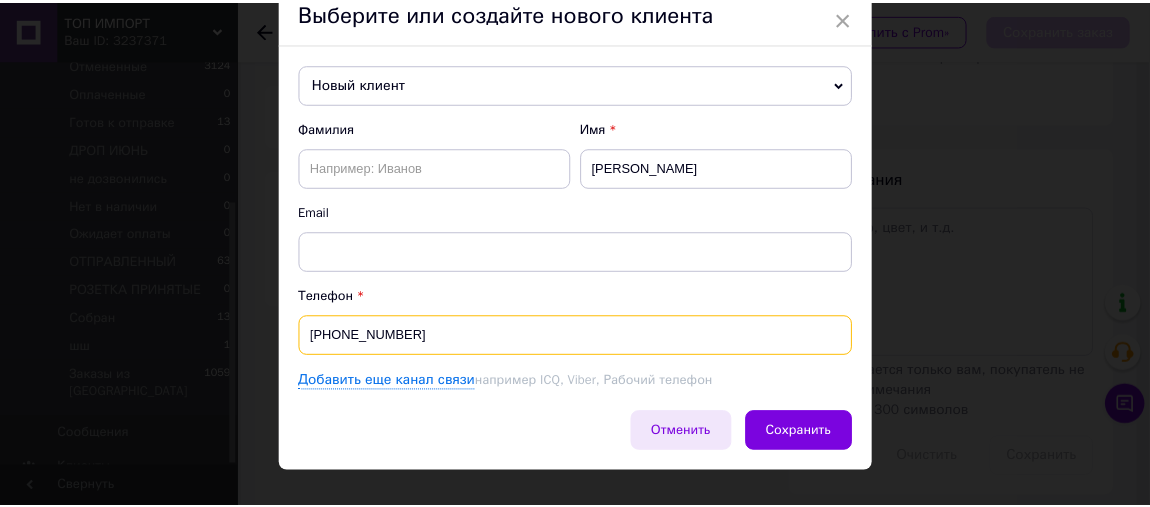 scroll, scrollTop: 116, scrollLeft: 0, axis: vertical 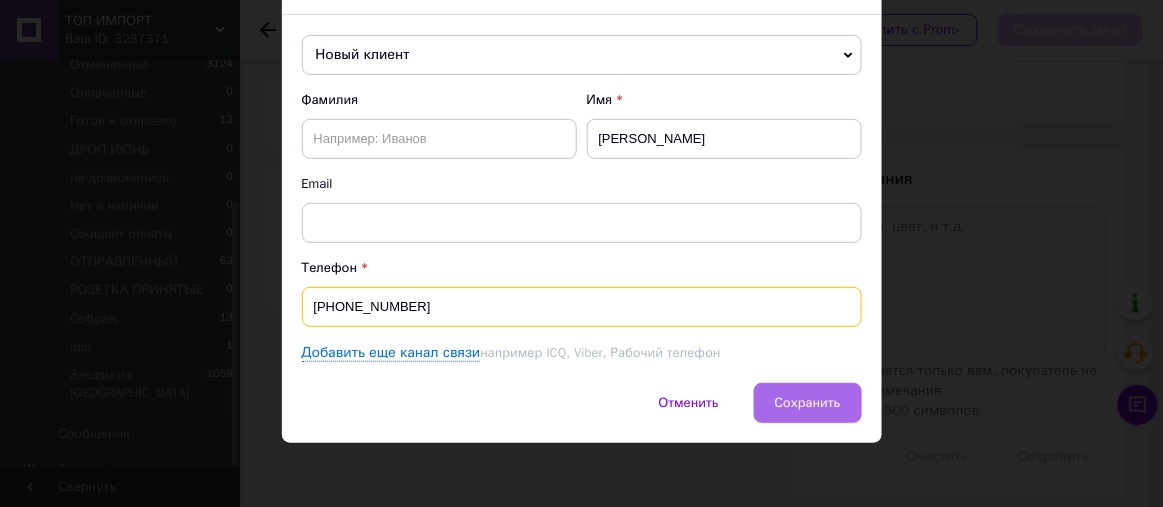 type on "[PHONE_NUMBER]" 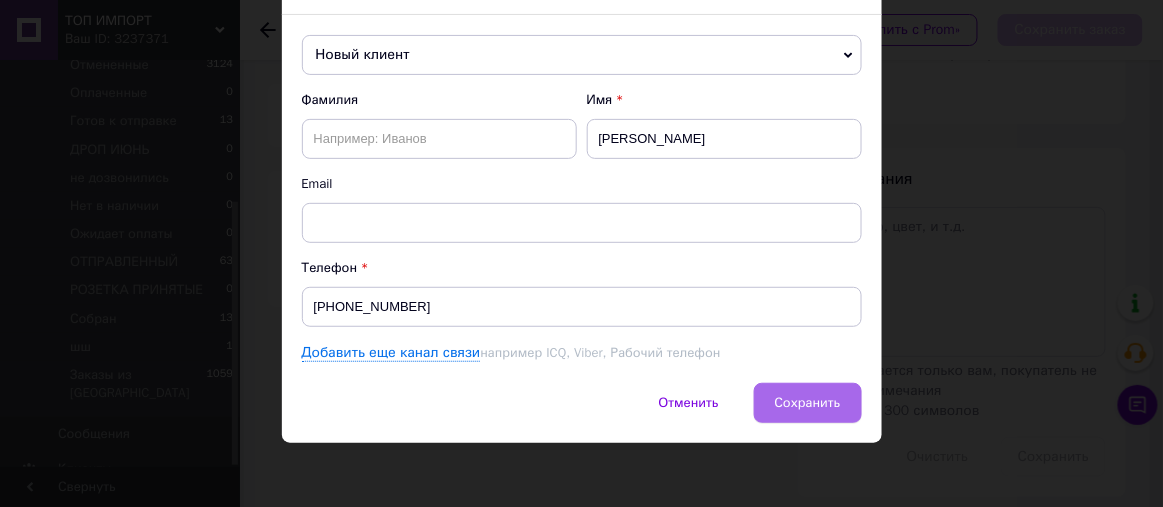 click on "Сохранить" at bounding box center (808, 402) 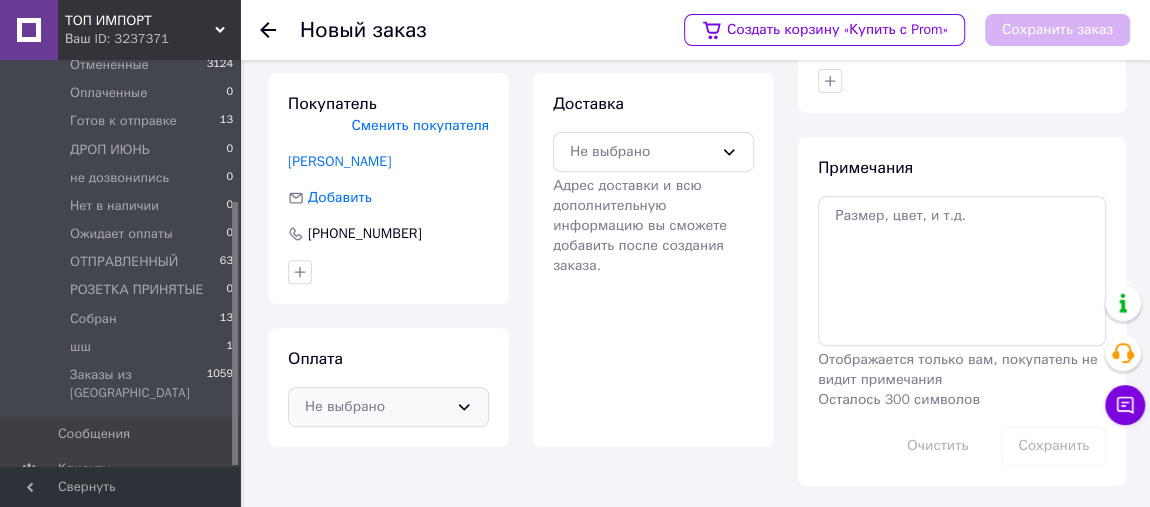 click on "Не выбрано" at bounding box center [388, 407] 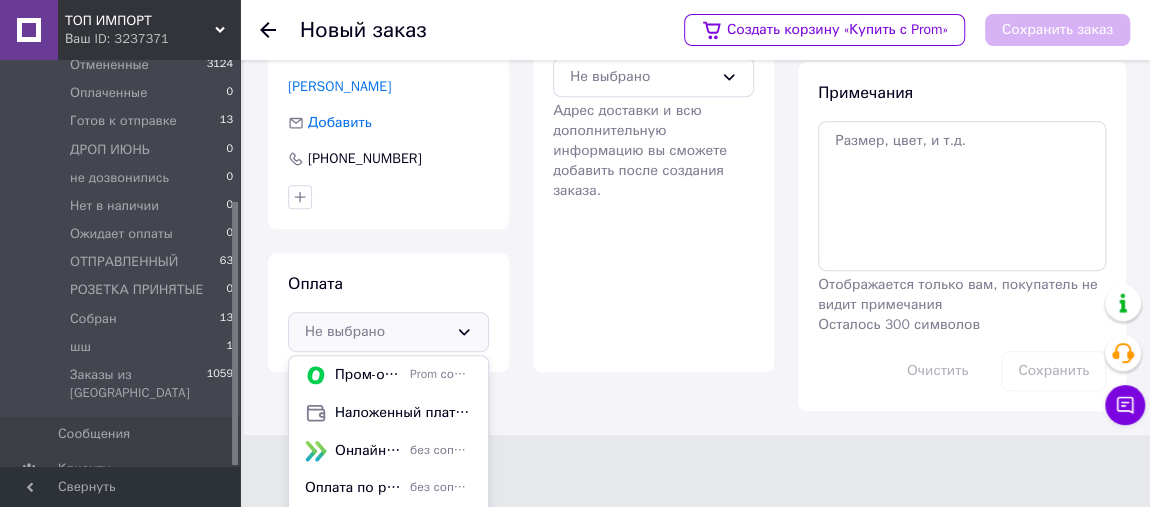 drag, startPoint x: 440, startPoint y: 397, endPoint x: 575, endPoint y: 248, distance: 201.06218 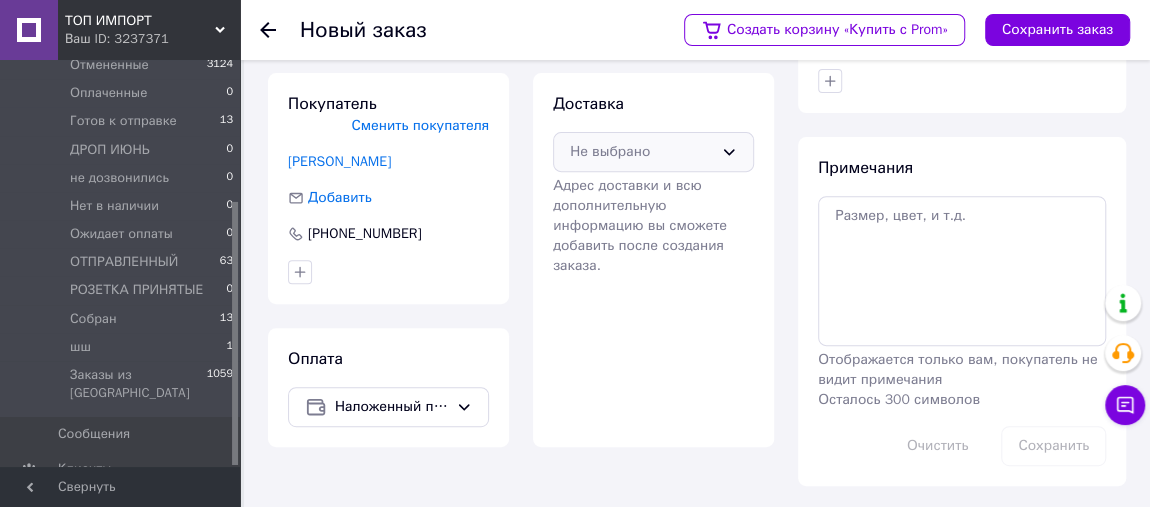 click on "Не выбрано" at bounding box center [641, 152] 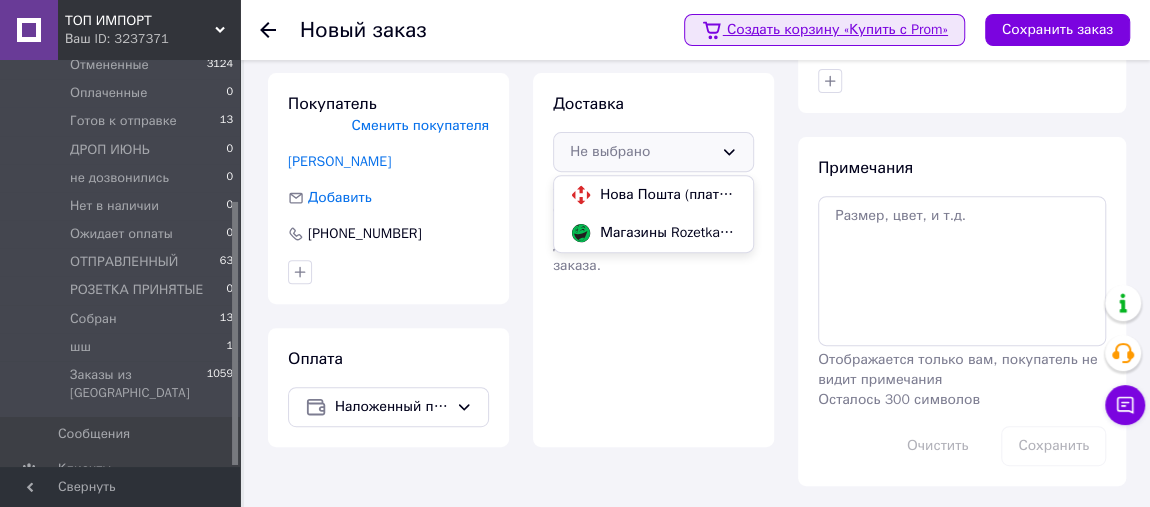 drag, startPoint x: 627, startPoint y: 176, endPoint x: 872, endPoint y: 38, distance: 281.1921 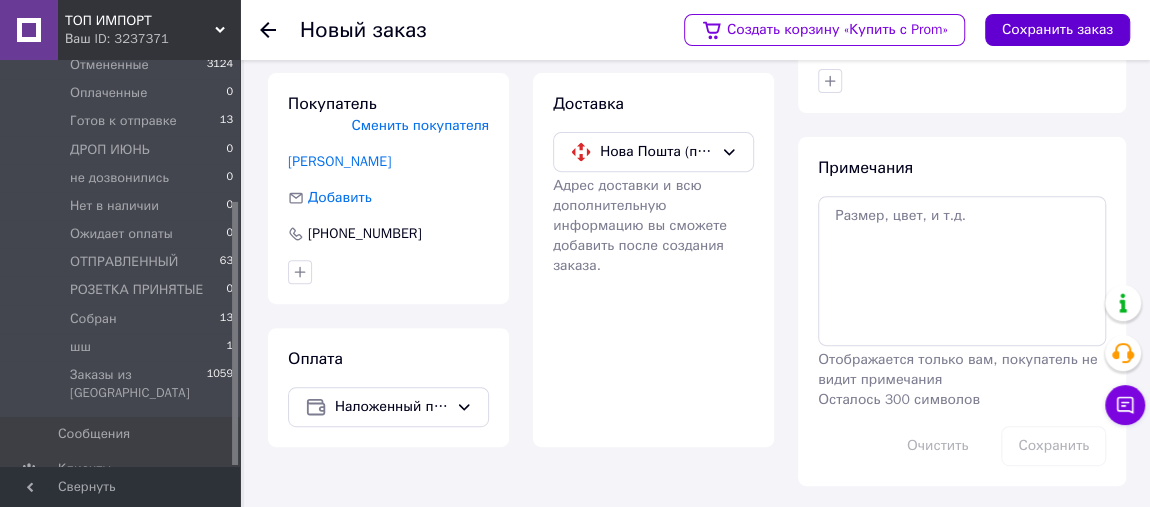 click on "Сохранить заказ" at bounding box center (1057, 30) 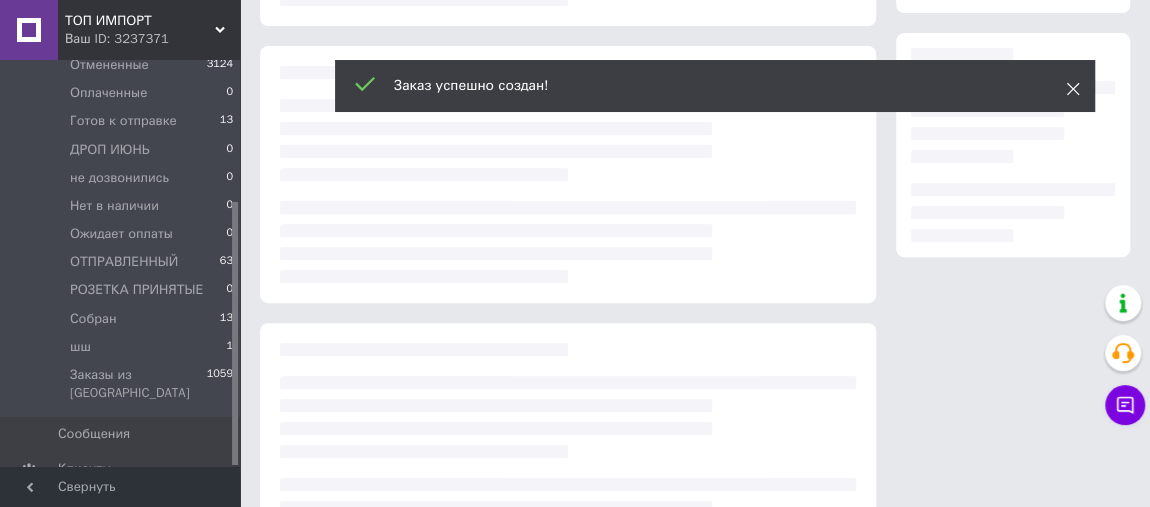 click 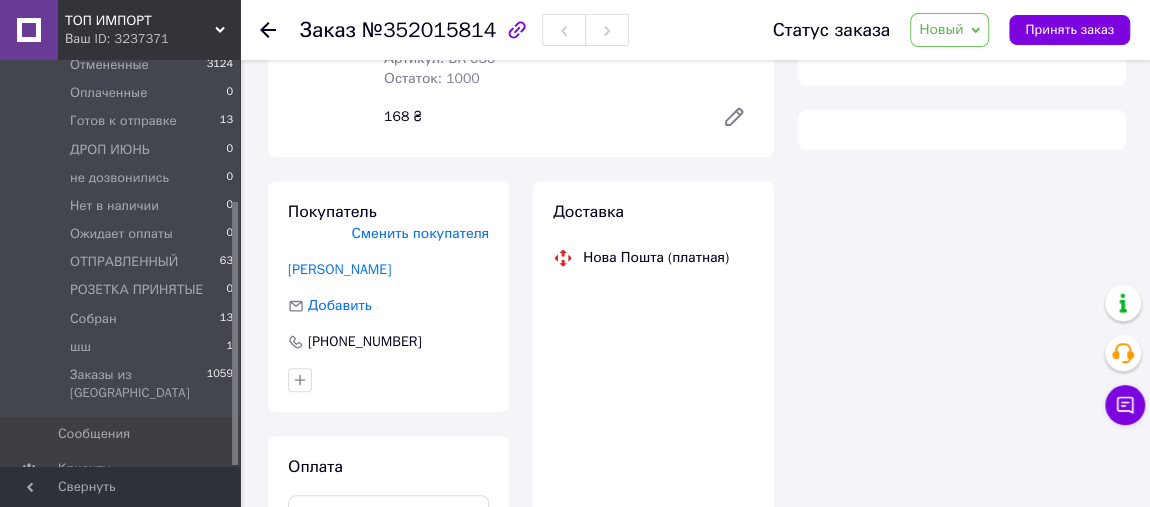 click on "Новый" at bounding box center (941, 29) 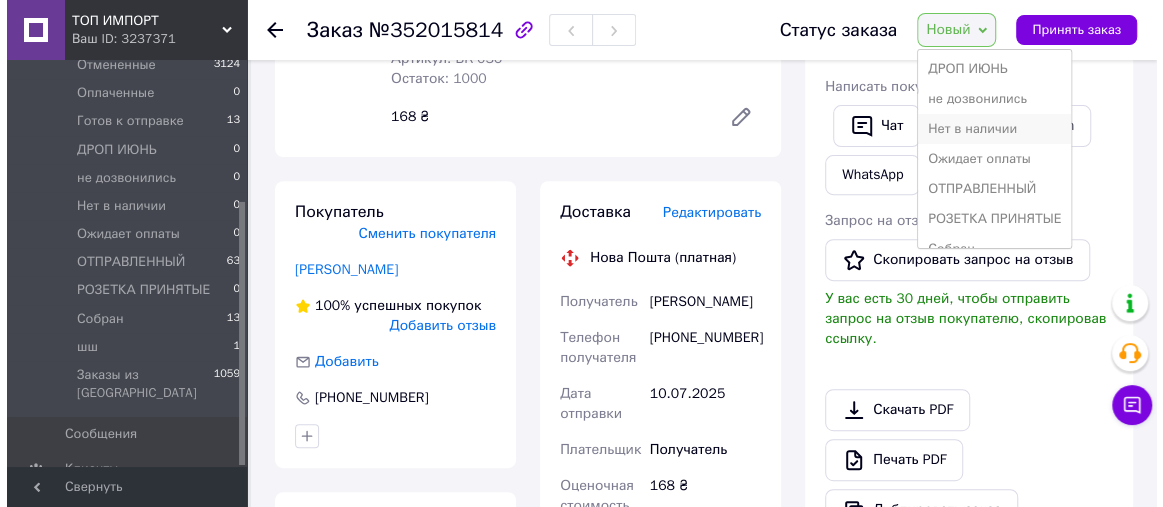 scroll, scrollTop: 0, scrollLeft: 0, axis: both 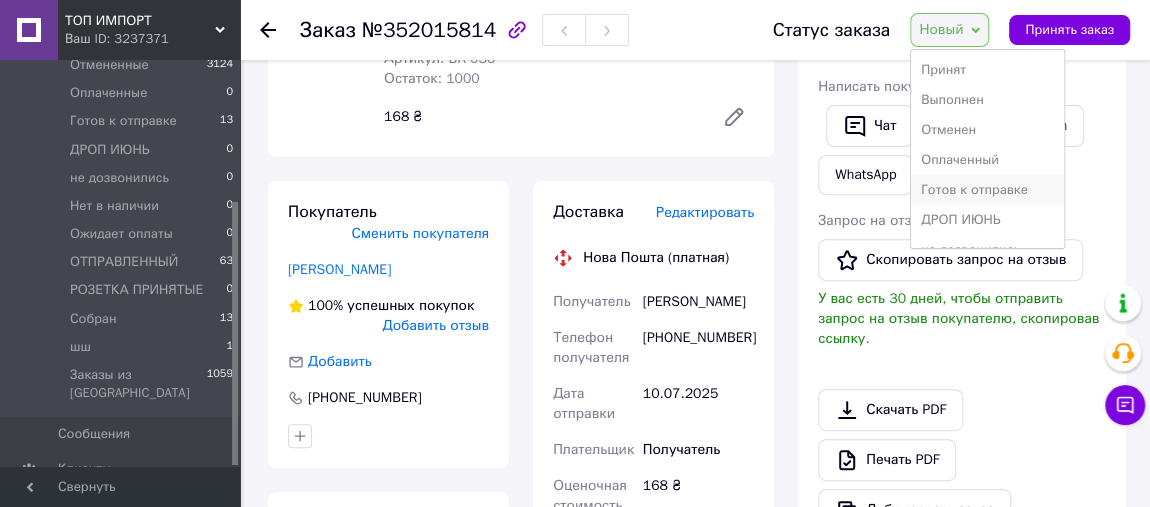 click on "Готов к отправке" at bounding box center [987, 190] 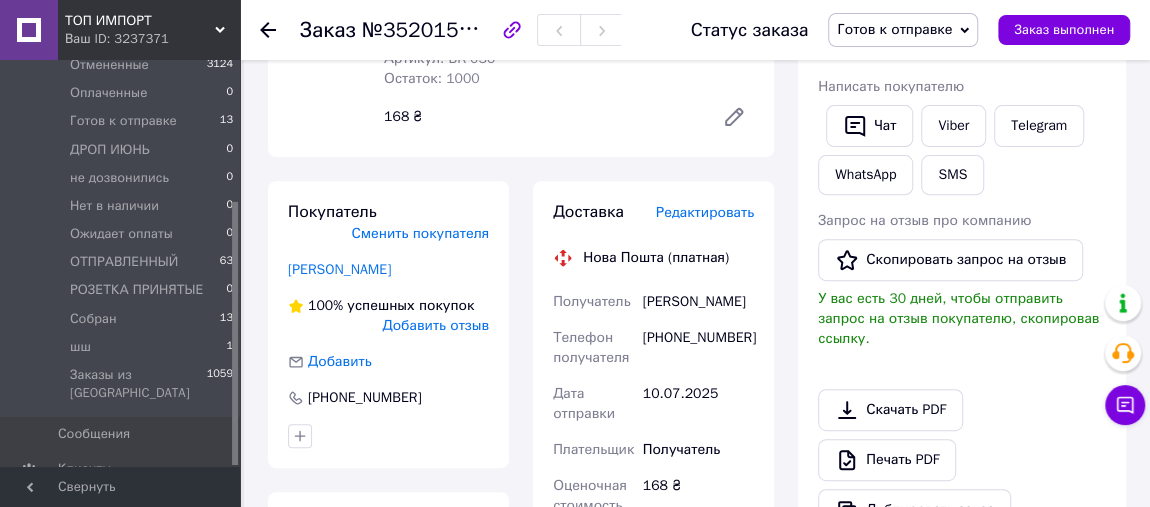 click on "Редактировать" at bounding box center [705, 212] 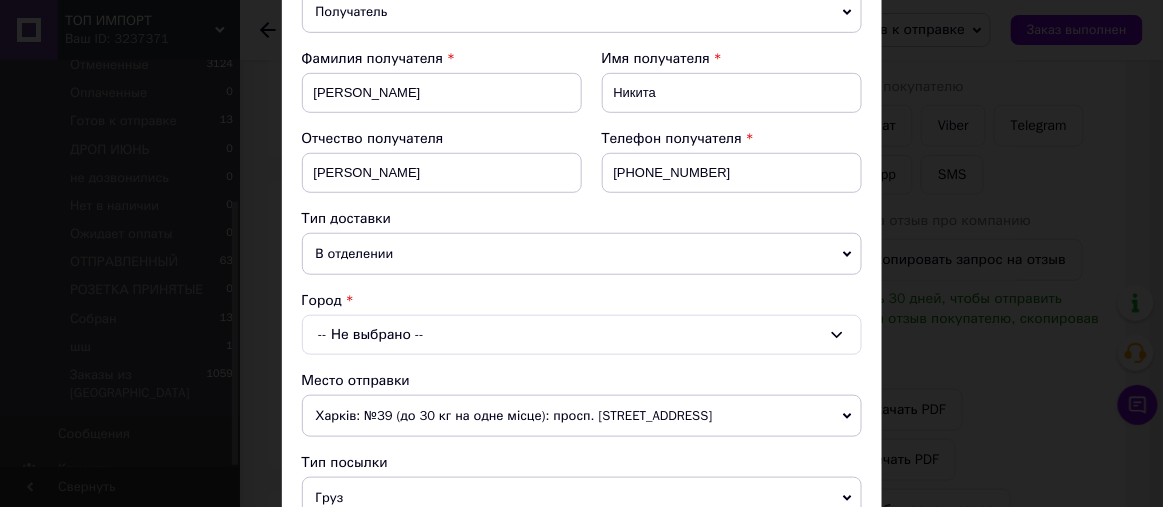 scroll, scrollTop: 303, scrollLeft: 0, axis: vertical 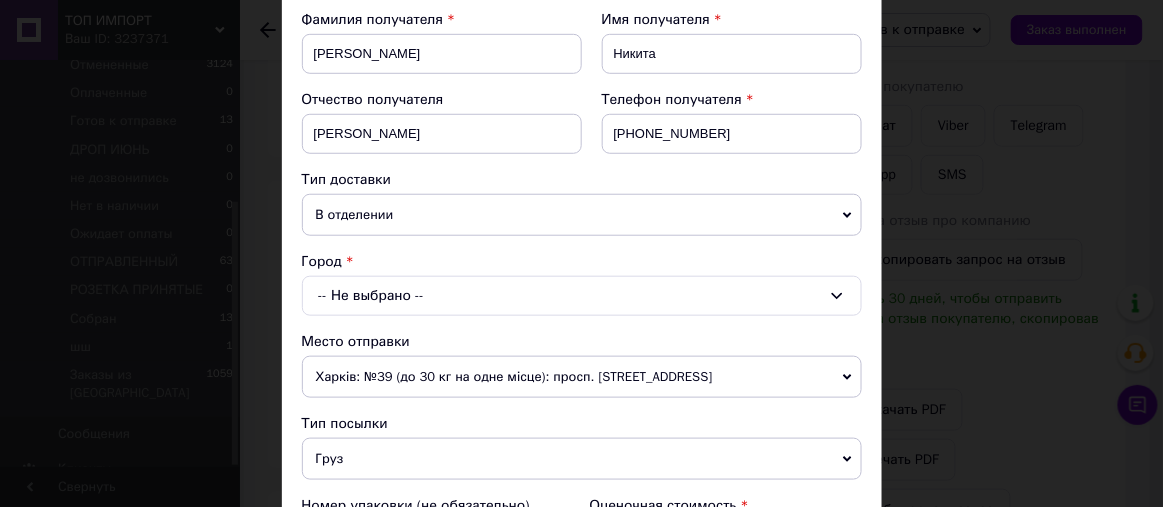 click on "-- Не выбрано --" at bounding box center (582, 296) 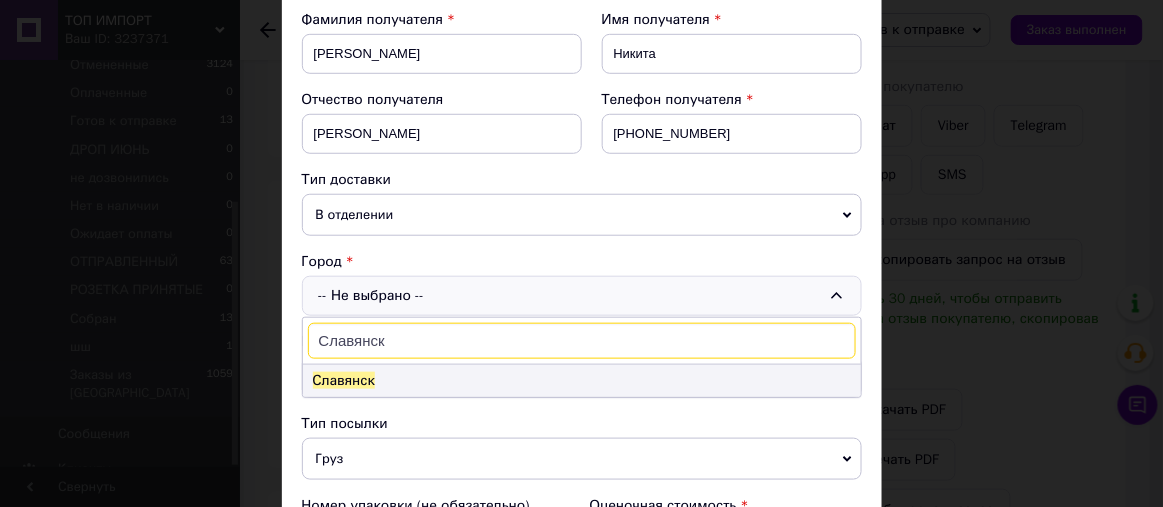 type on "Славянск" 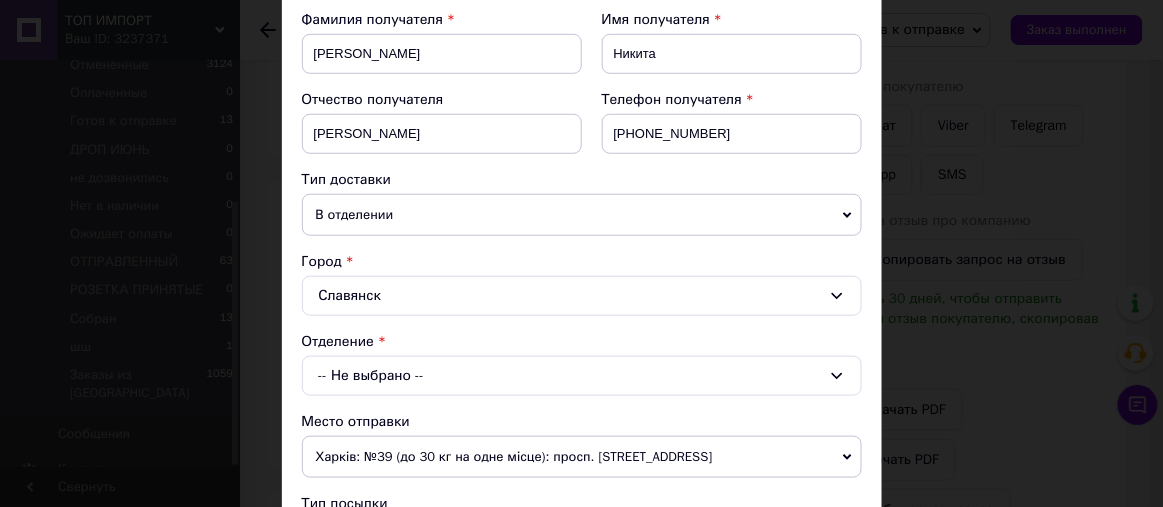 click on "-- Не выбрано --" at bounding box center [582, 376] 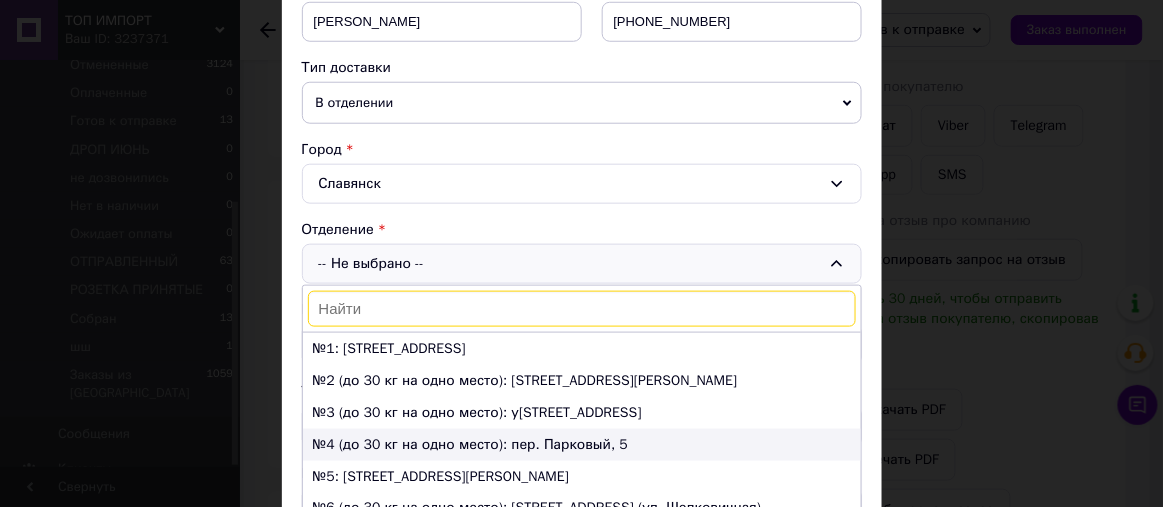 scroll, scrollTop: 454, scrollLeft: 0, axis: vertical 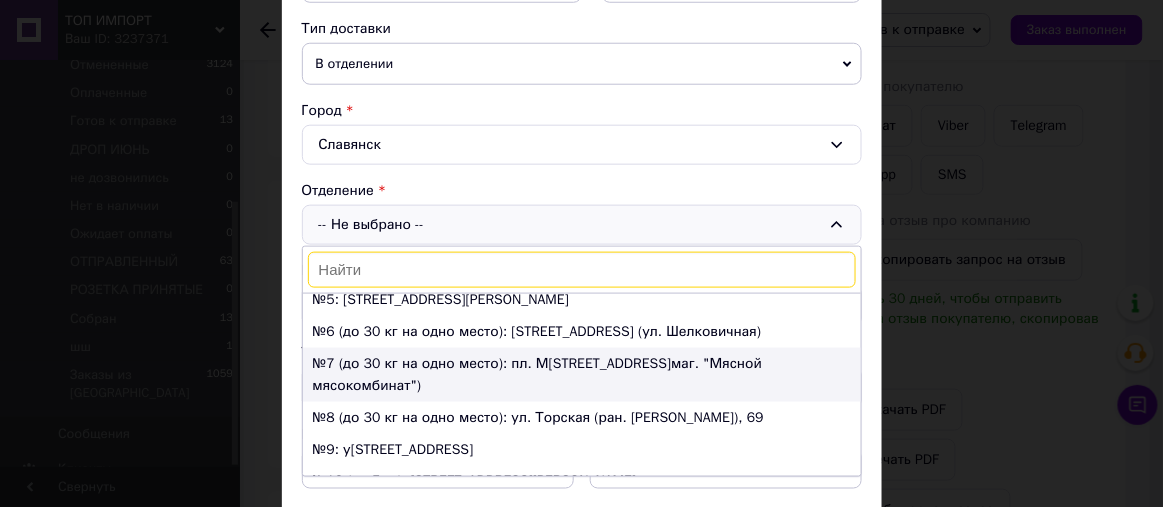 click on "№7 (до 30 кг на одно место): пл. М[STREET_ADDRESS]маг. "Мясной мясокомбинат")" at bounding box center (582, 375) 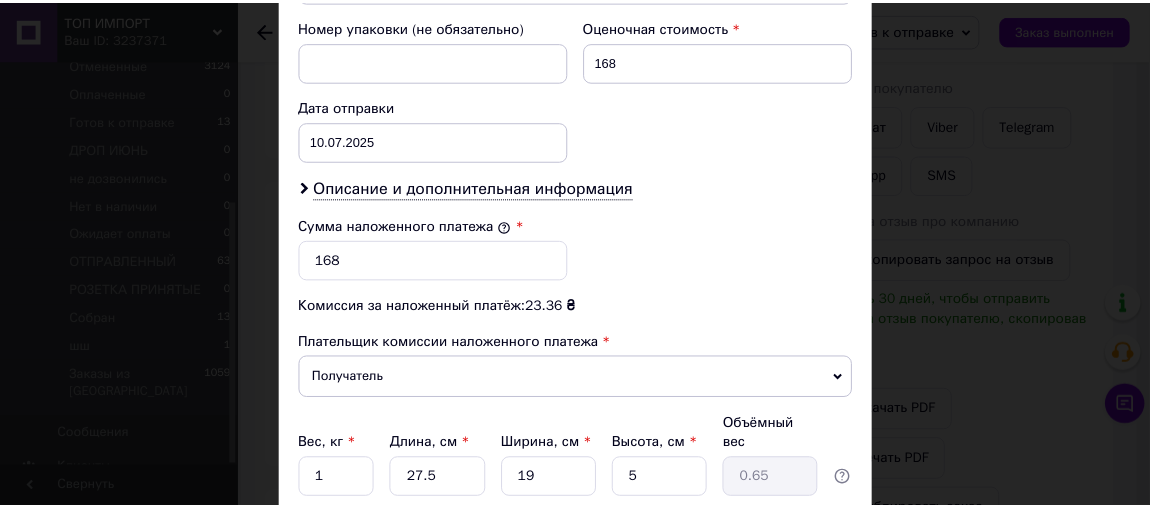 scroll, scrollTop: 1006, scrollLeft: 0, axis: vertical 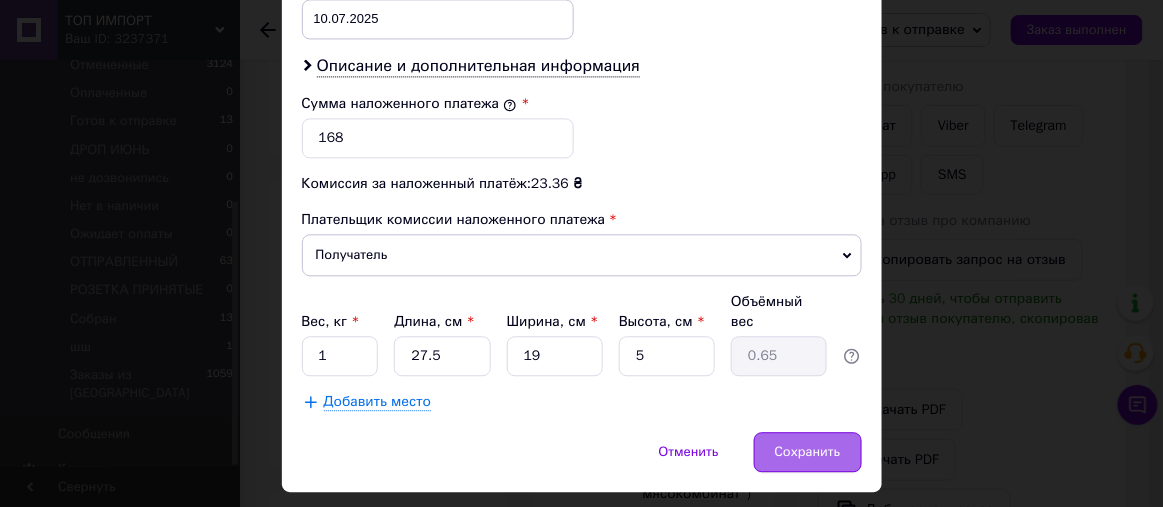 click on "Сохранить" at bounding box center [808, 452] 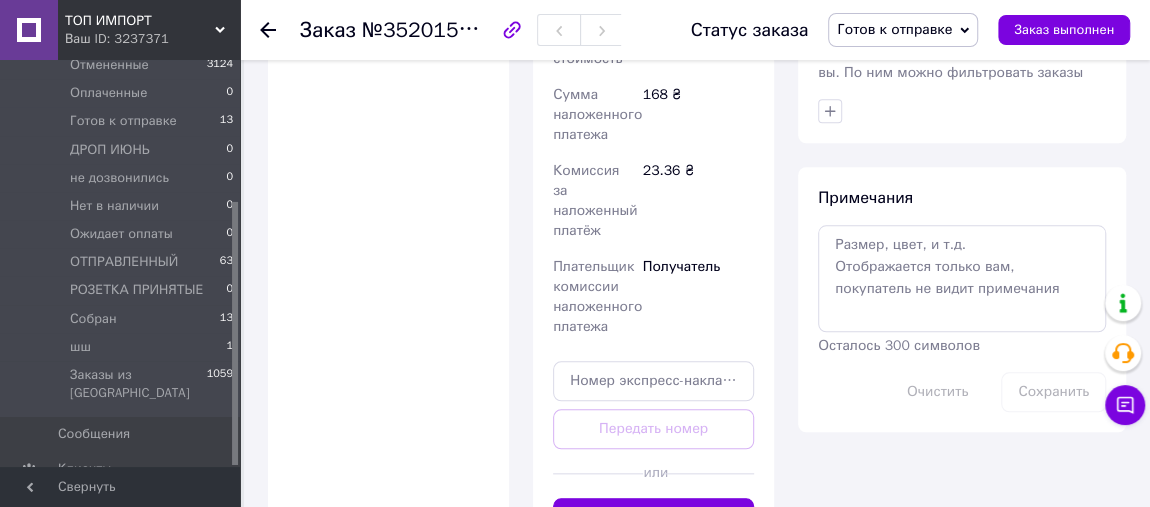 scroll, scrollTop: 920, scrollLeft: 0, axis: vertical 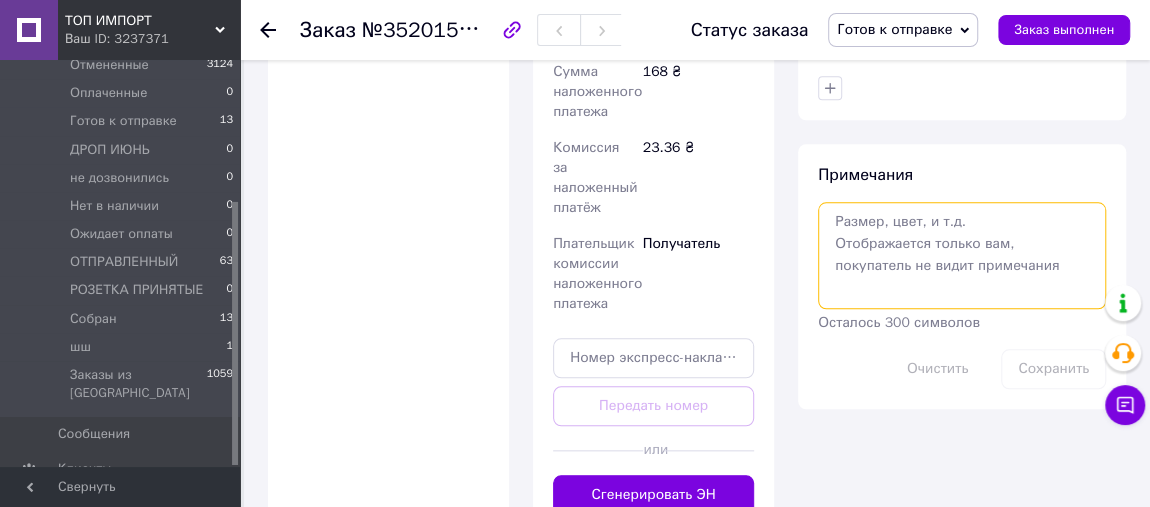 click at bounding box center (962, 255) 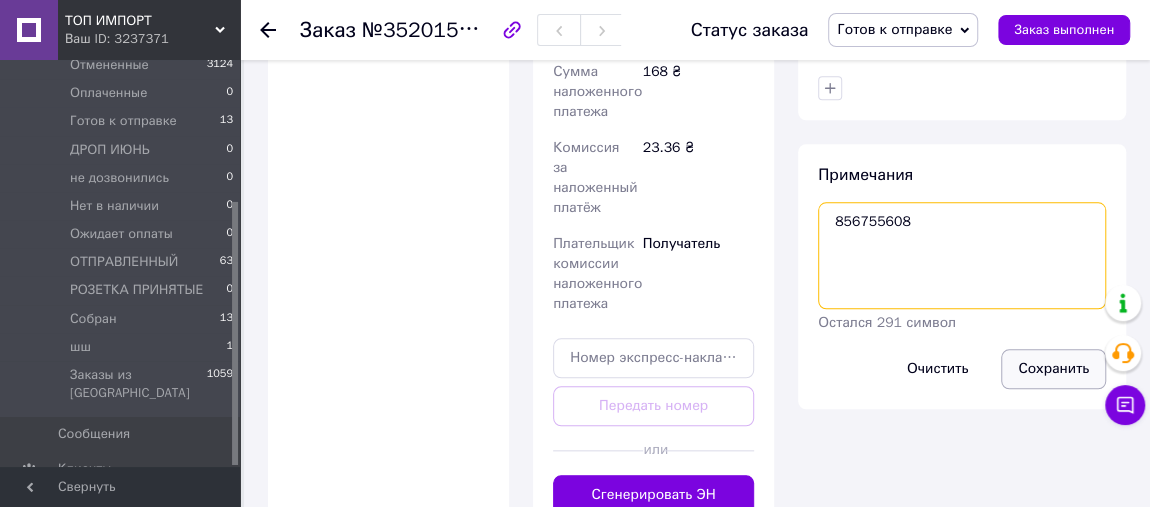 type on "856755608" 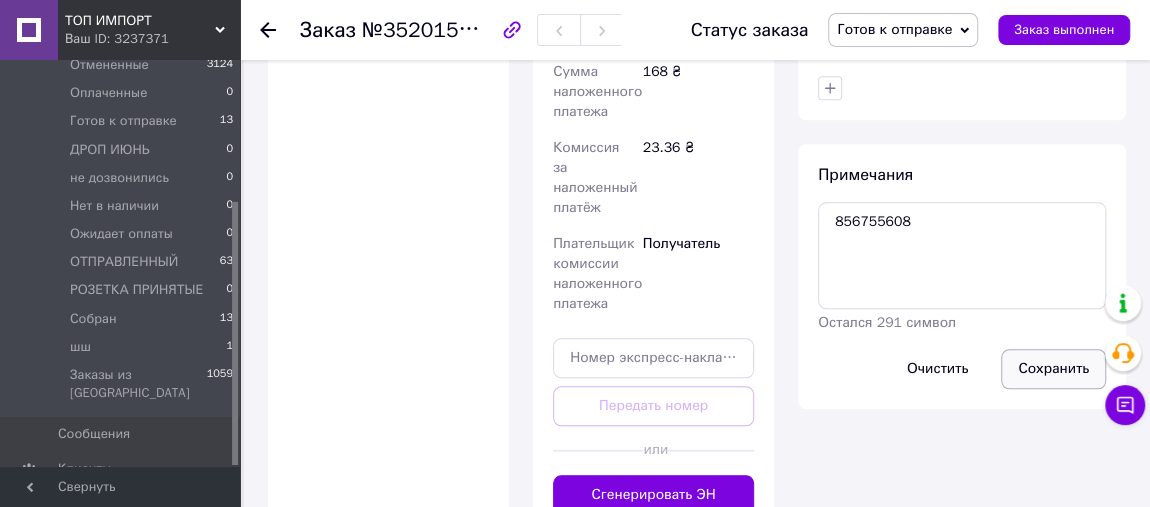 click on "Сохранить" at bounding box center (1053, 369) 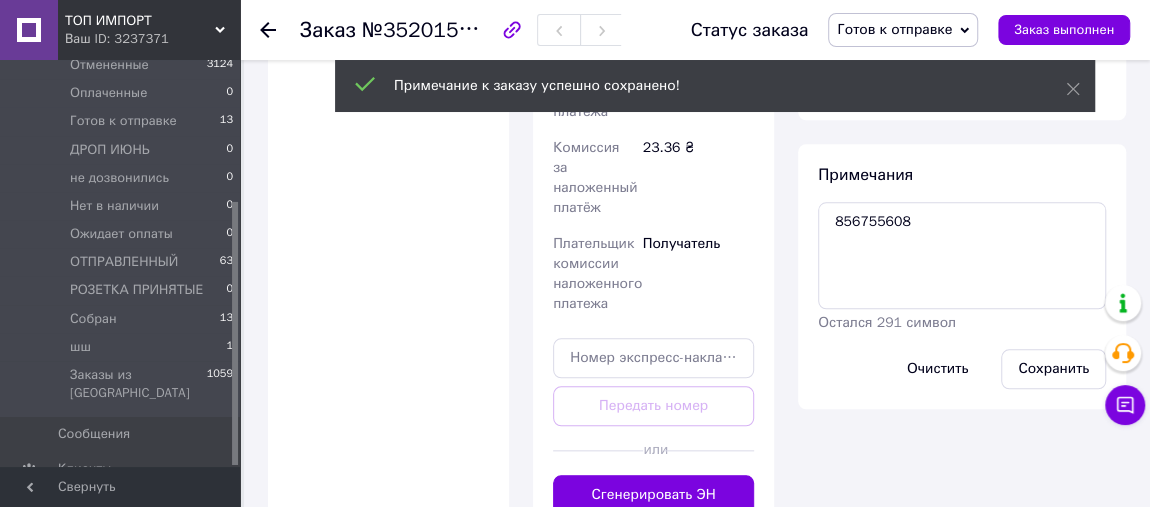 click 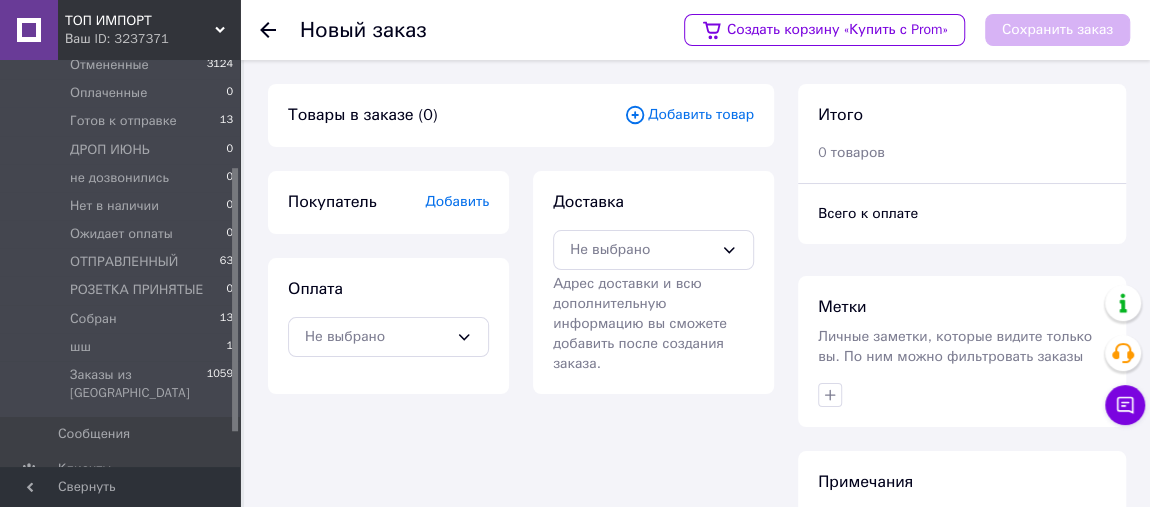 scroll, scrollTop: 0, scrollLeft: 0, axis: both 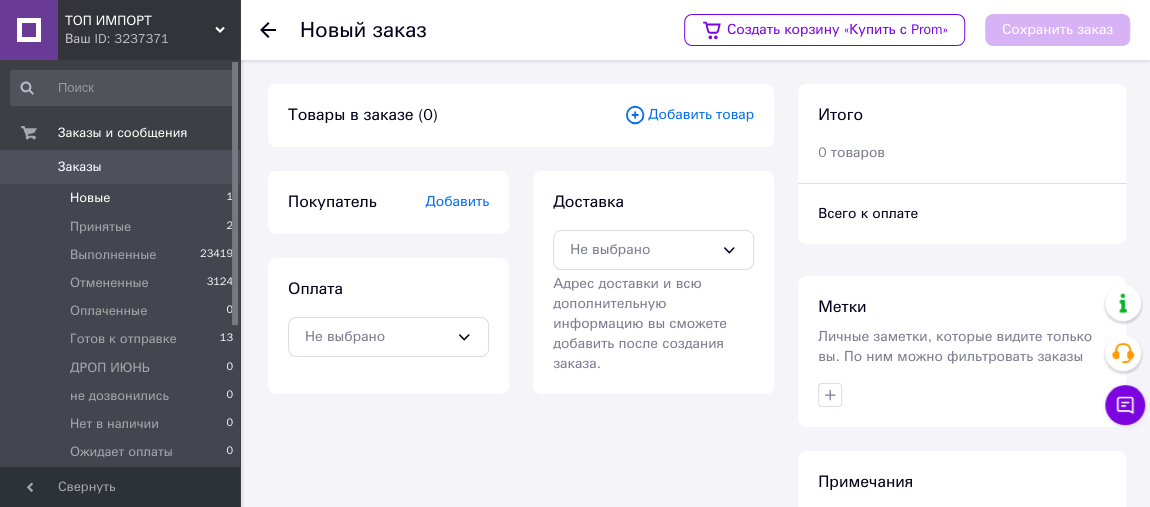 click on "Новые 1" at bounding box center [122, 198] 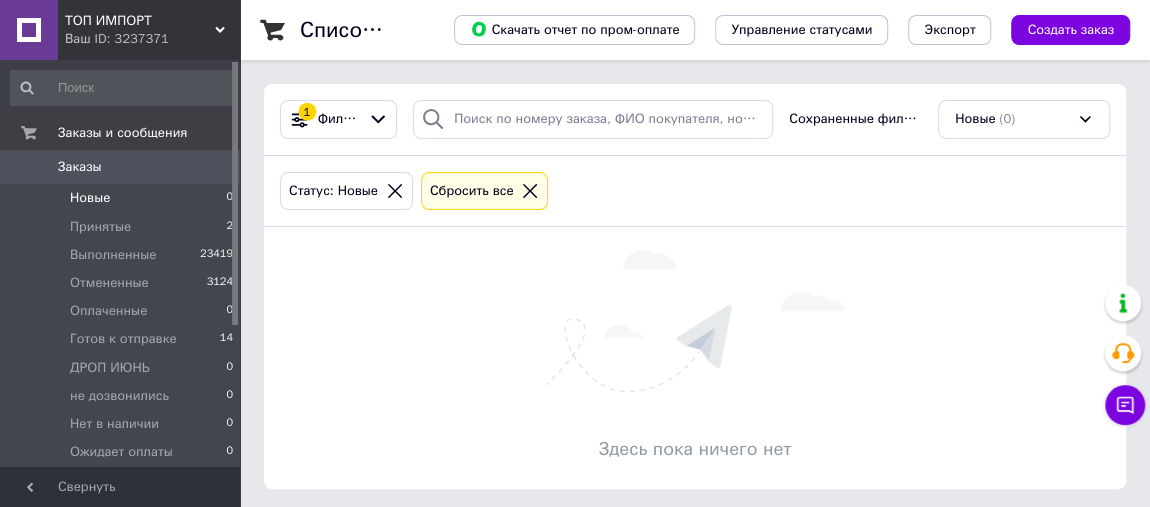 click 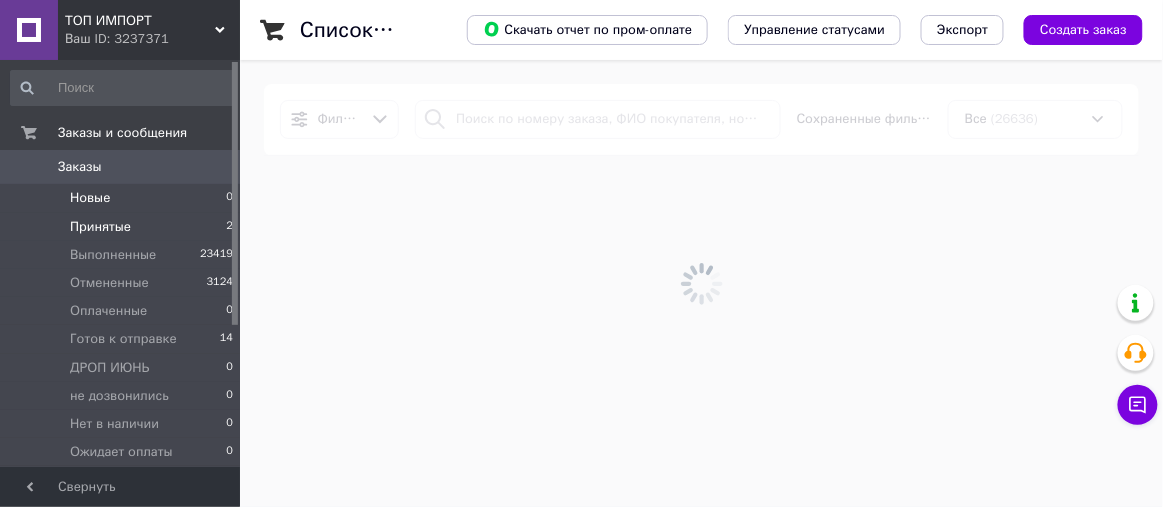 click on "Принятые 2" at bounding box center (122, 227) 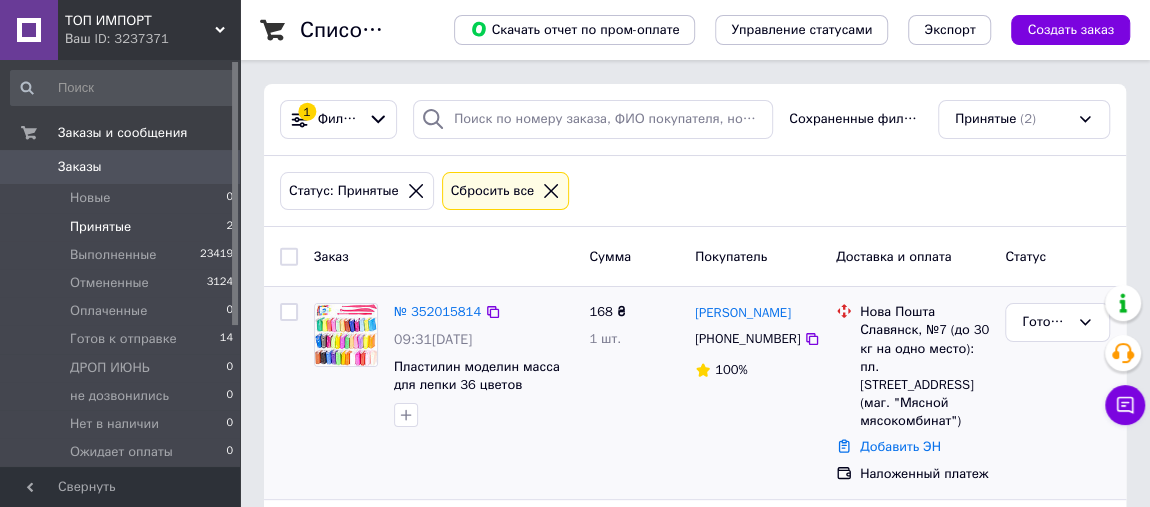 scroll, scrollTop: 116, scrollLeft: 0, axis: vertical 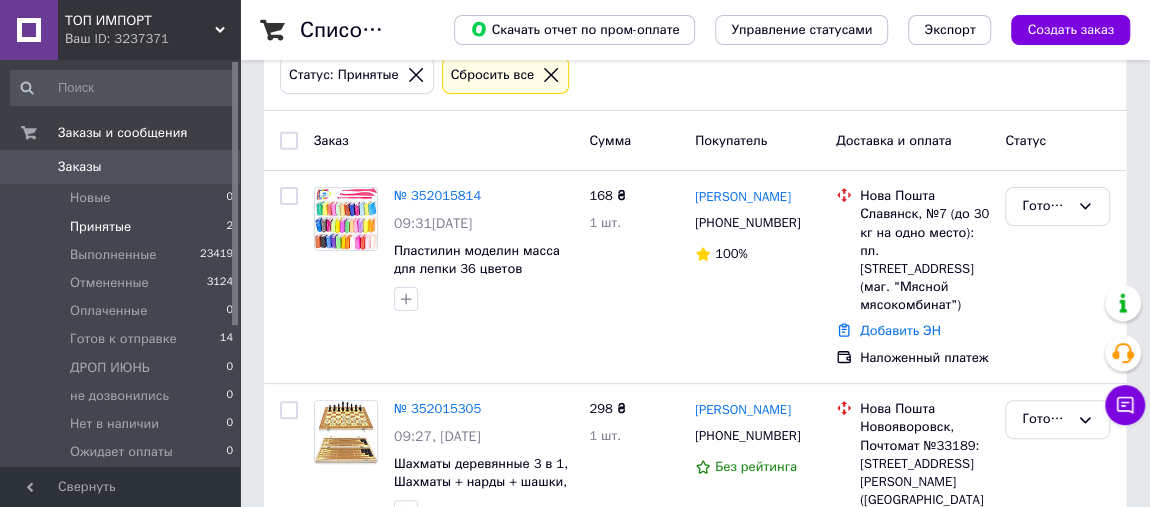 click on "Принятые 2" at bounding box center [122, 227] 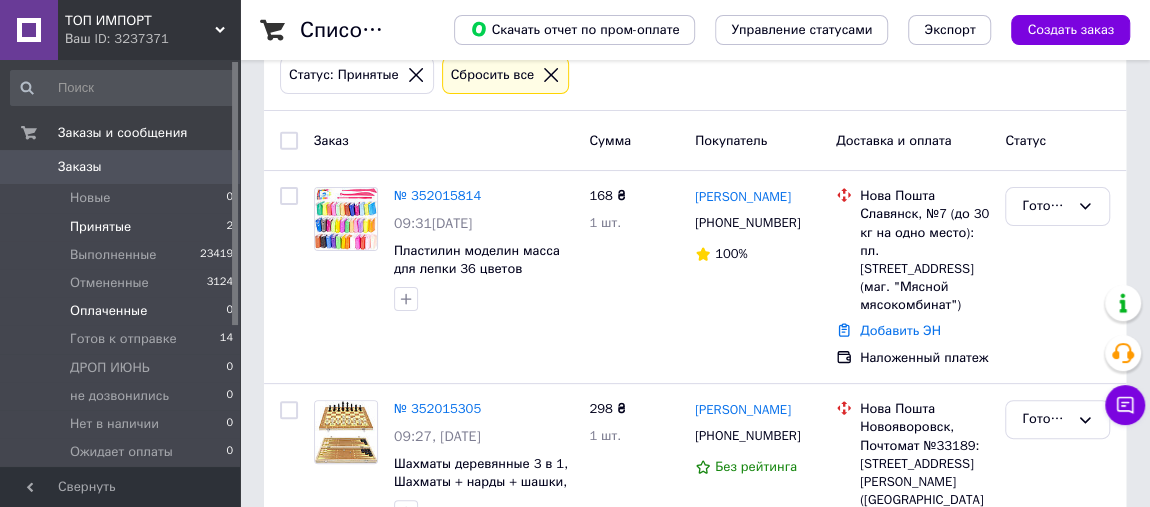 click on "Оплаченные" at bounding box center [108, 311] 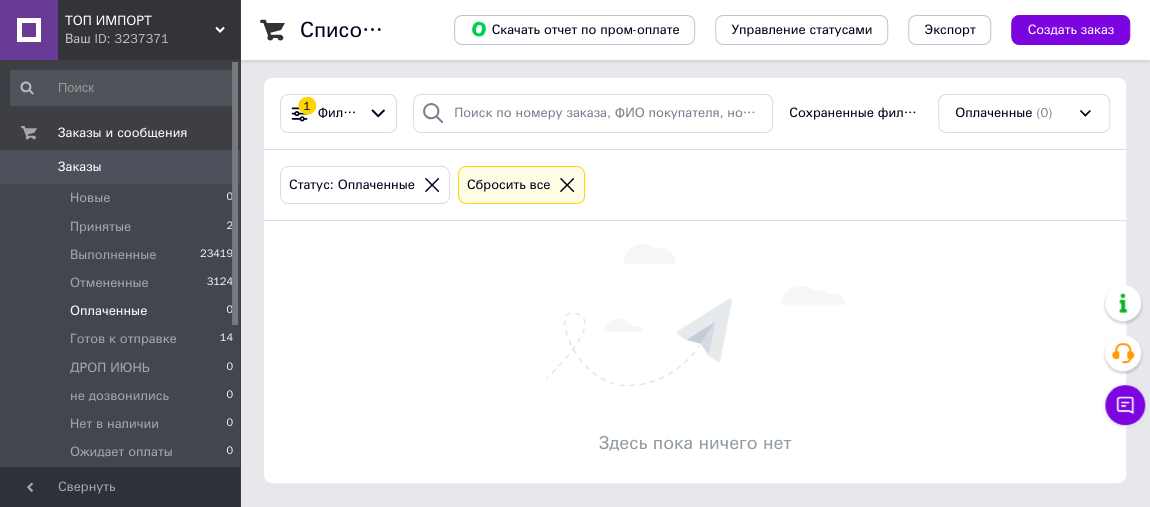 scroll, scrollTop: 0, scrollLeft: 0, axis: both 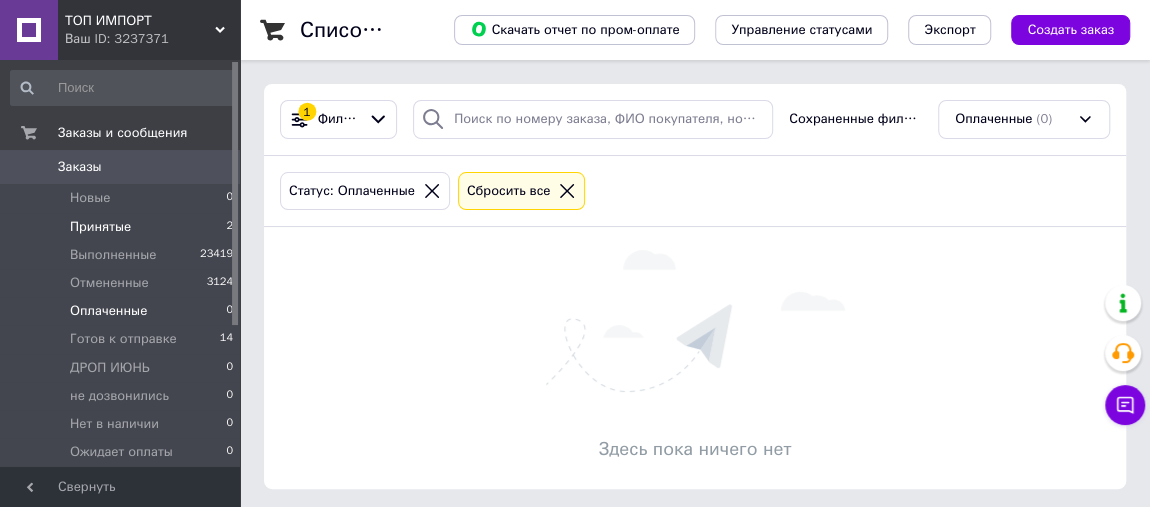 click on "Принятые 2" at bounding box center [122, 227] 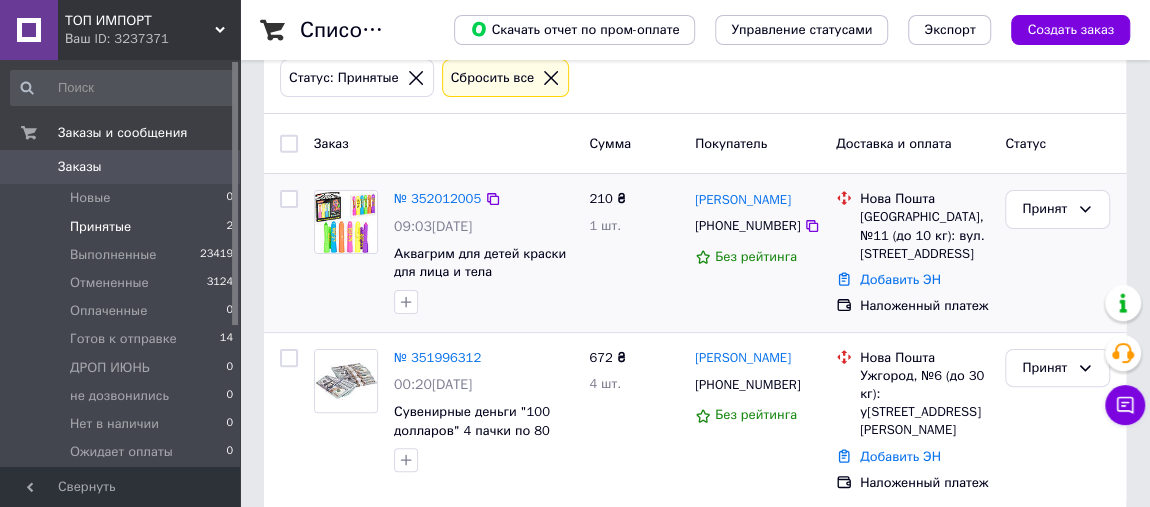scroll, scrollTop: 116, scrollLeft: 0, axis: vertical 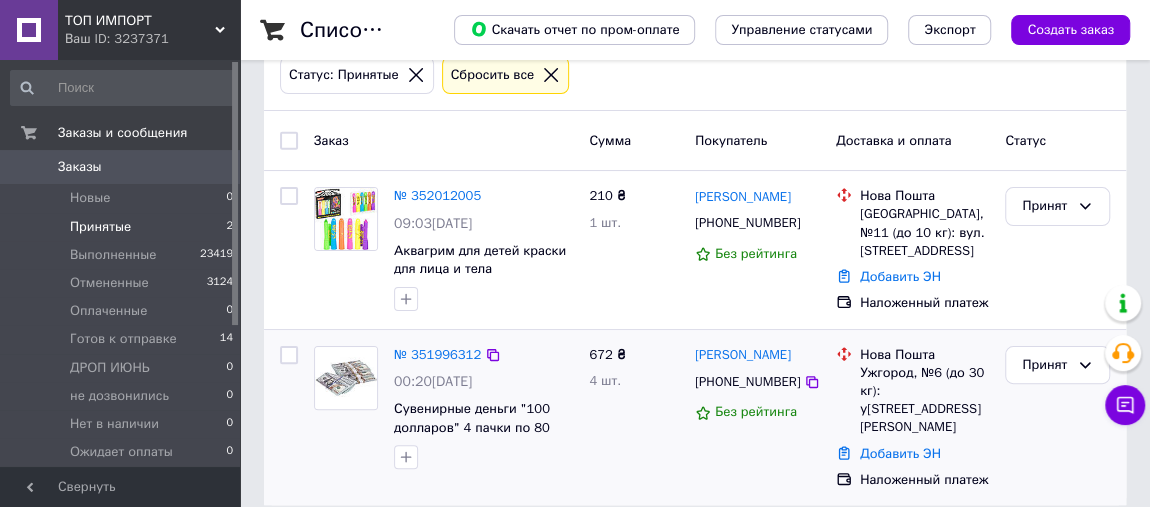 click on "№ 351996312" at bounding box center [437, 355] 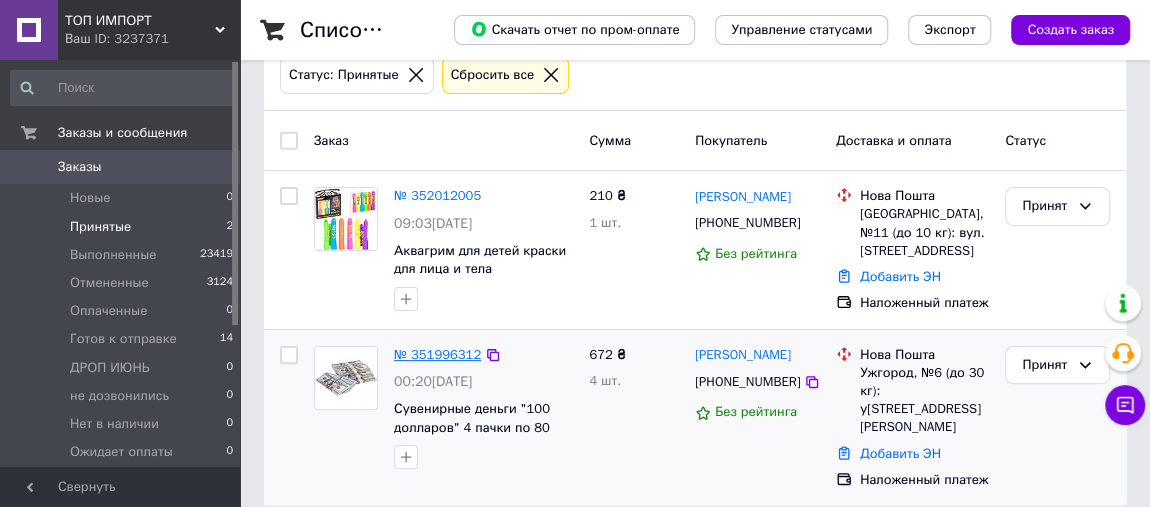 click on "№ 351996312" at bounding box center (437, 354) 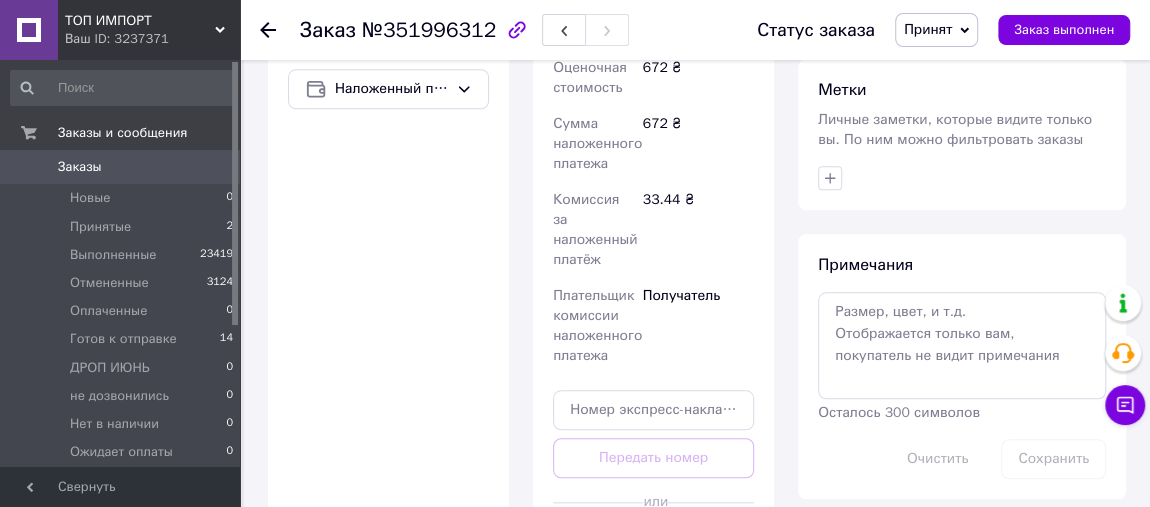 scroll, scrollTop: 874, scrollLeft: 0, axis: vertical 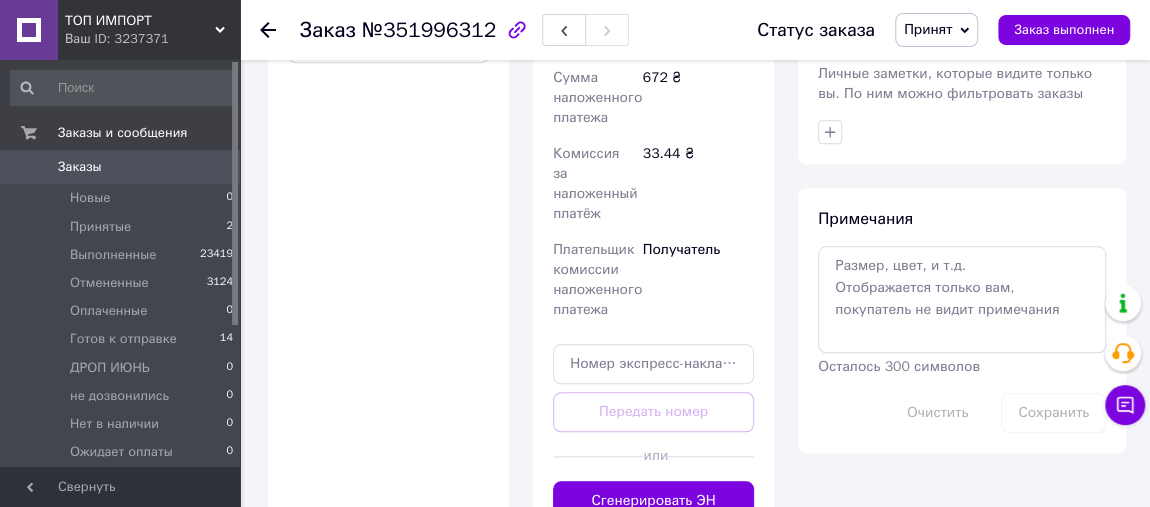 click on "Принят" at bounding box center (928, 29) 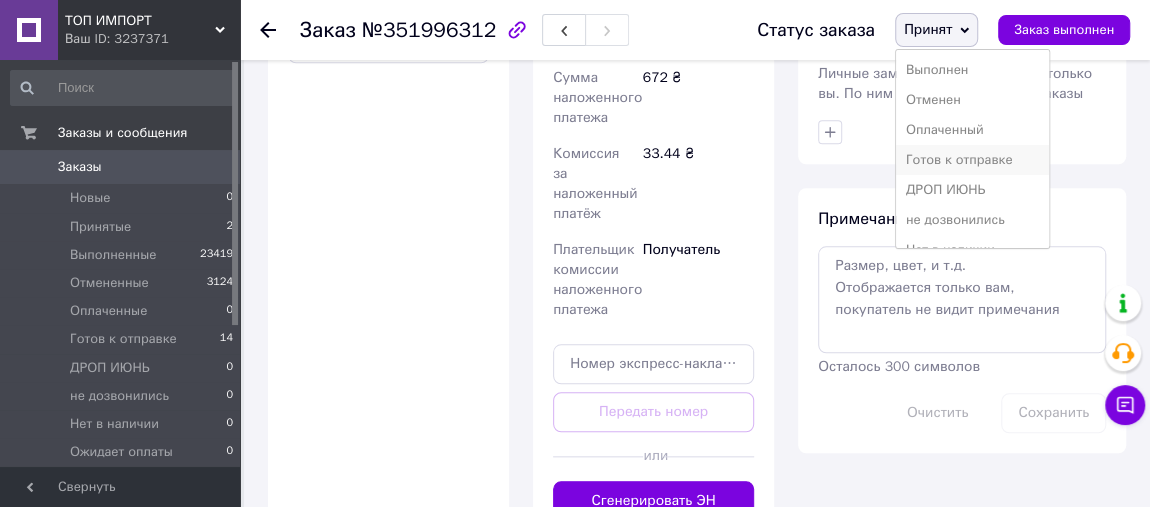 click on "Готов к отправке" at bounding box center (972, 160) 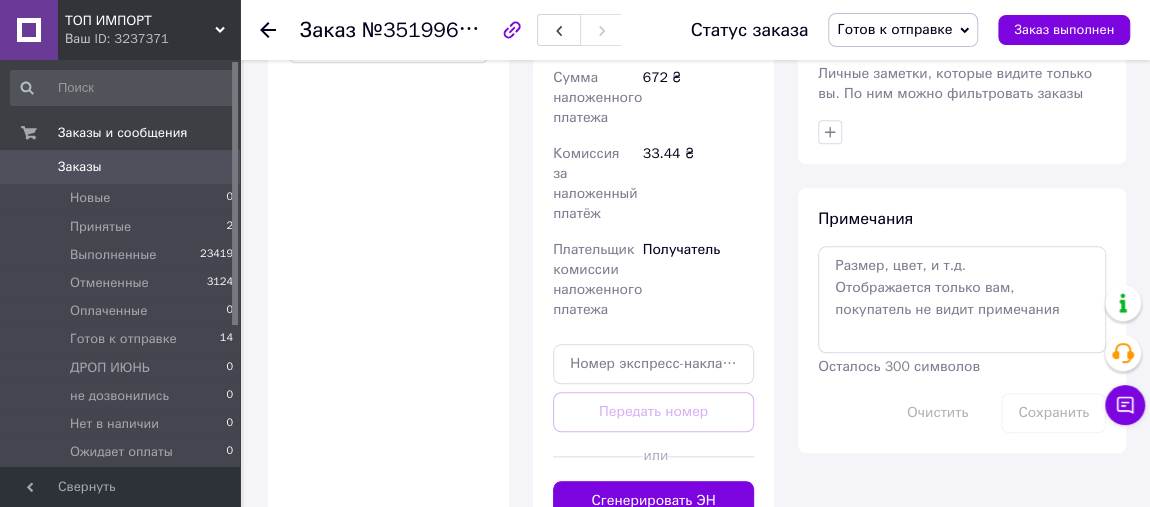 click 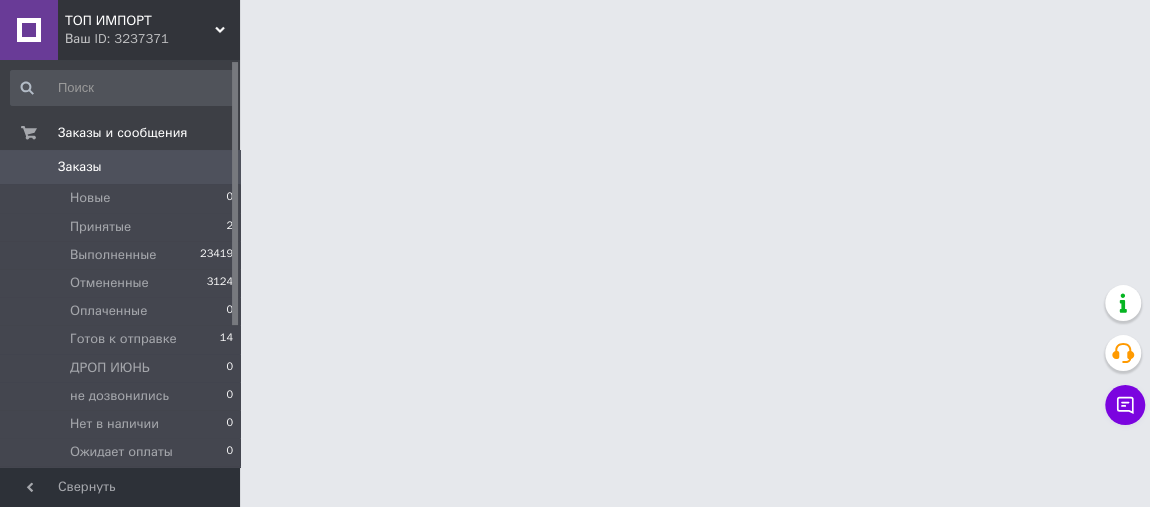 scroll, scrollTop: 0, scrollLeft: 0, axis: both 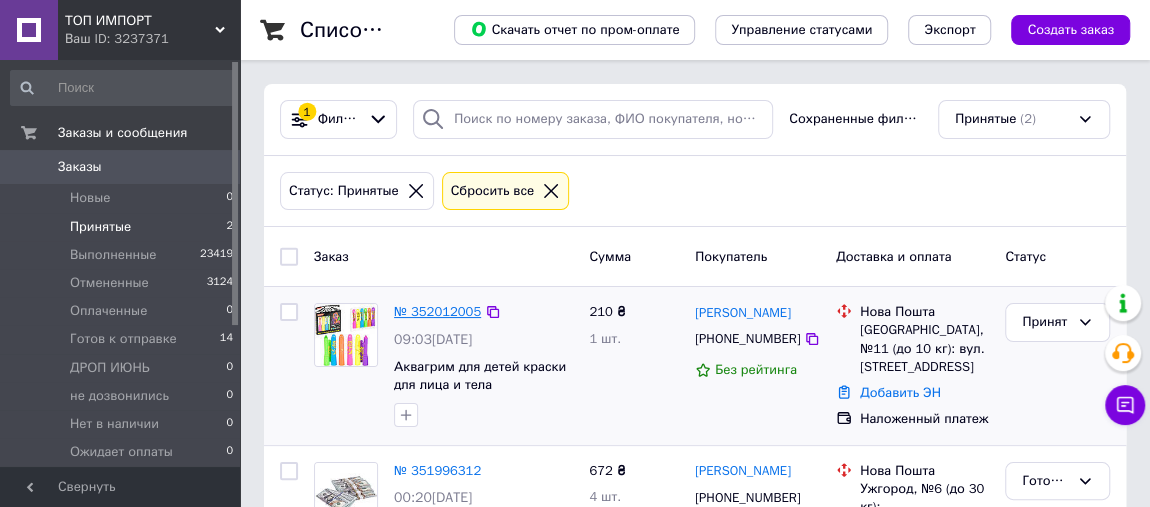 click on "№ 352012005" at bounding box center [437, 311] 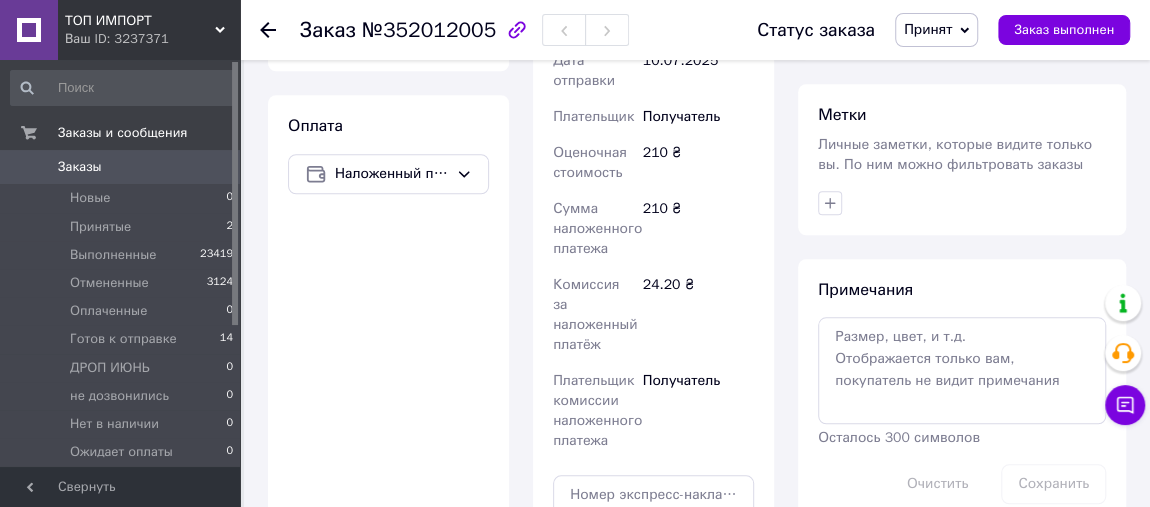 scroll, scrollTop: 909, scrollLeft: 0, axis: vertical 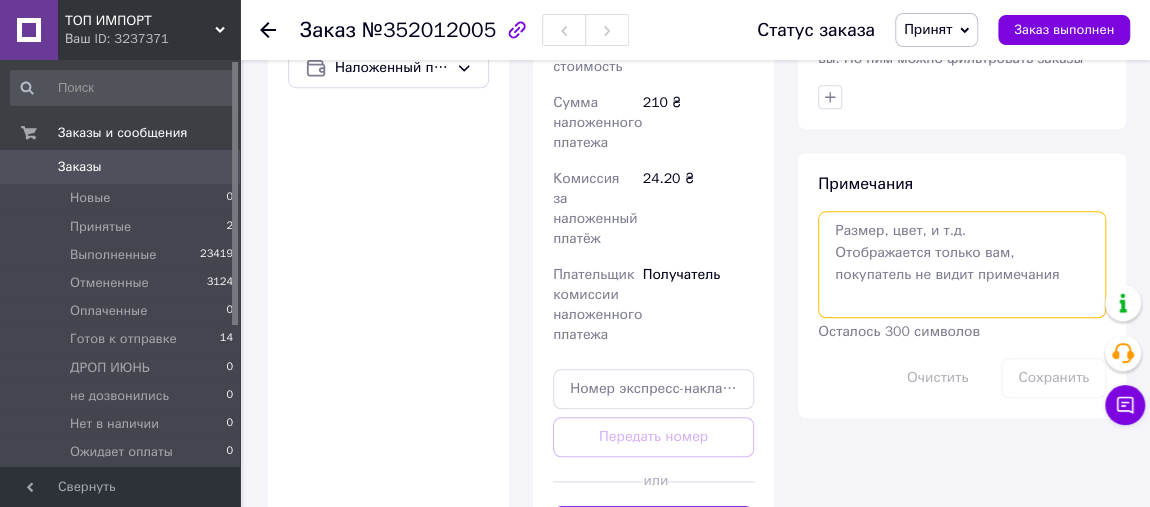 click at bounding box center (962, 264) 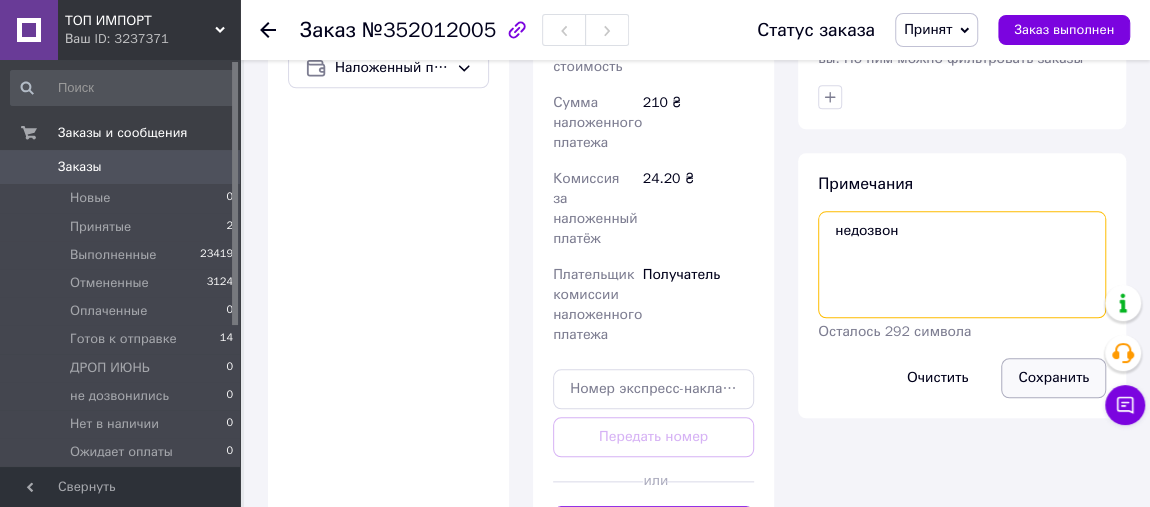 type on "недозвон" 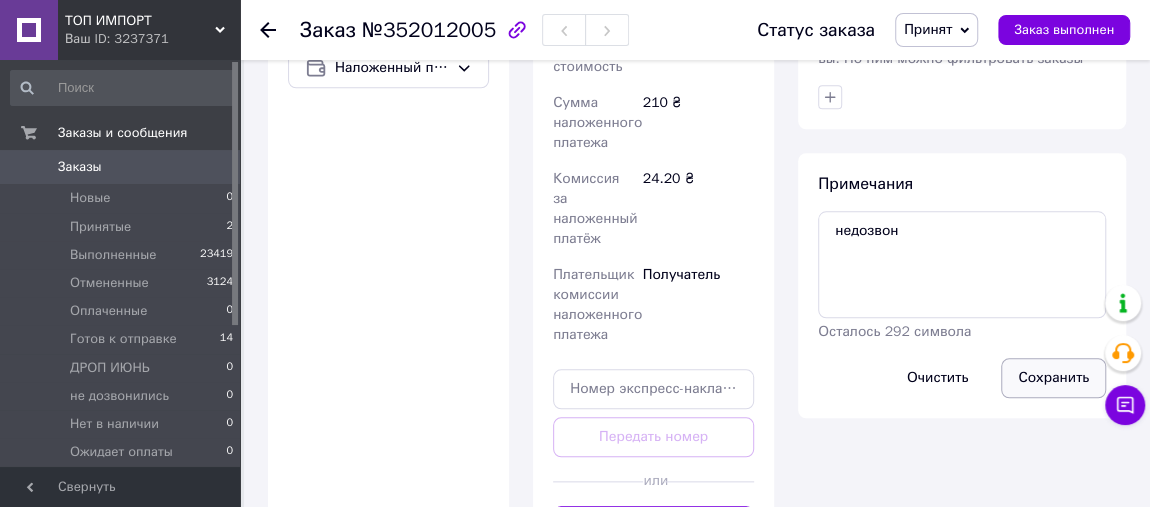 click on "Сохранить" at bounding box center (1053, 378) 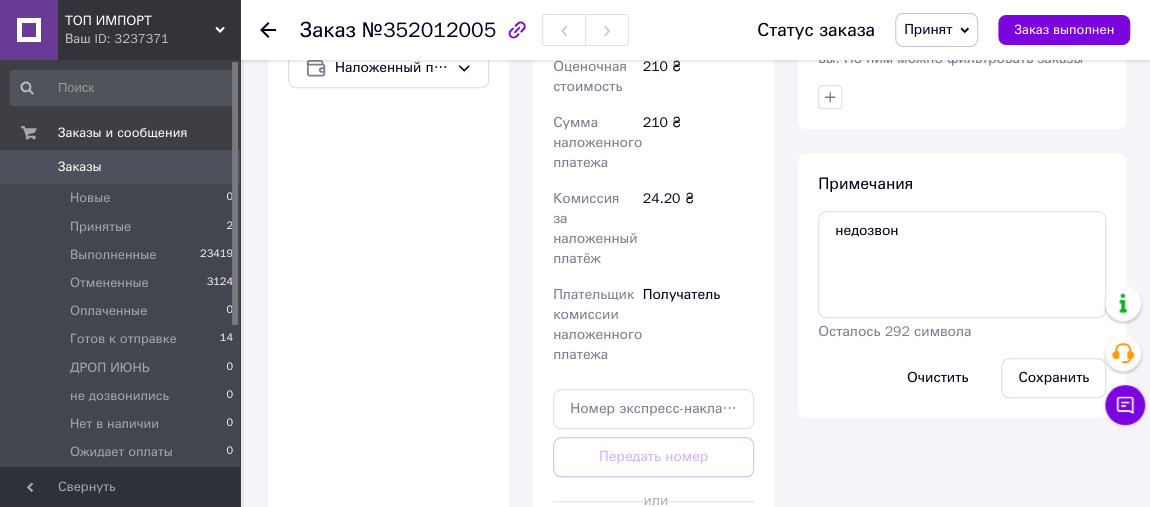 click 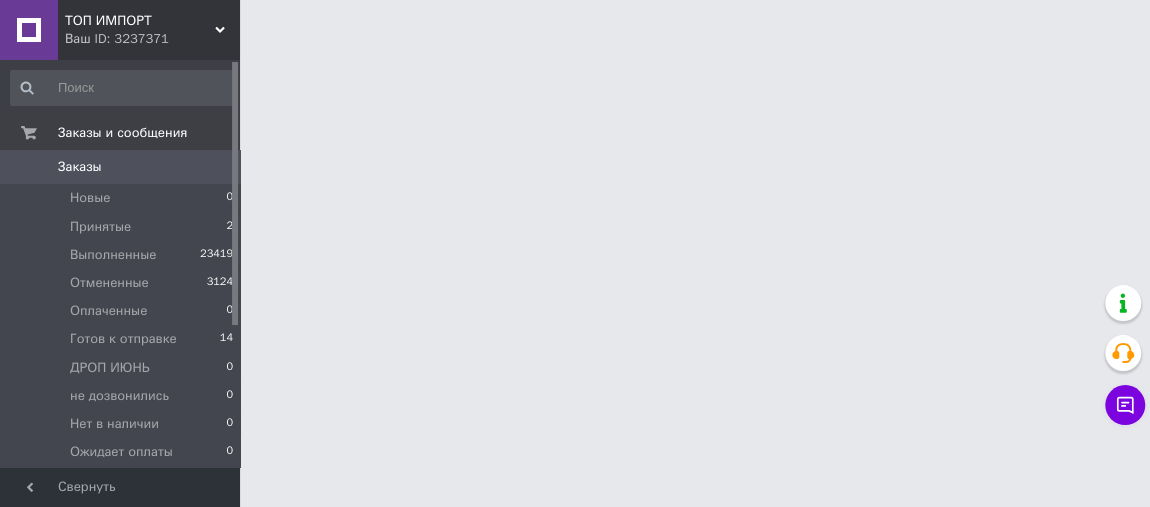 scroll, scrollTop: 0, scrollLeft: 0, axis: both 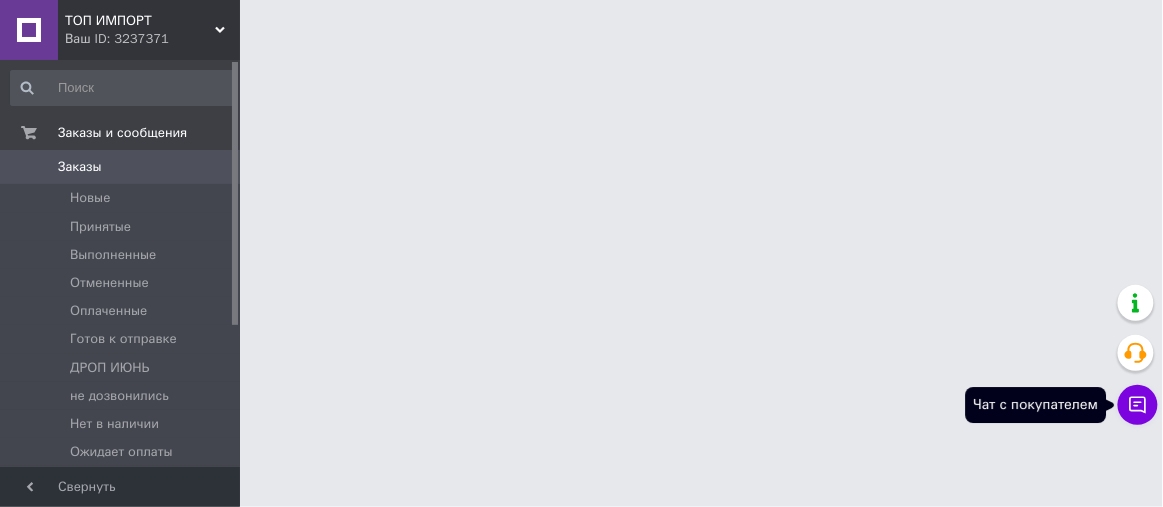 click 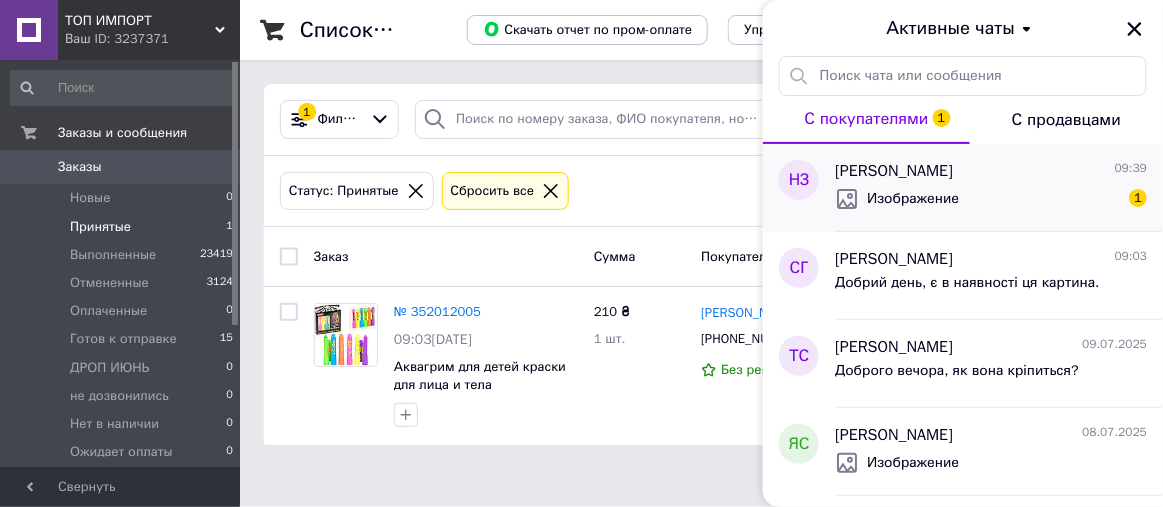 click on "Изображение 1" at bounding box center [991, 199] 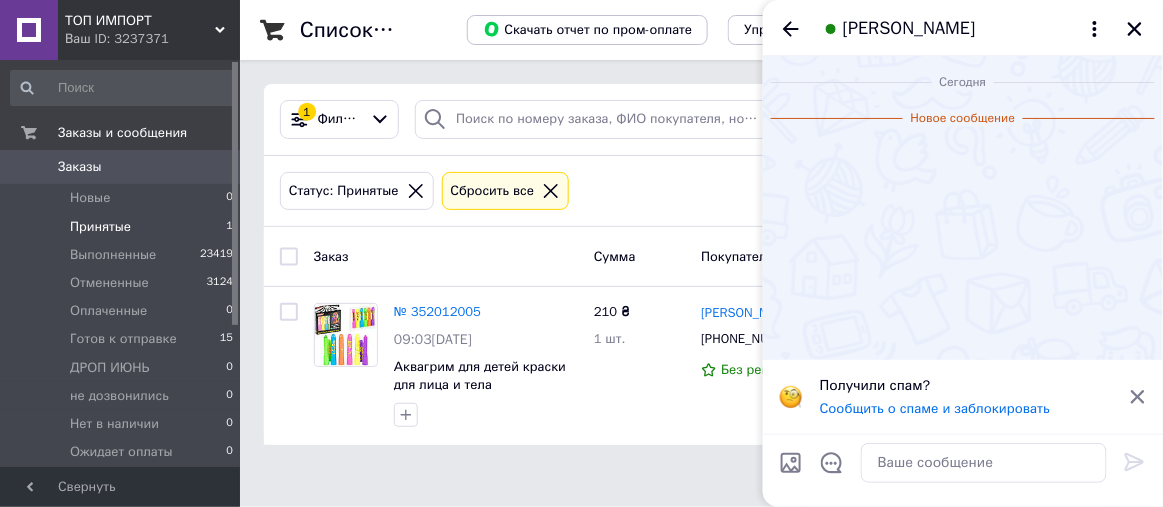 scroll, scrollTop: 87, scrollLeft: 0, axis: vertical 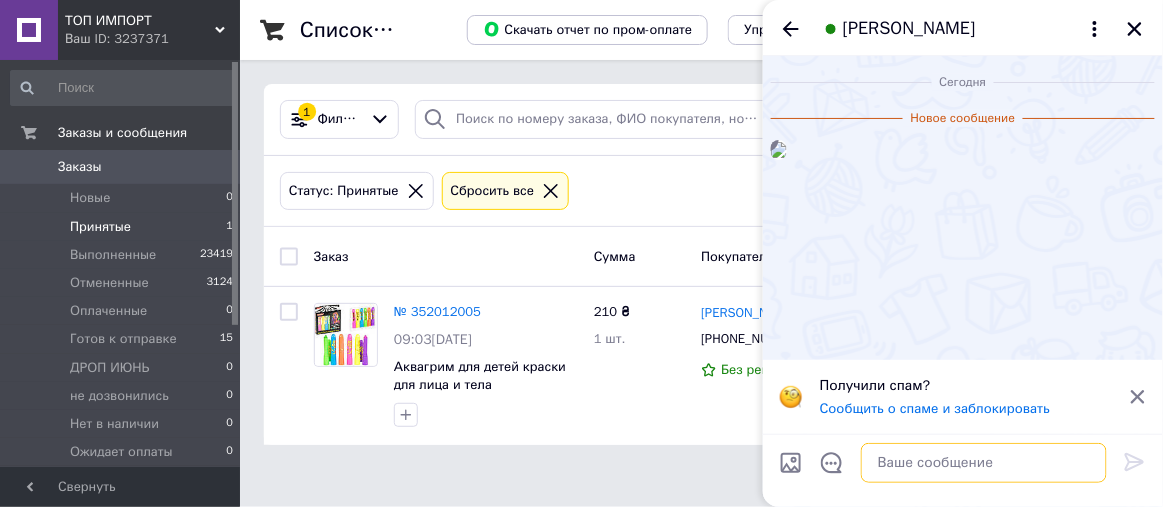 click at bounding box center [984, 463] 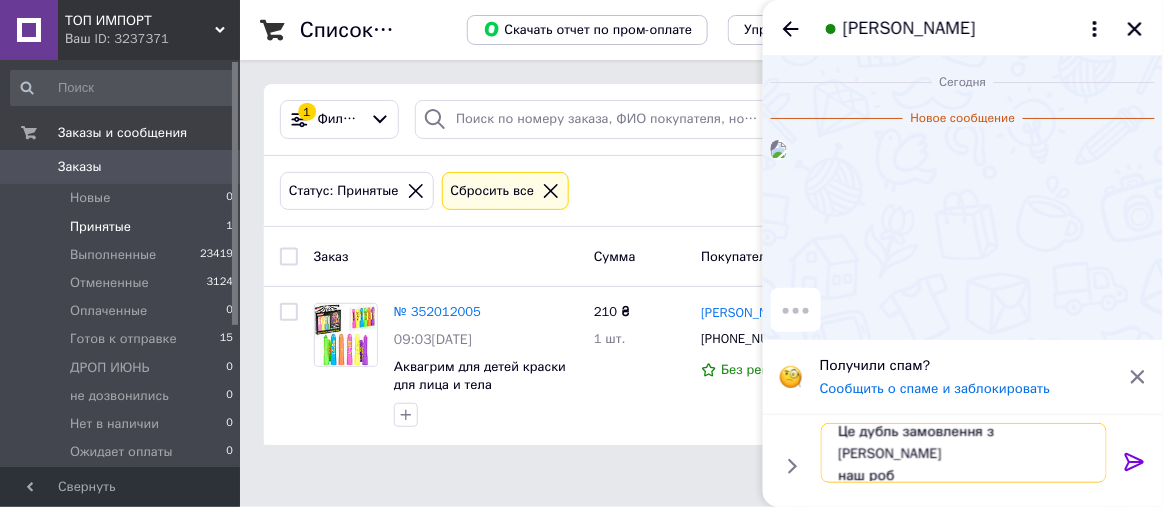 scroll, scrollTop: 1, scrollLeft: 0, axis: vertical 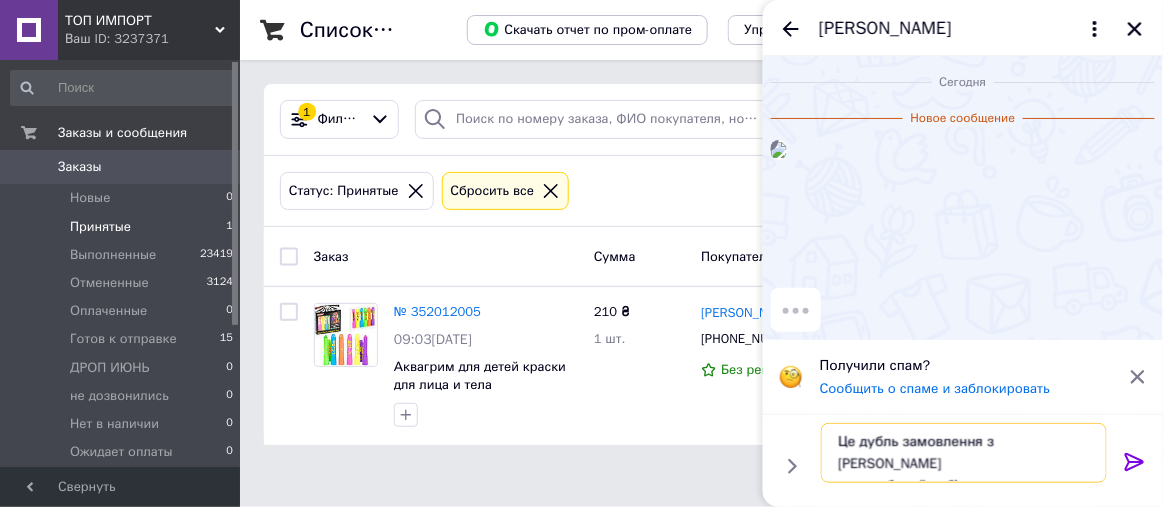 type on "Це дубль замовлення з Розетки
наш робочий кабінет" 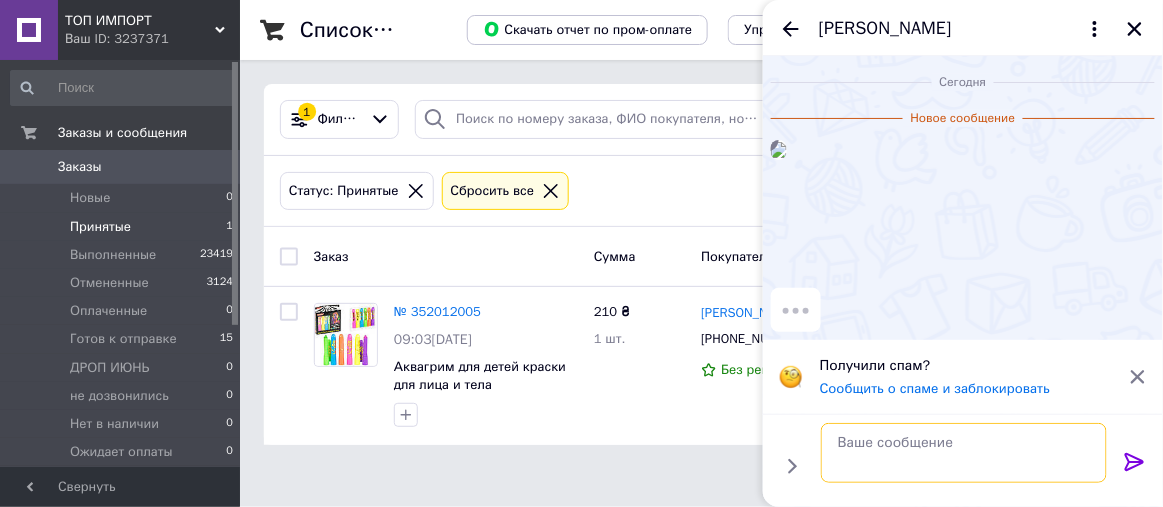 scroll, scrollTop: 0, scrollLeft: 0, axis: both 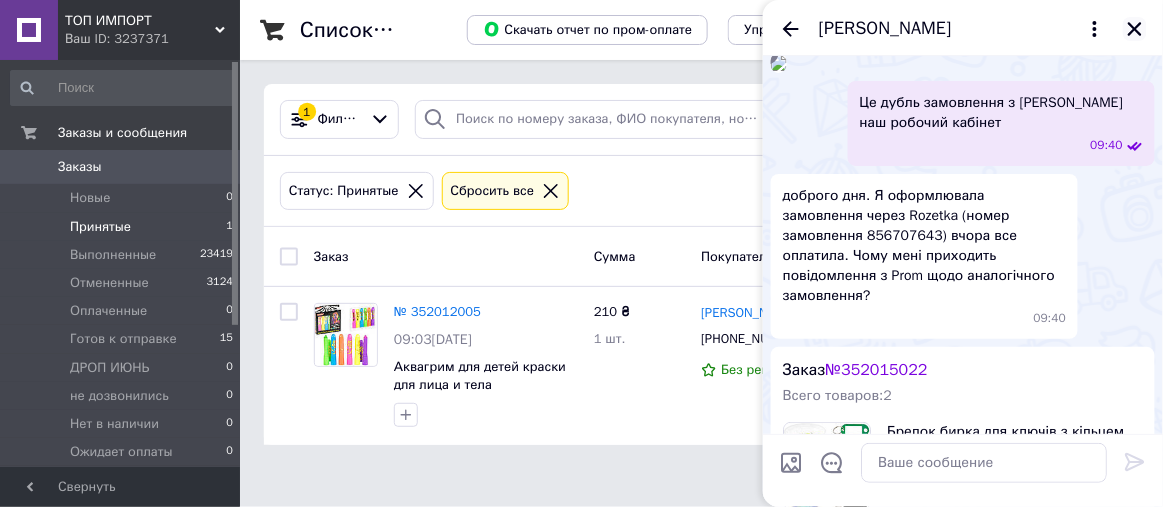 click 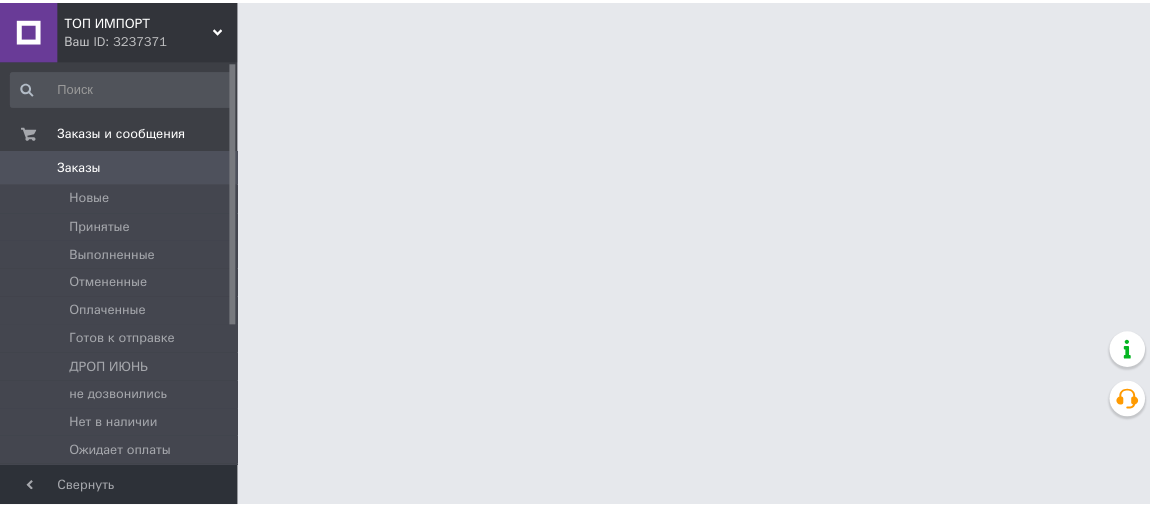scroll, scrollTop: 0, scrollLeft: 0, axis: both 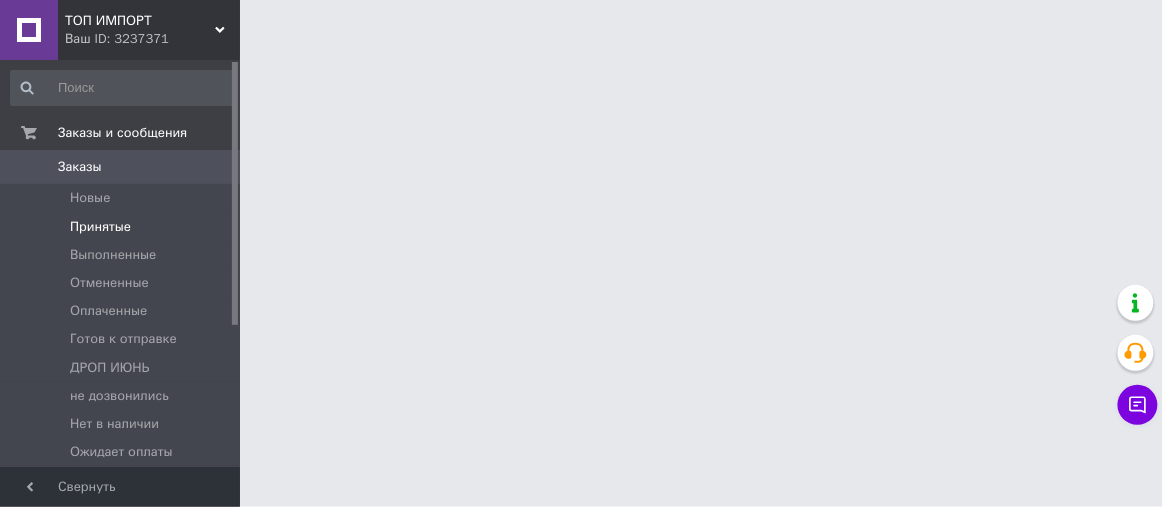 click on "Принятые" at bounding box center (122, 227) 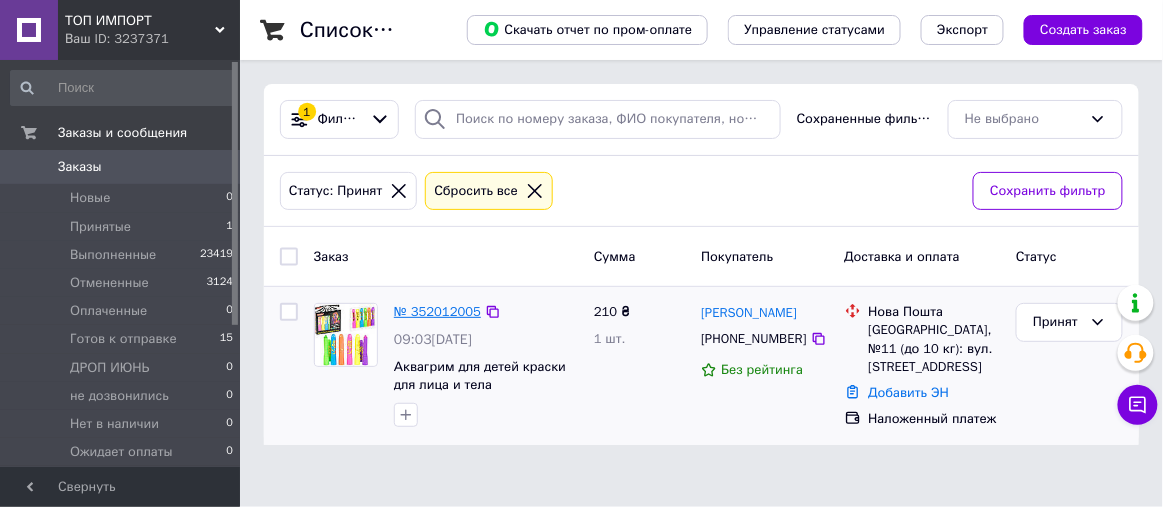 click on "№ 352012005" at bounding box center [437, 311] 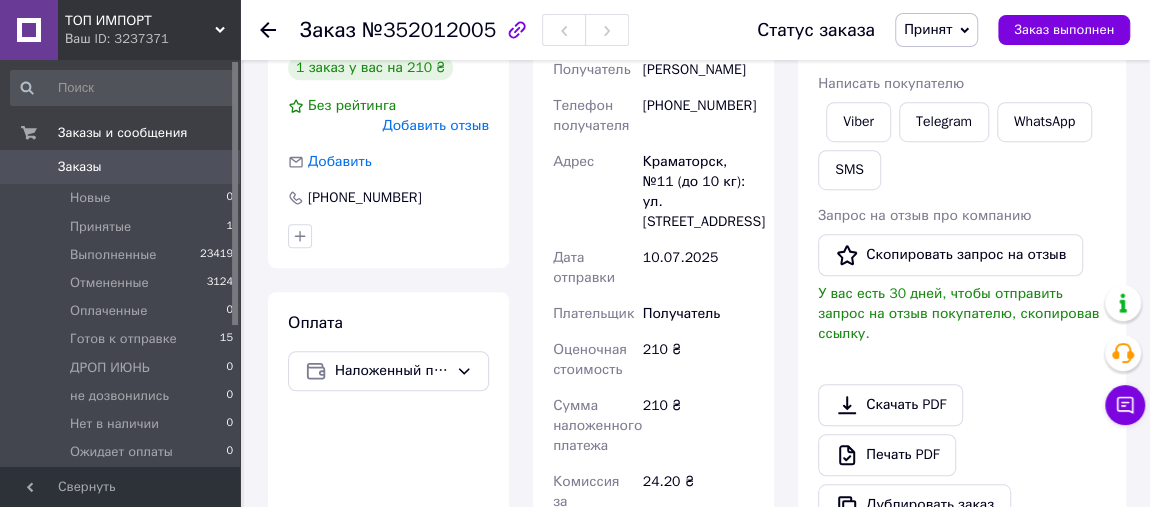 scroll, scrollTop: 454, scrollLeft: 0, axis: vertical 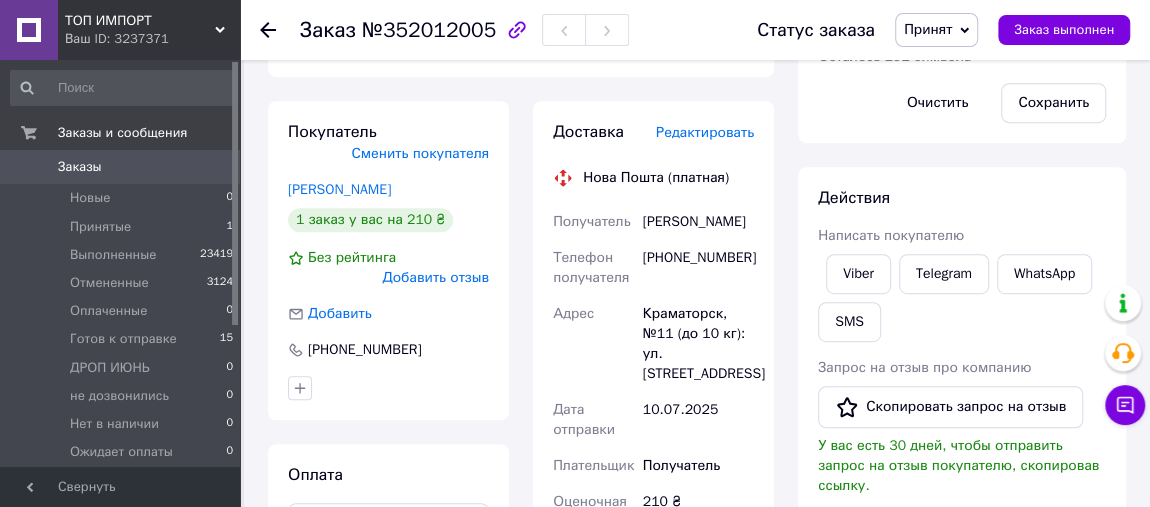 click on "Принят" at bounding box center [928, 29] 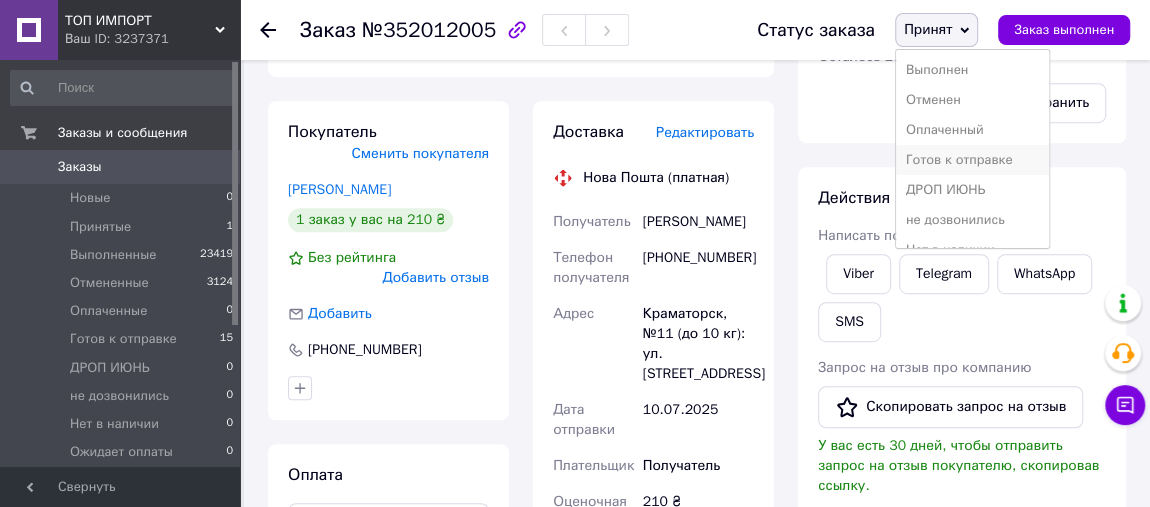 click on "Готов к отправке" at bounding box center [972, 160] 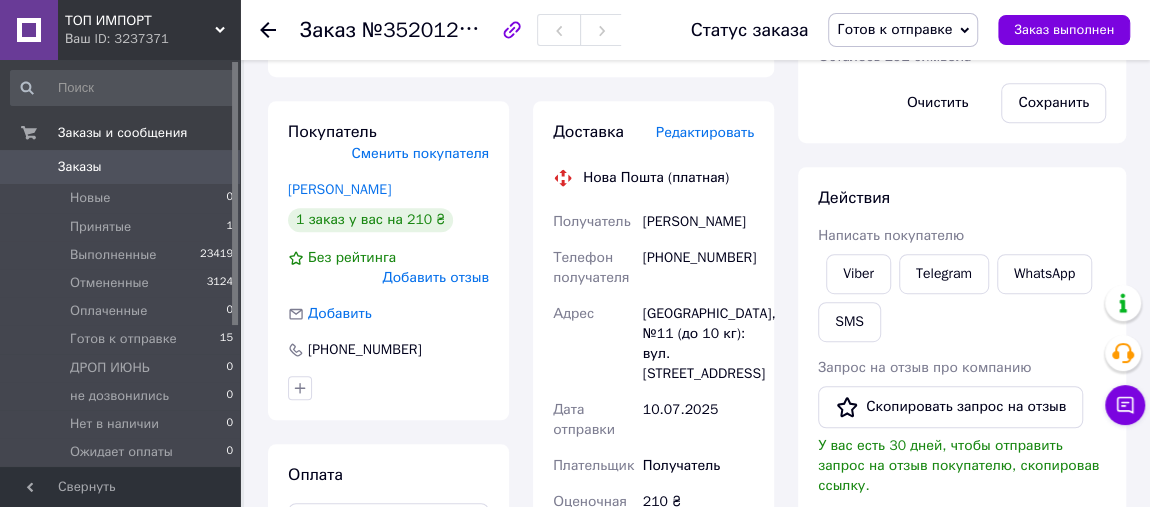 click on "Ваш ID: 3237371" at bounding box center (152, 39) 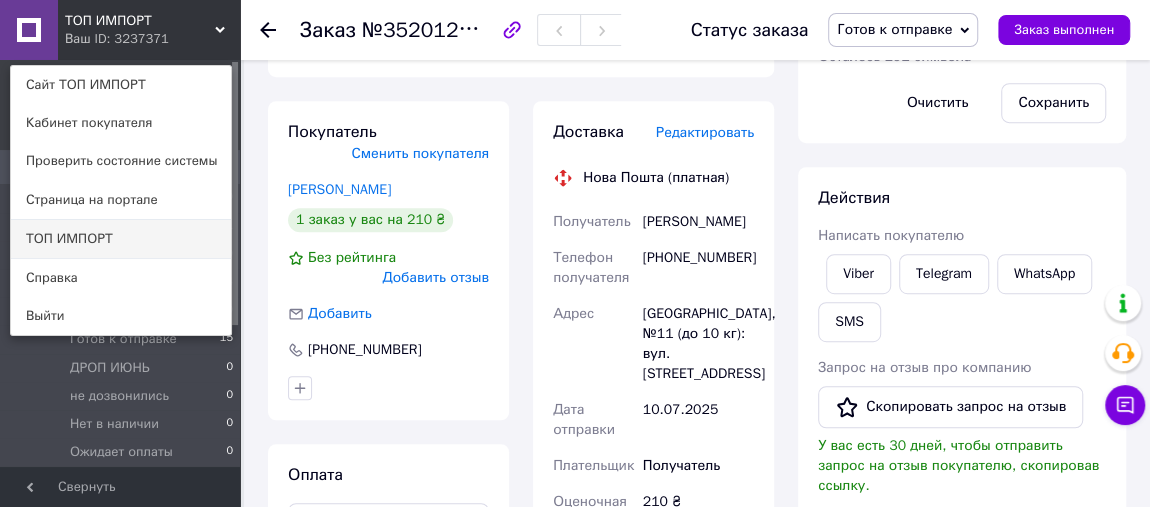 click on "ТОП ИМПОРТ" at bounding box center [121, 239] 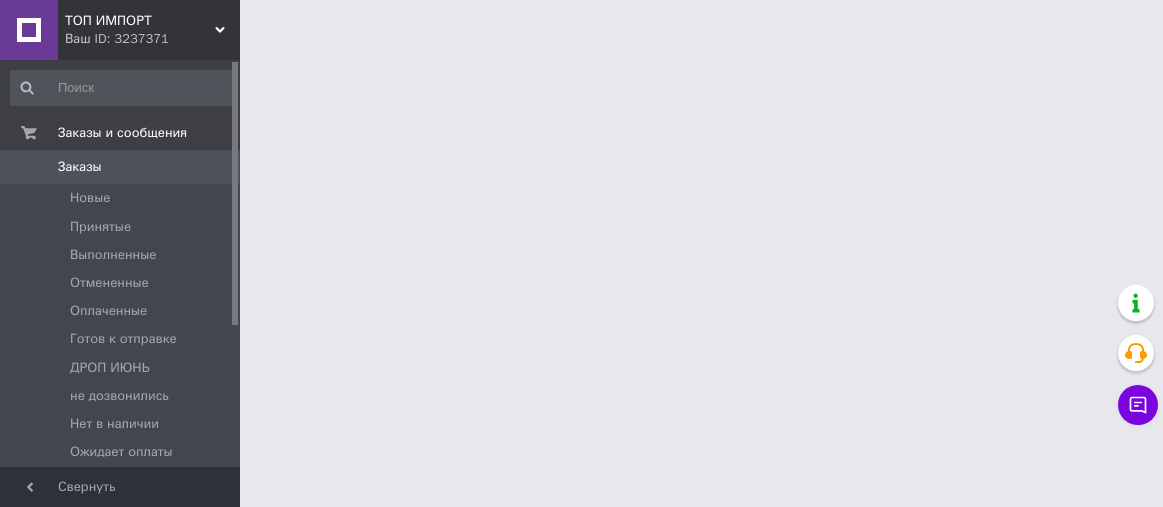 scroll, scrollTop: 0, scrollLeft: 0, axis: both 